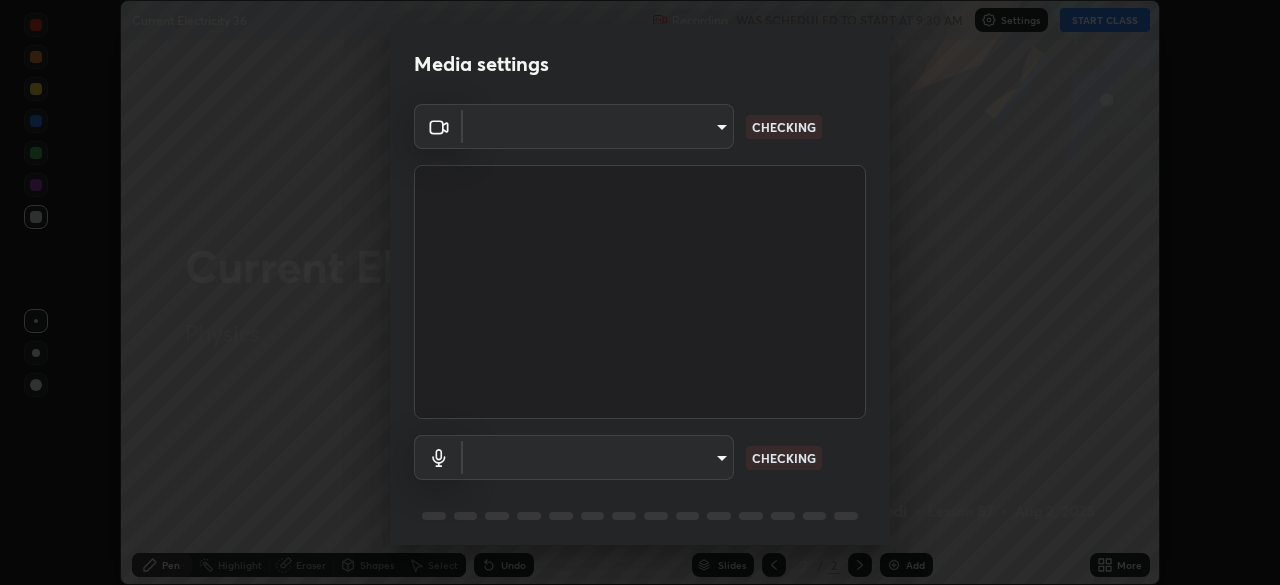 scroll, scrollTop: 0, scrollLeft: 0, axis: both 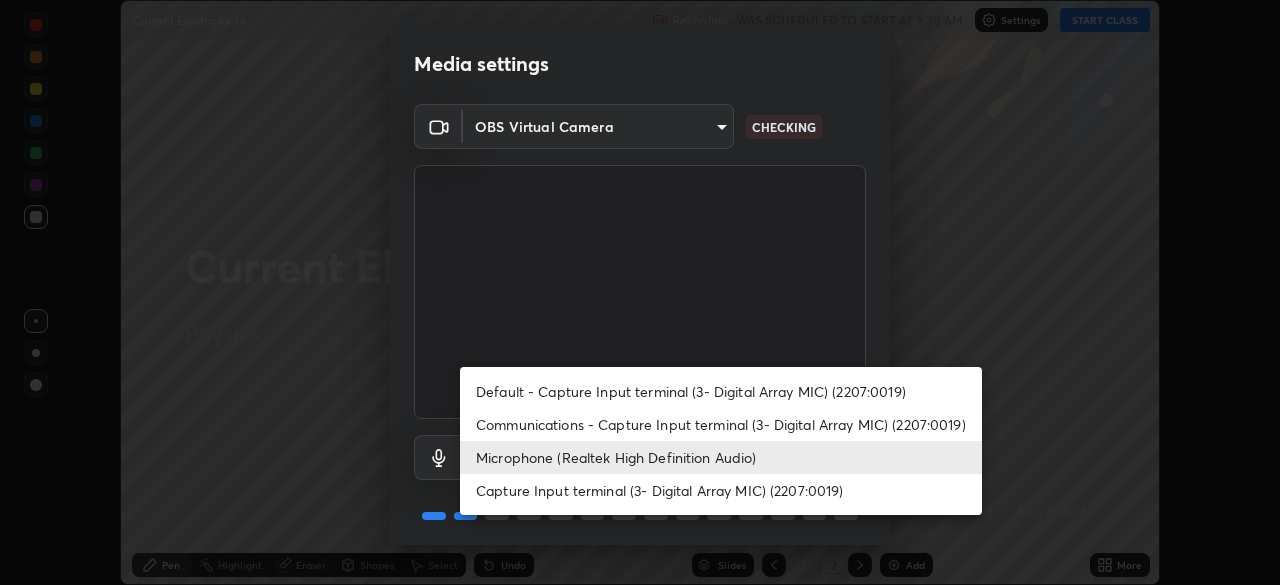 click at bounding box center [640, 292] 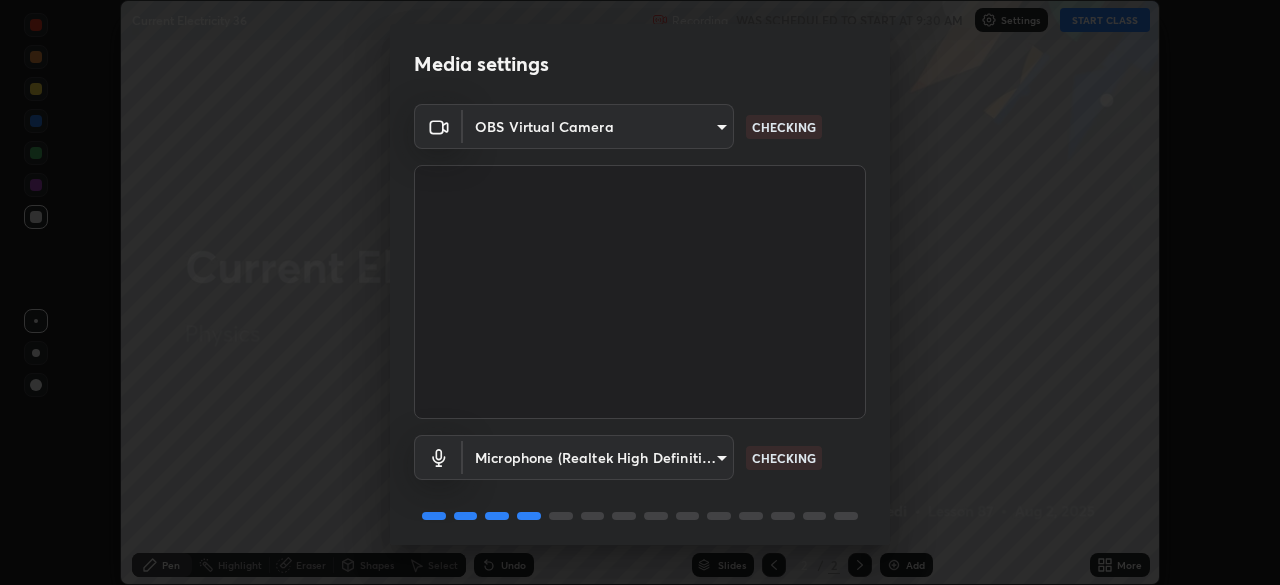 click on "Erase all Current Electricity 36 Recording WAS SCHEDULED TO START AT  9:30 AM Settings START CLASS Setting up your live class Current Electricity 36 • L87 of Physics Brijesh Kumar Chaturvedi Pen Highlight Eraser Shapes Select Undo Slides 2 / 2 Add More No doubts shared Encourage your learners to ask a doubt for better clarity Report an issue Reason for reporting Buffering Chat not working Audio - Video sync issue Educator video quality low ​ Attach an image Report Media settings OBS Virtual Camera cf4cade584ede8fb560bca5df173c6e0c2fab346f0fe5c0e134d57ffae5dbcad CHECKING Microphone (Realtek High Definition Audio) 2c7ce03bf44361b7ba6d686ec062d0a68e8820996cf89e2862210030541b57e2 CHECKING 1 / 5 Next" at bounding box center (640, 292) 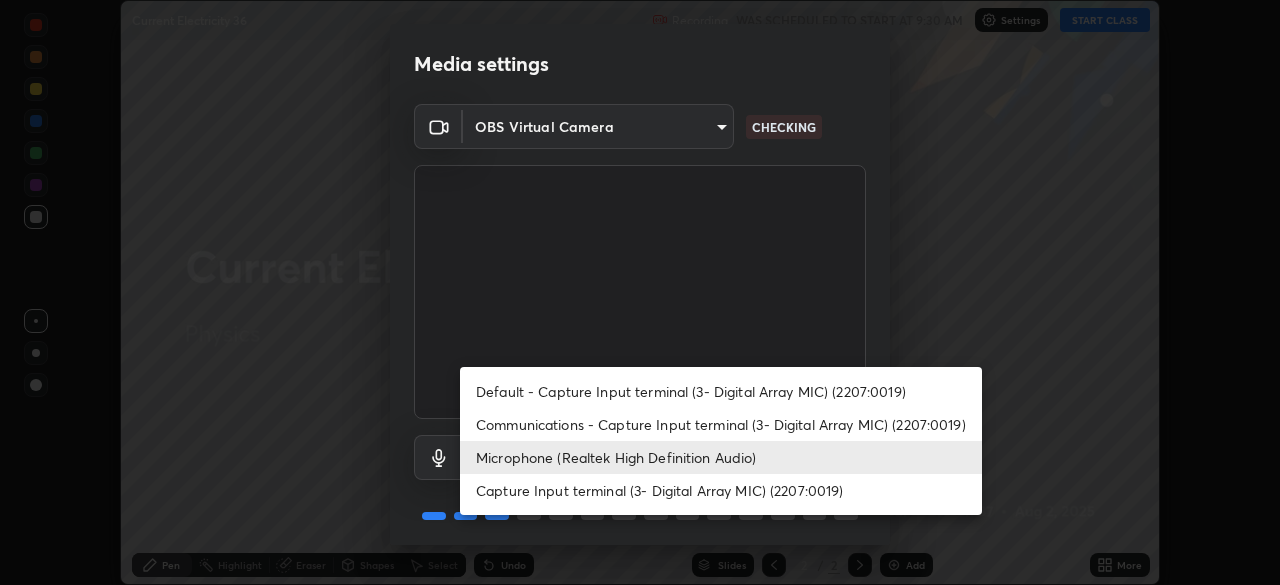 click at bounding box center [640, 292] 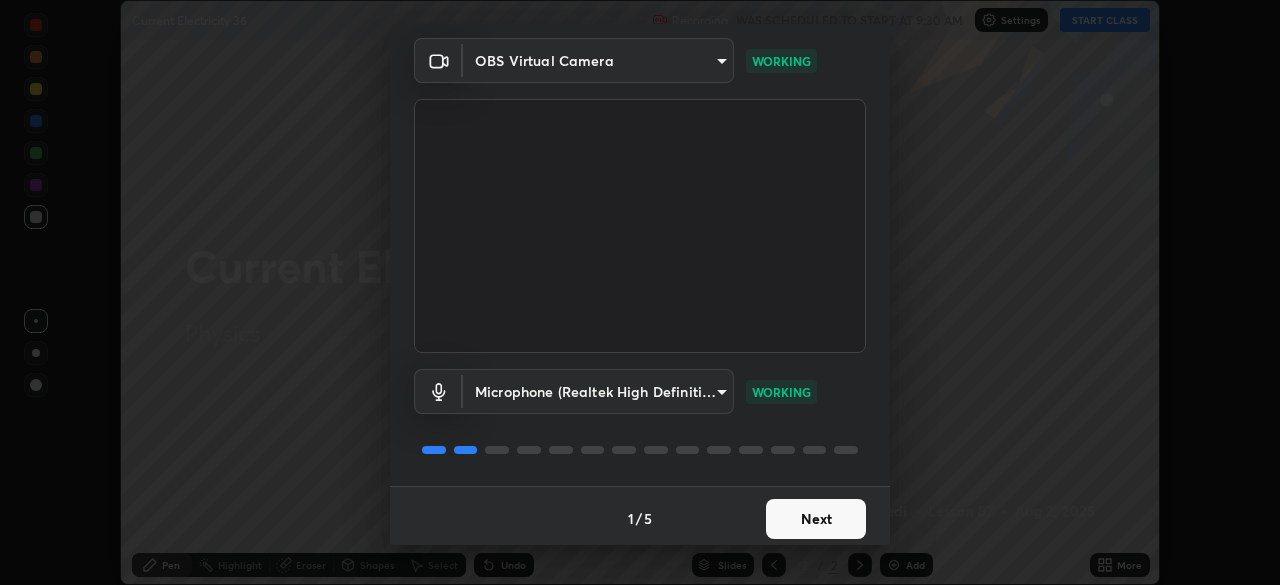 scroll, scrollTop: 71, scrollLeft: 0, axis: vertical 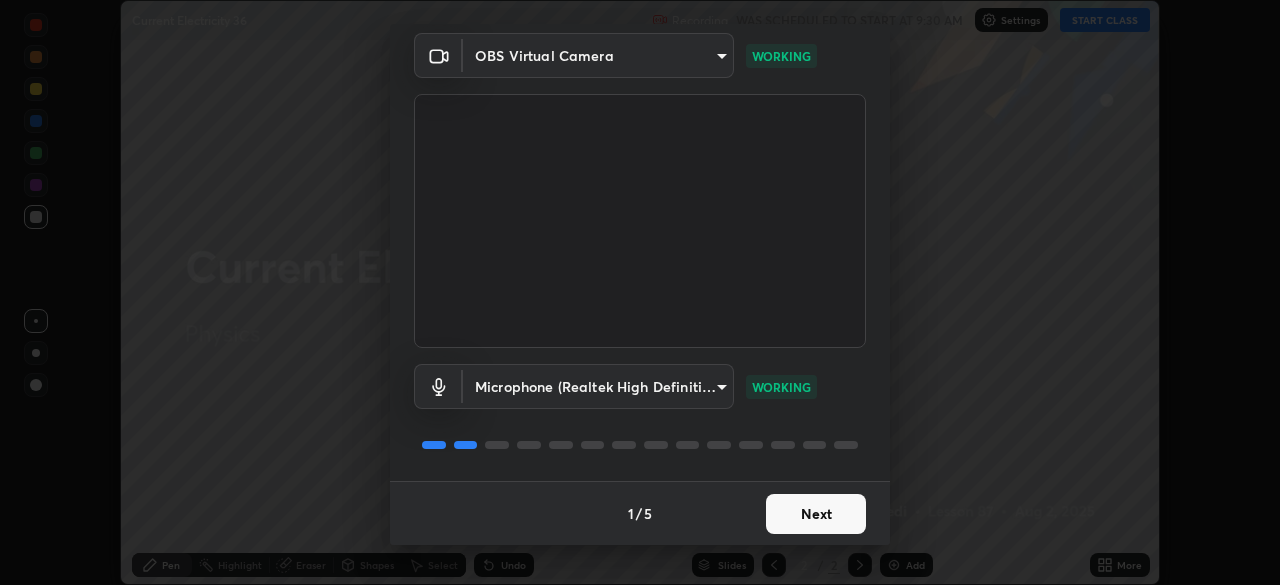 click on "Next" at bounding box center [816, 514] 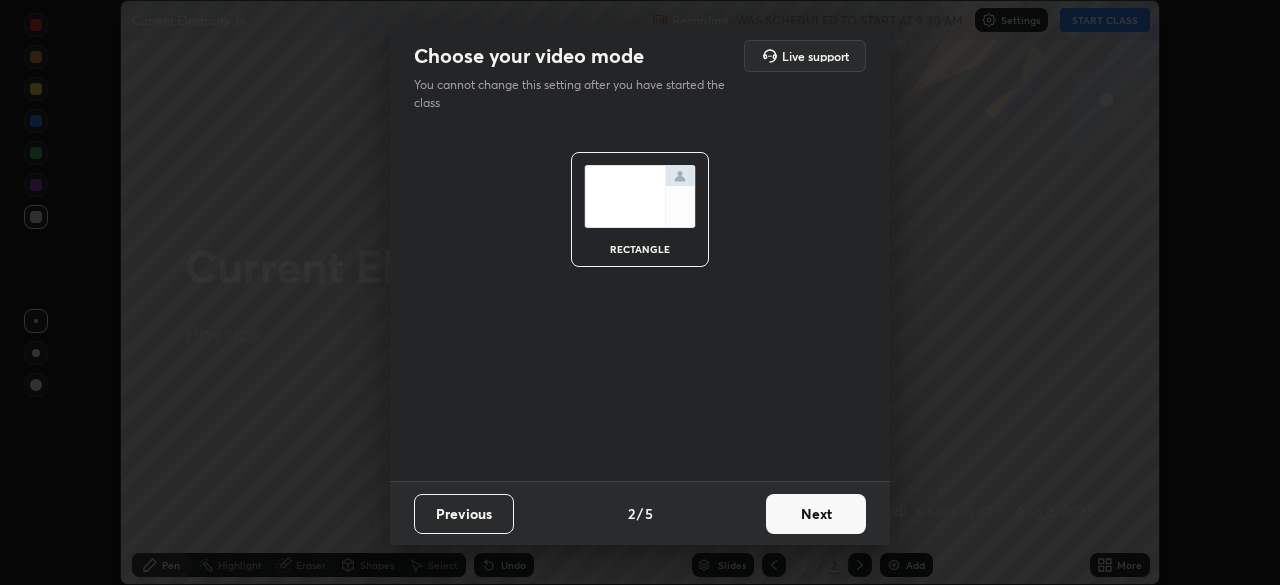 scroll, scrollTop: 0, scrollLeft: 0, axis: both 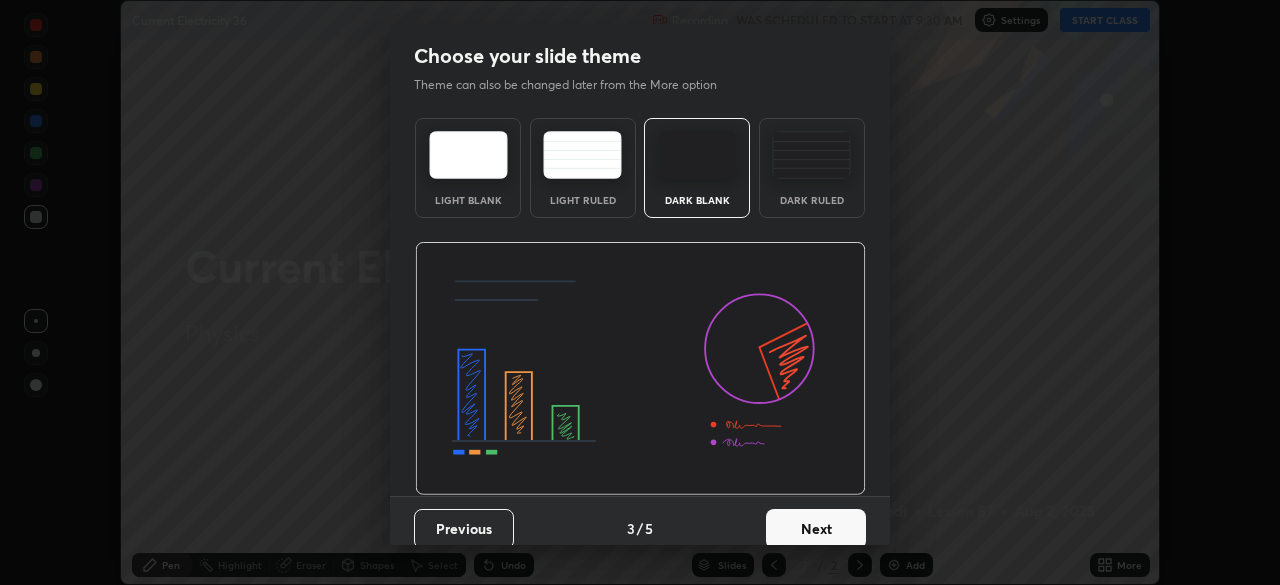click on "Next" at bounding box center [816, 529] 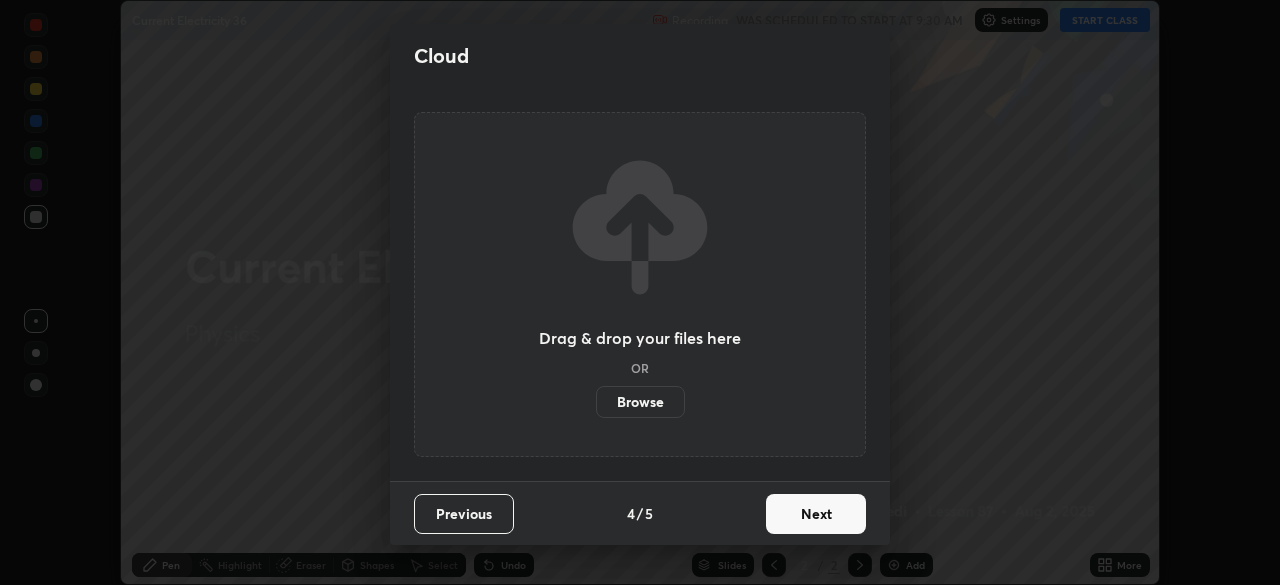 click on "Next" at bounding box center [816, 514] 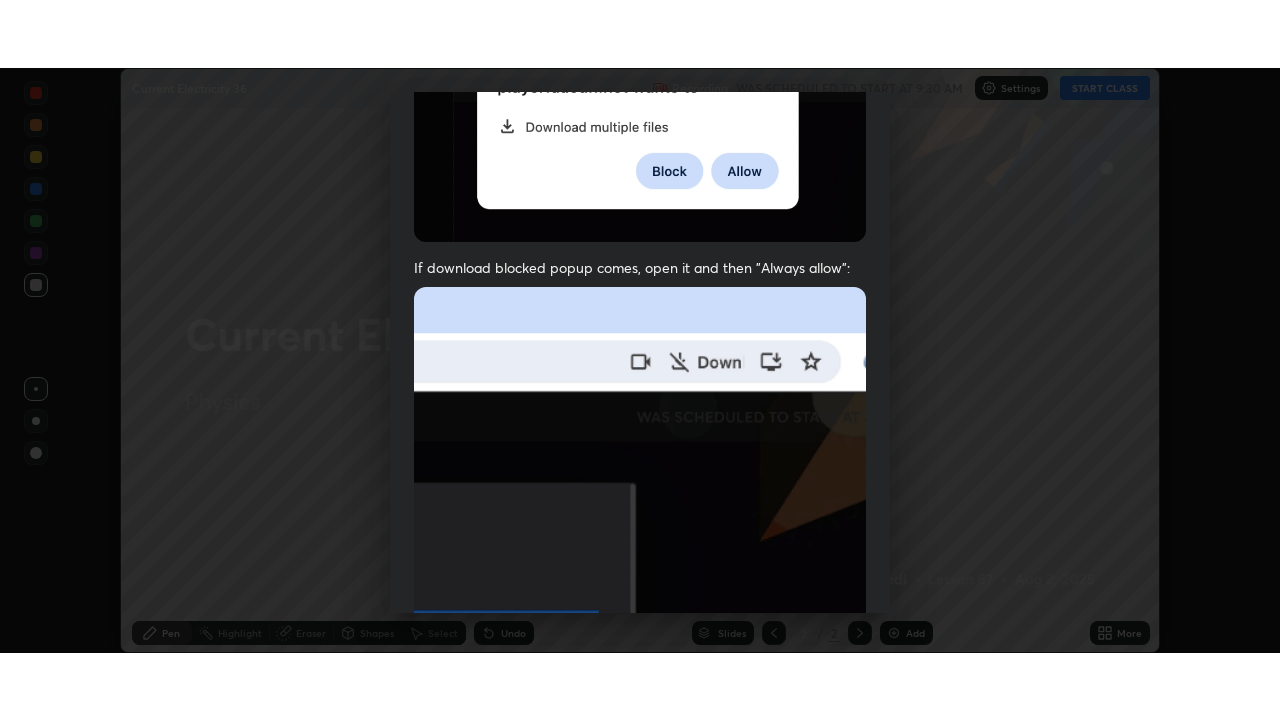 scroll, scrollTop: 479, scrollLeft: 0, axis: vertical 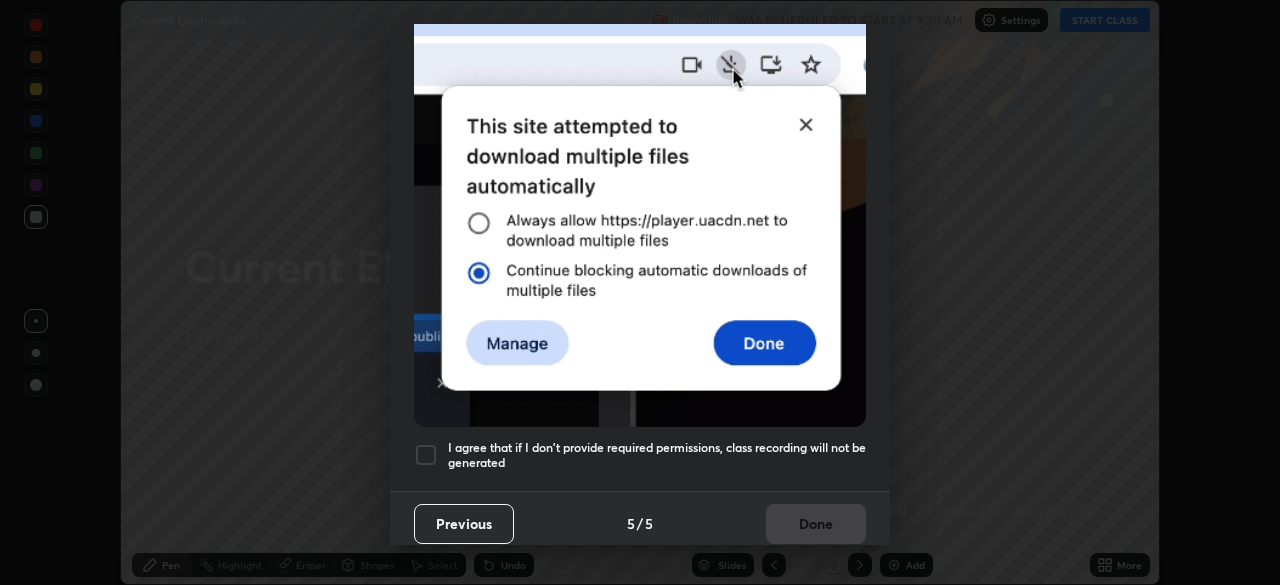 click at bounding box center [426, 455] 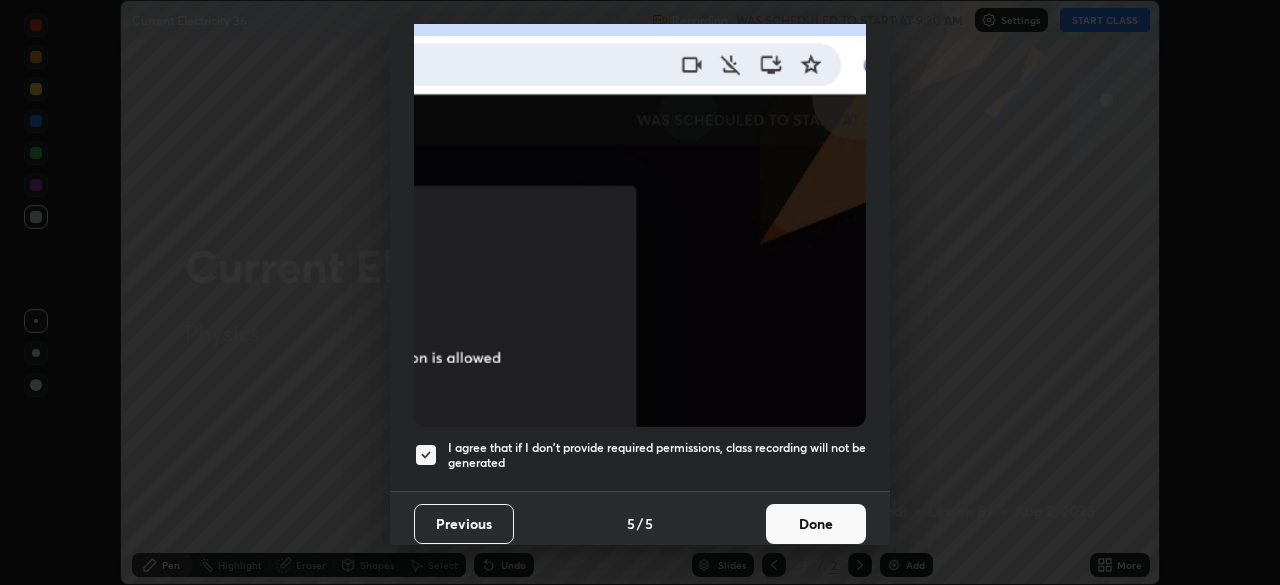 click on "Done" at bounding box center (816, 524) 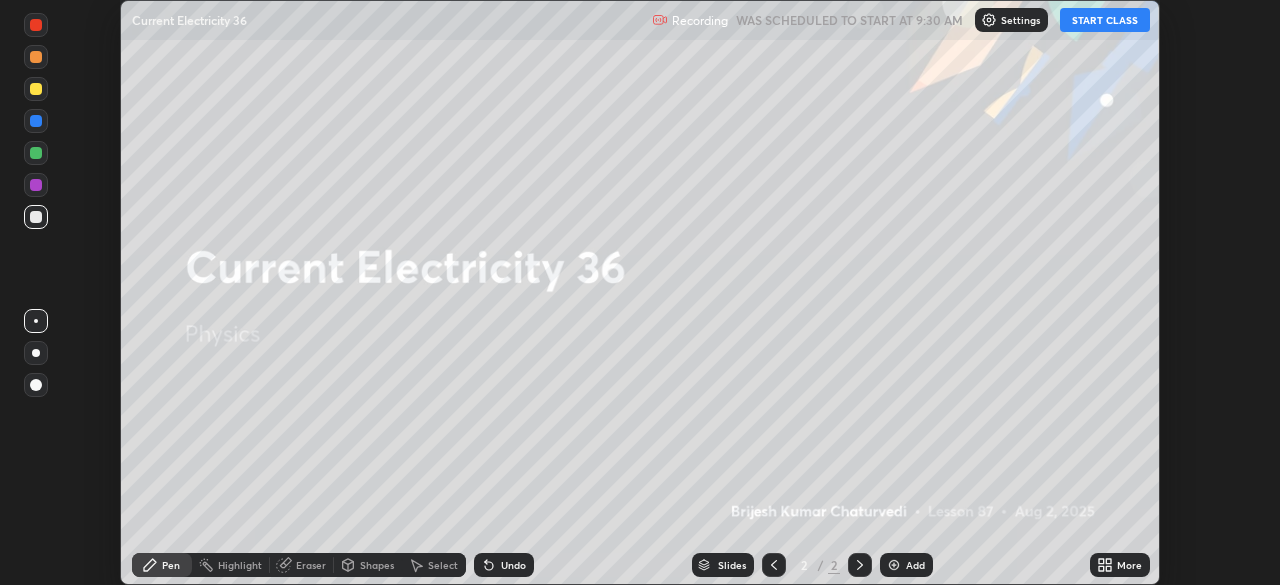 click on "START CLASS" at bounding box center [1105, 20] 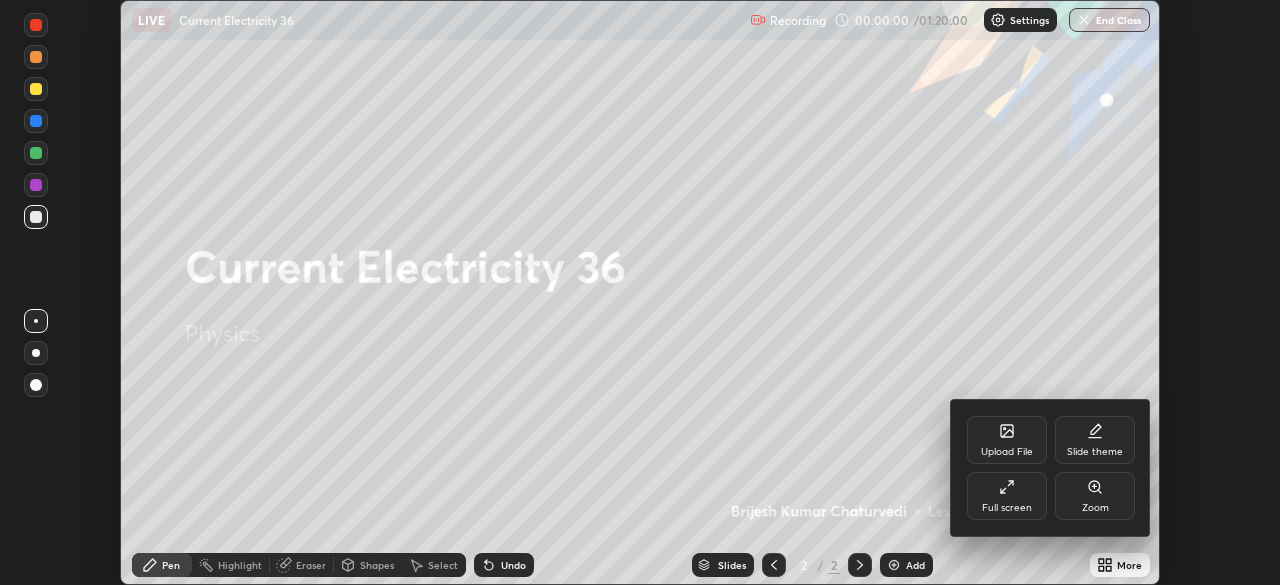 click on "Full screen" at bounding box center (1007, 496) 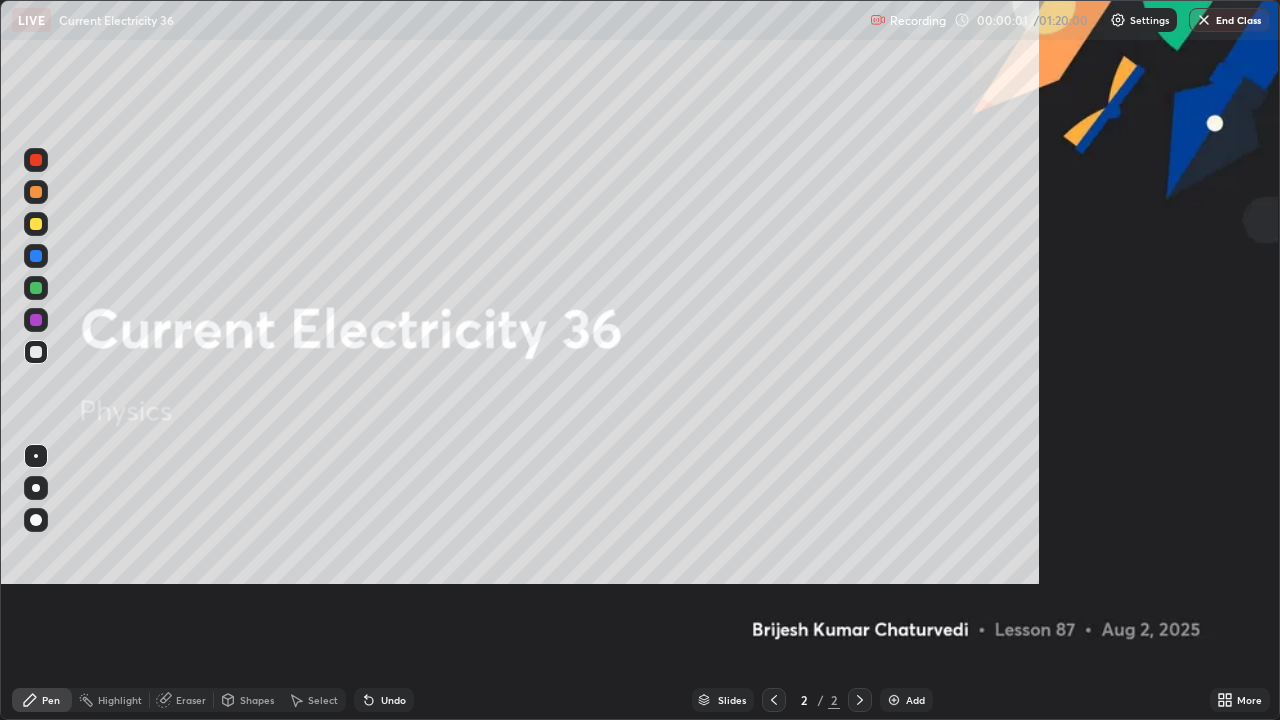 scroll, scrollTop: 99280, scrollLeft: 98720, axis: both 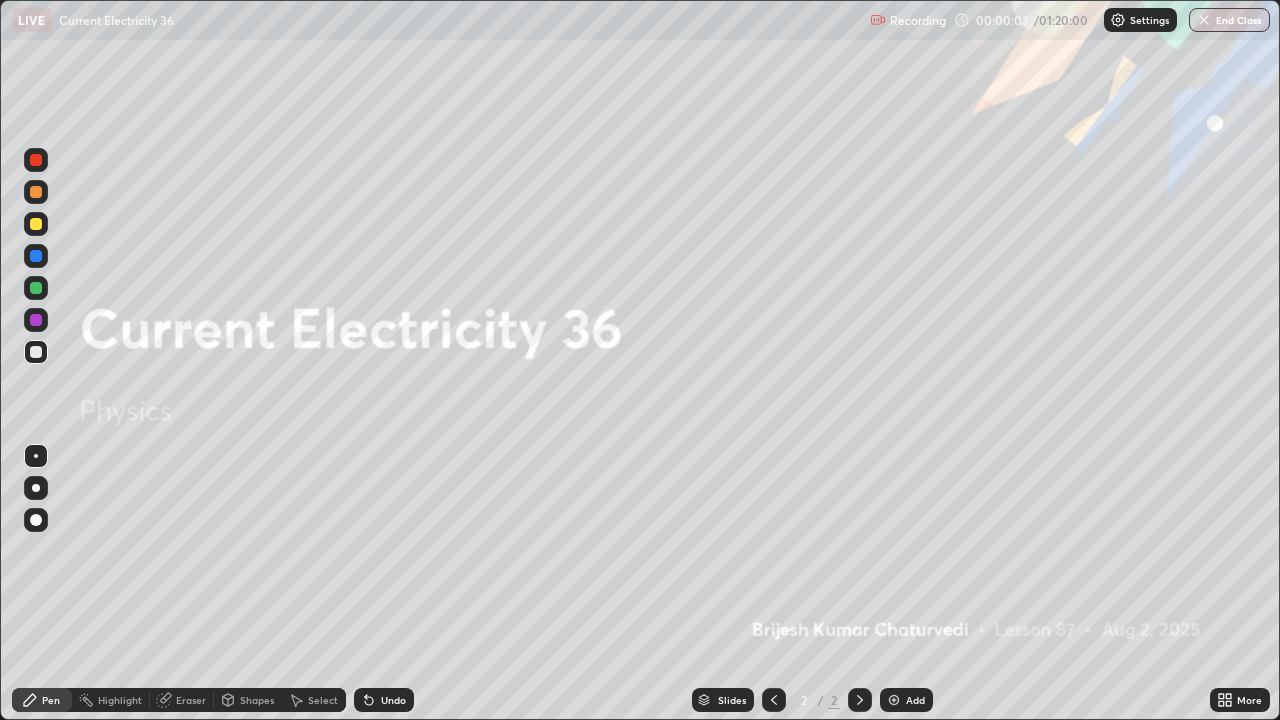 click at bounding box center (894, 700) 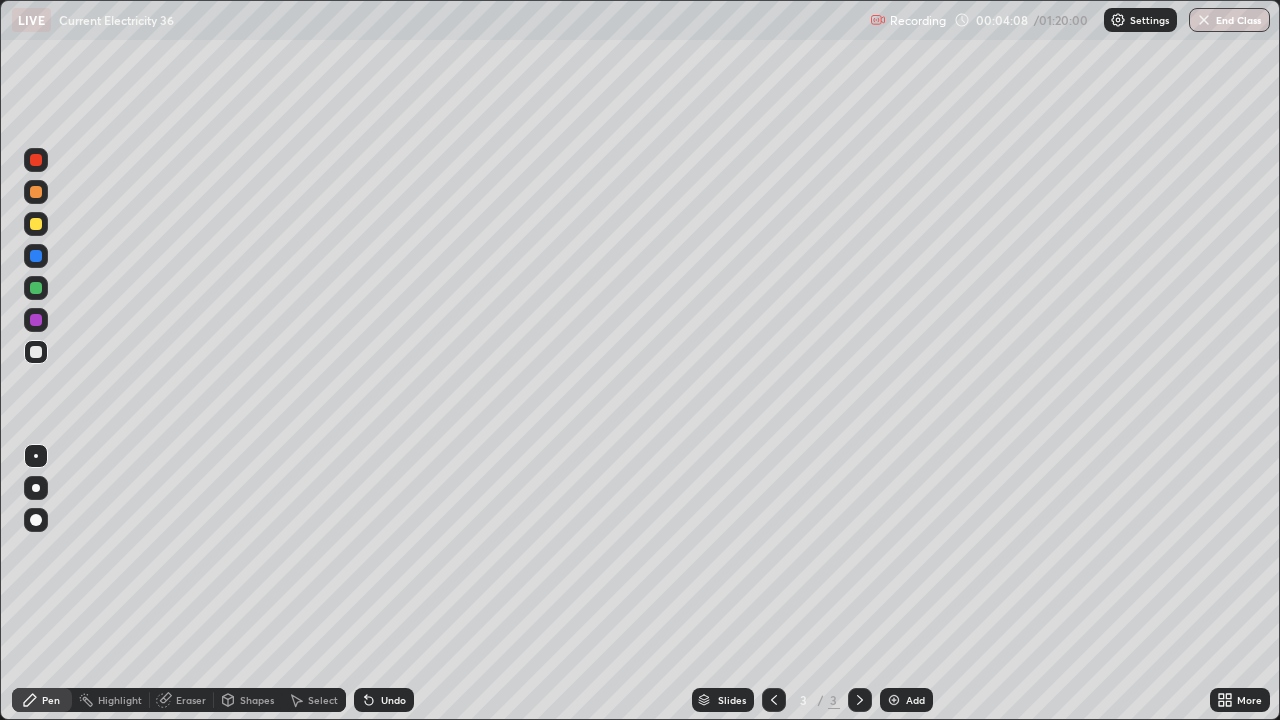 click at bounding box center [36, 224] 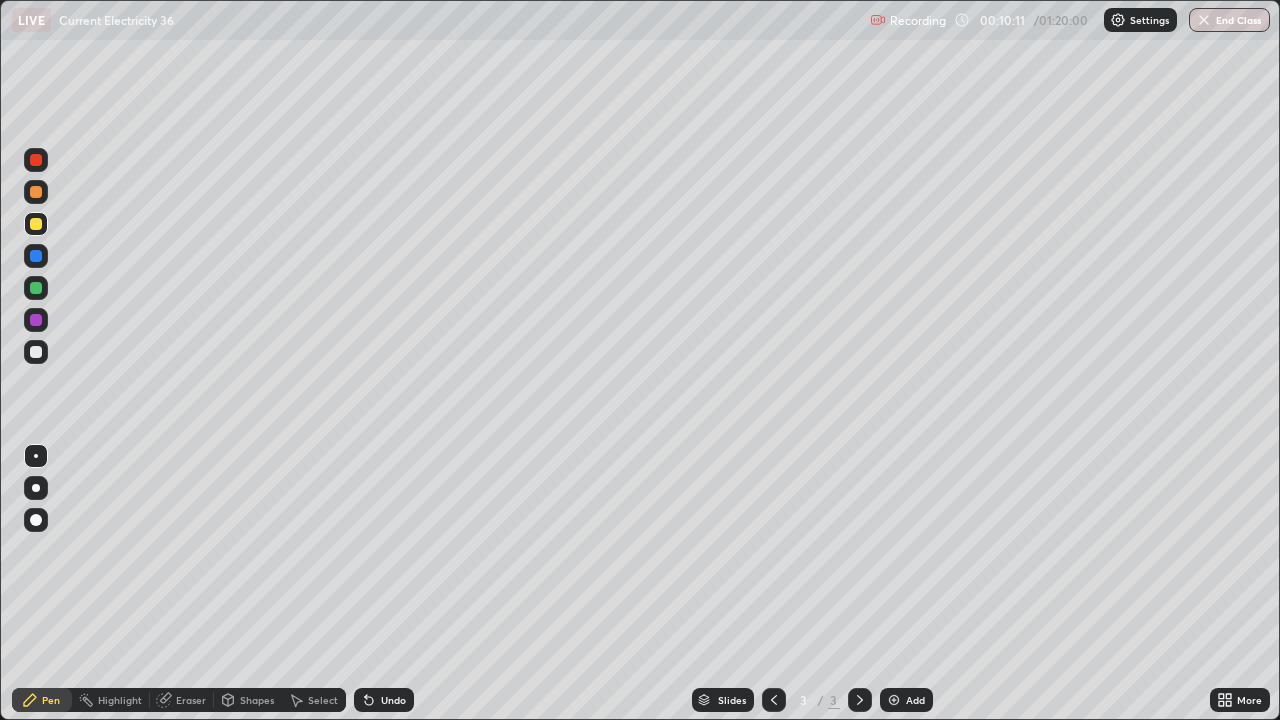 click on "Add" at bounding box center (915, 700) 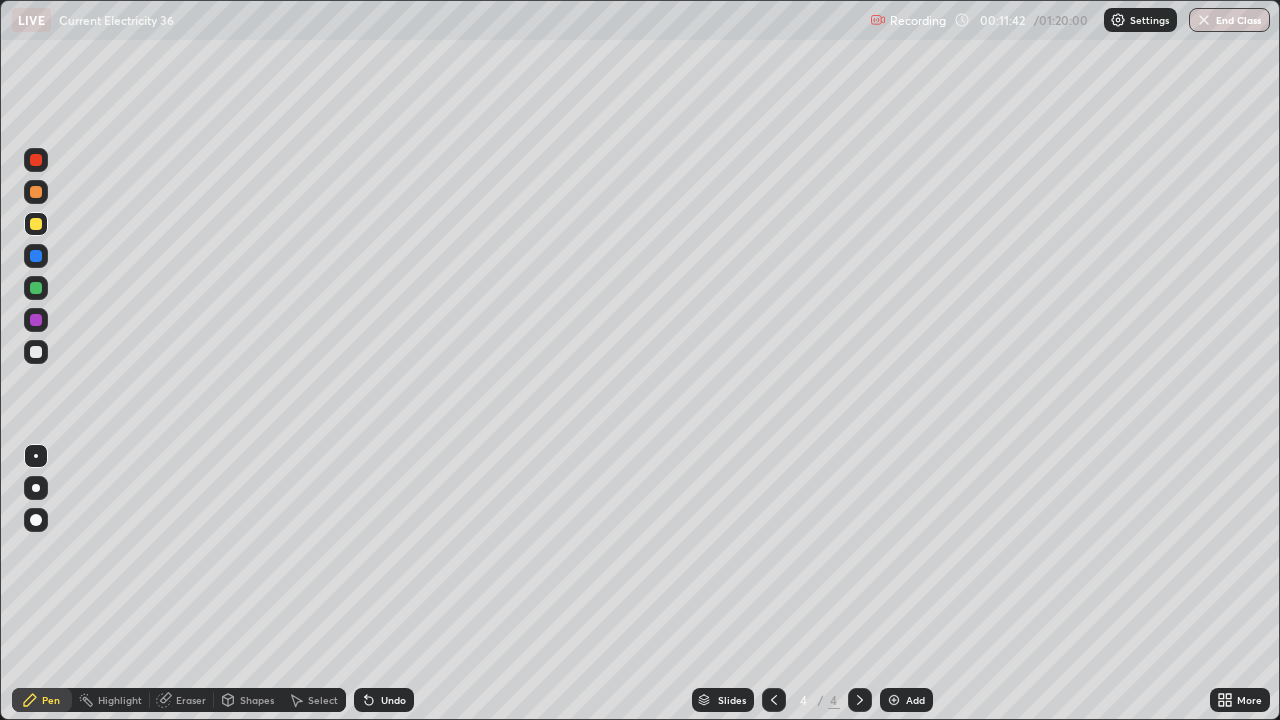 click on "Undo" at bounding box center [393, 700] 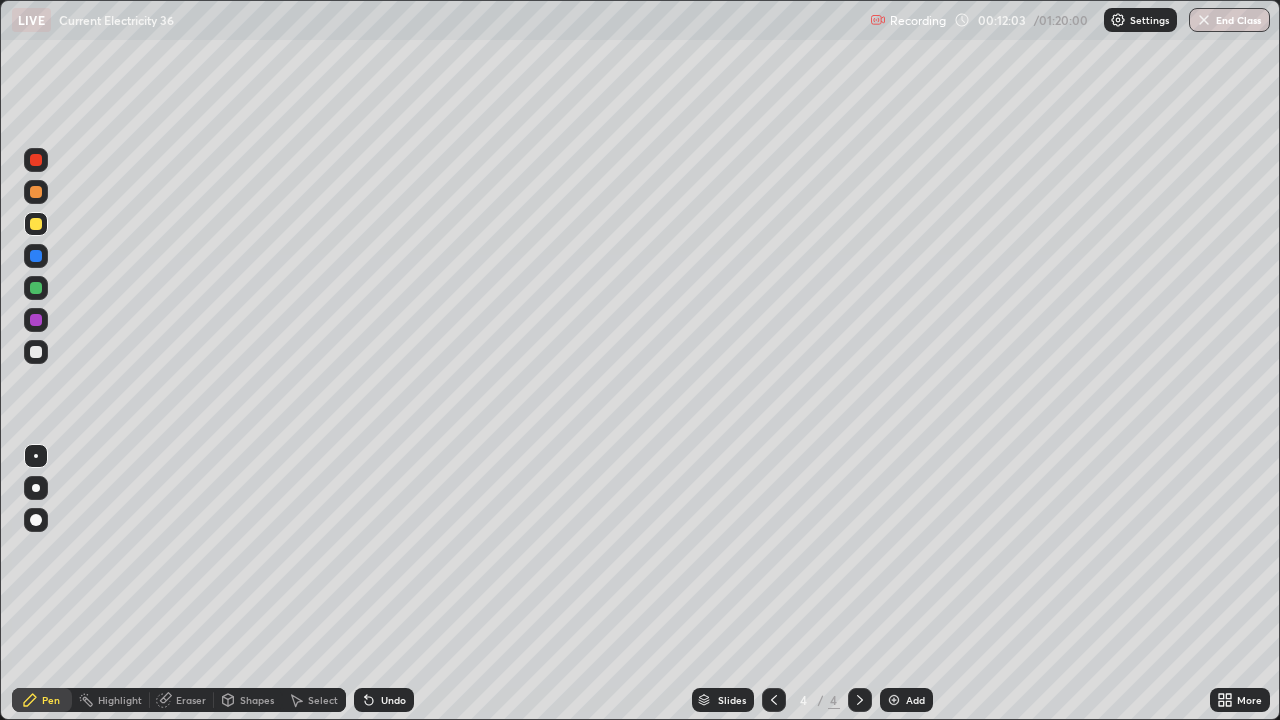 click on "Undo" at bounding box center (393, 700) 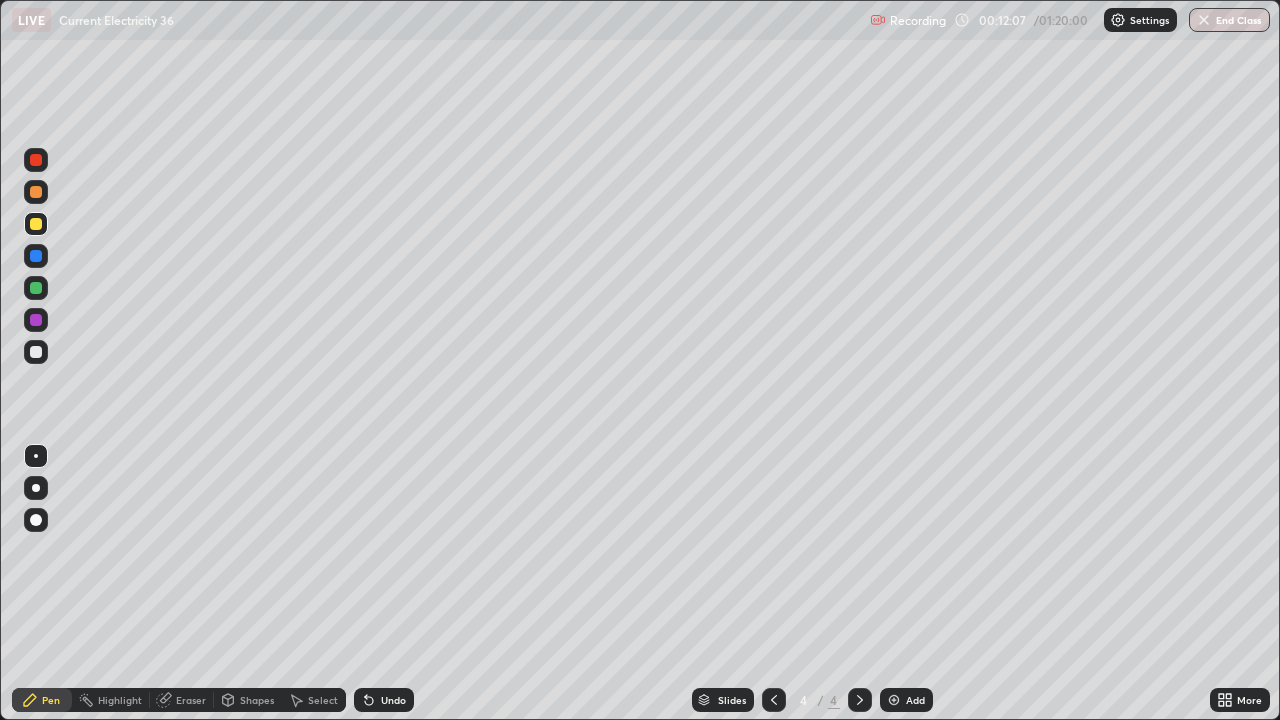 click on "Undo" at bounding box center (393, 700) 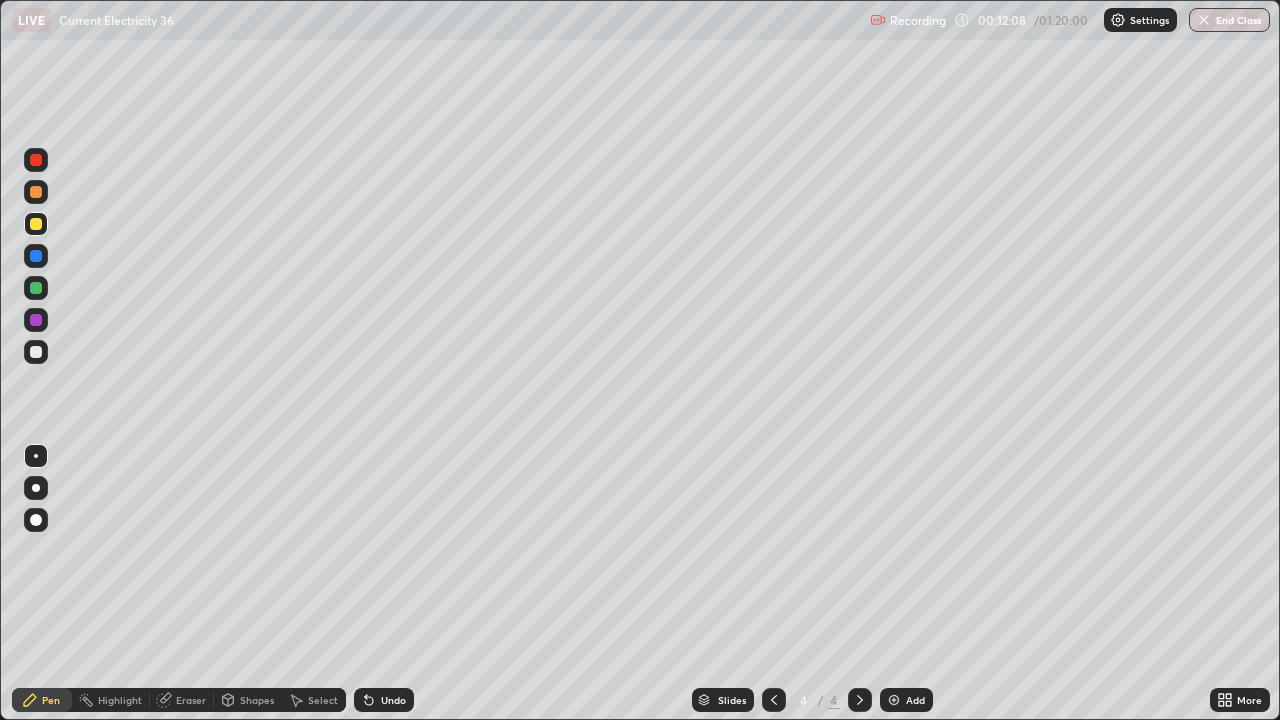 click on "Undo" at bounding box center (393, 700) 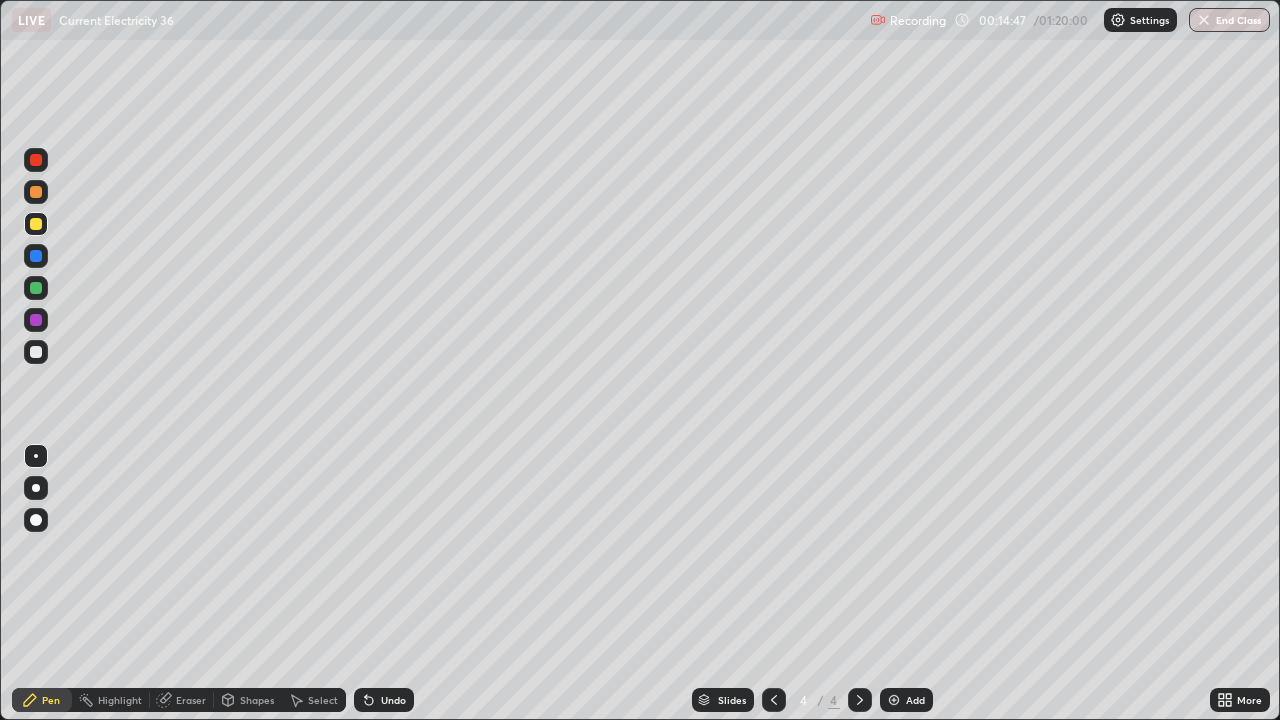 click at bounding box center [894, 700] 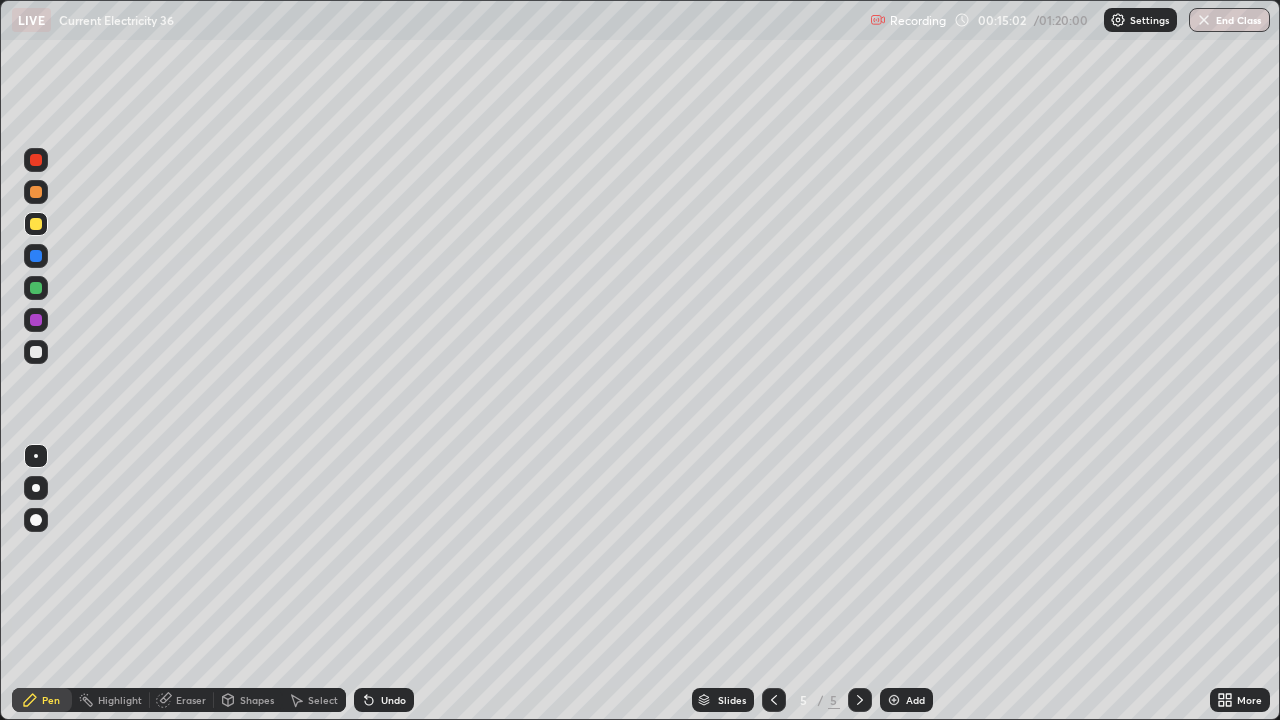 click at bounding box center (36, 352) 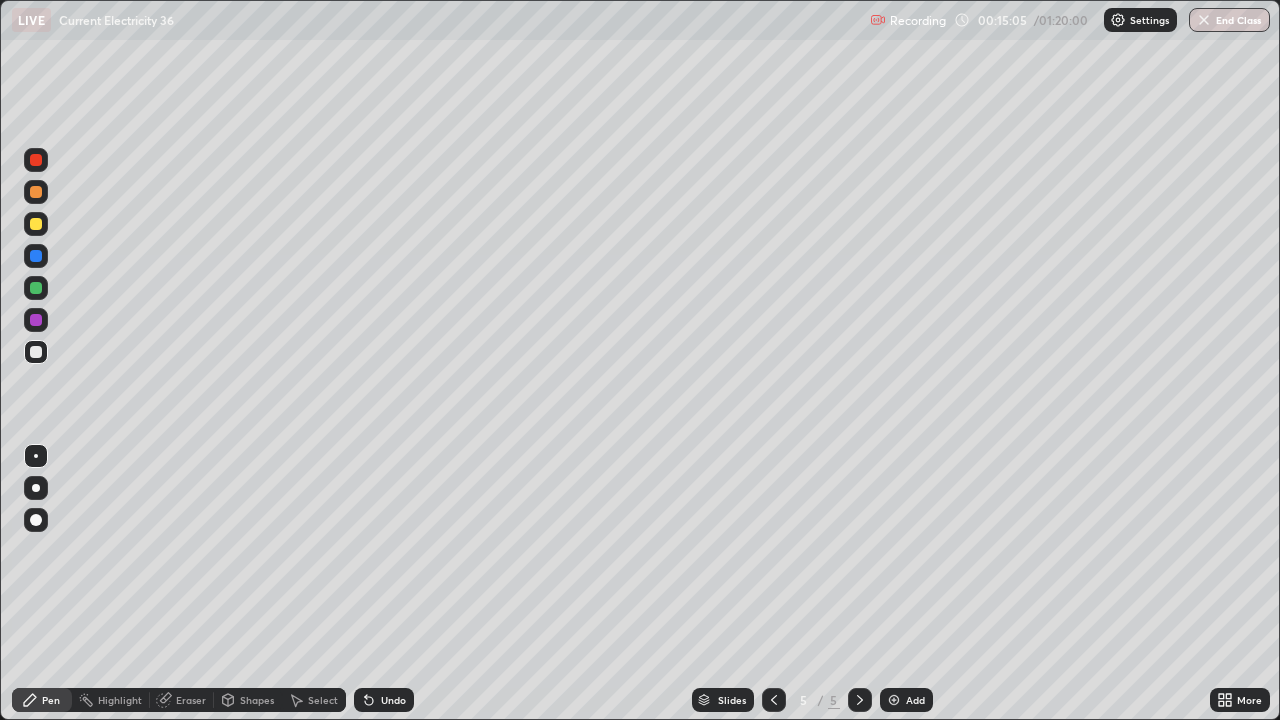 click 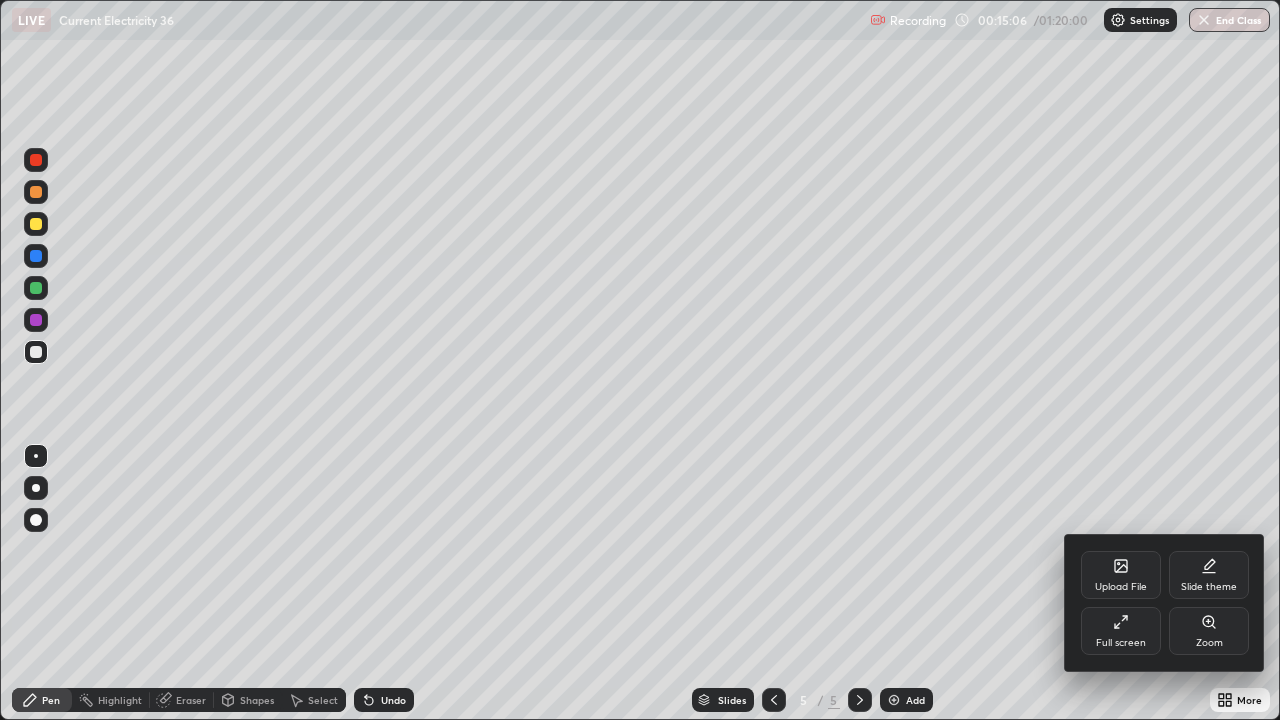 click on "Full screen" at bounding box center (1121, 631) 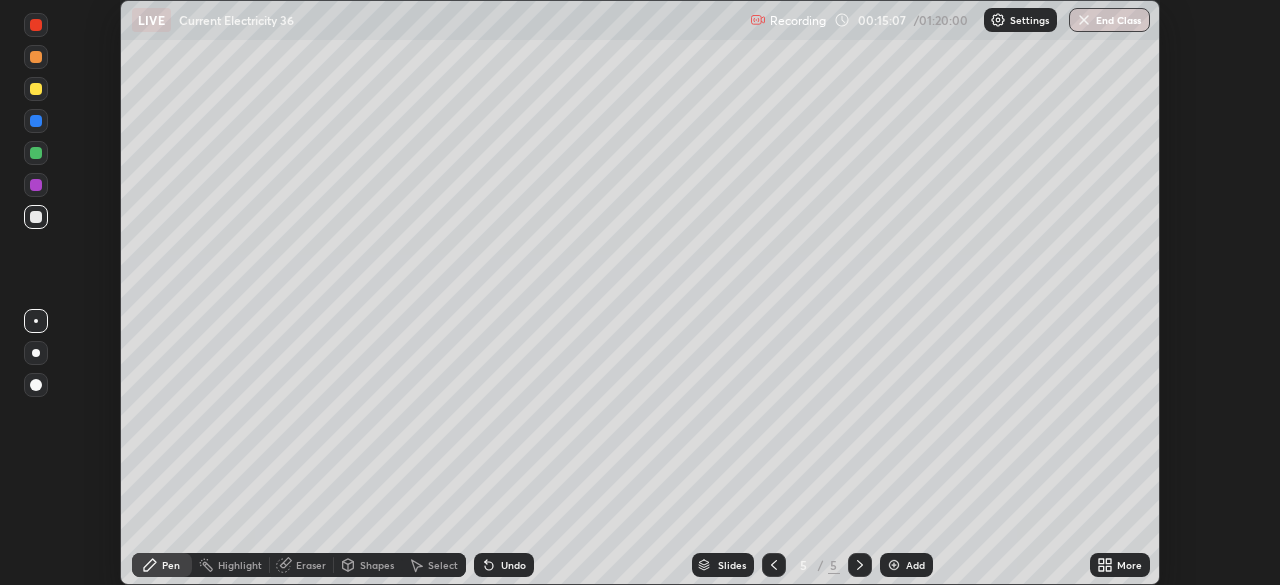 scroll, scrollTop: 585, scrollLeft: 1280, axis: both 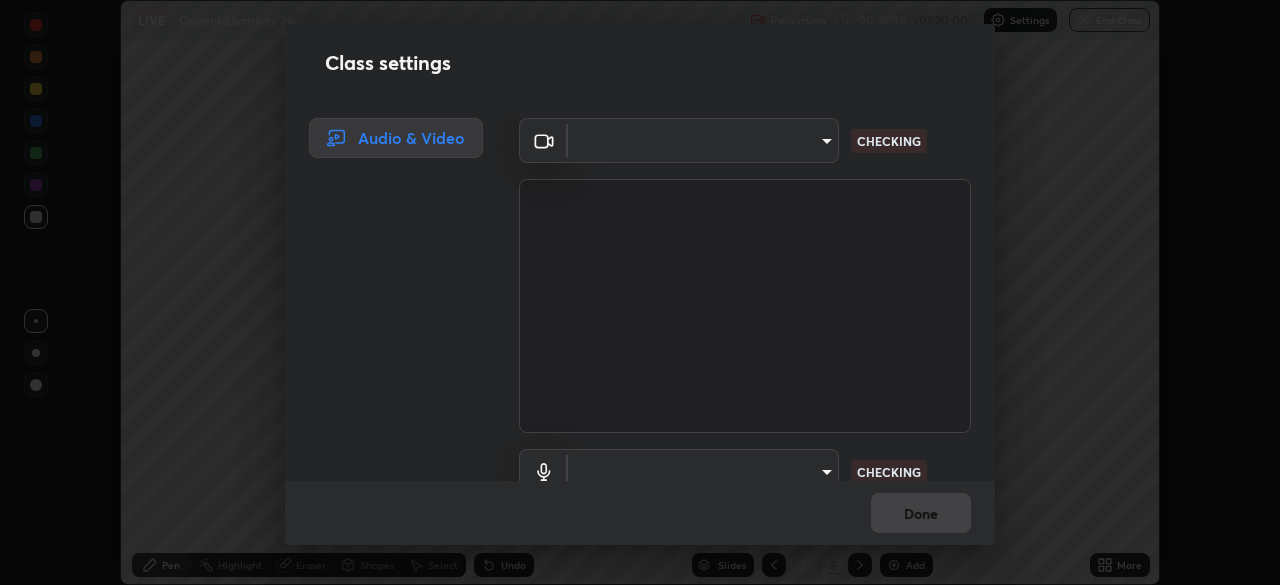 type on "cf4cade584ede8fb560bca5df173c6e0c2fab346f0fe5c0e134d57ffae5dbcad" 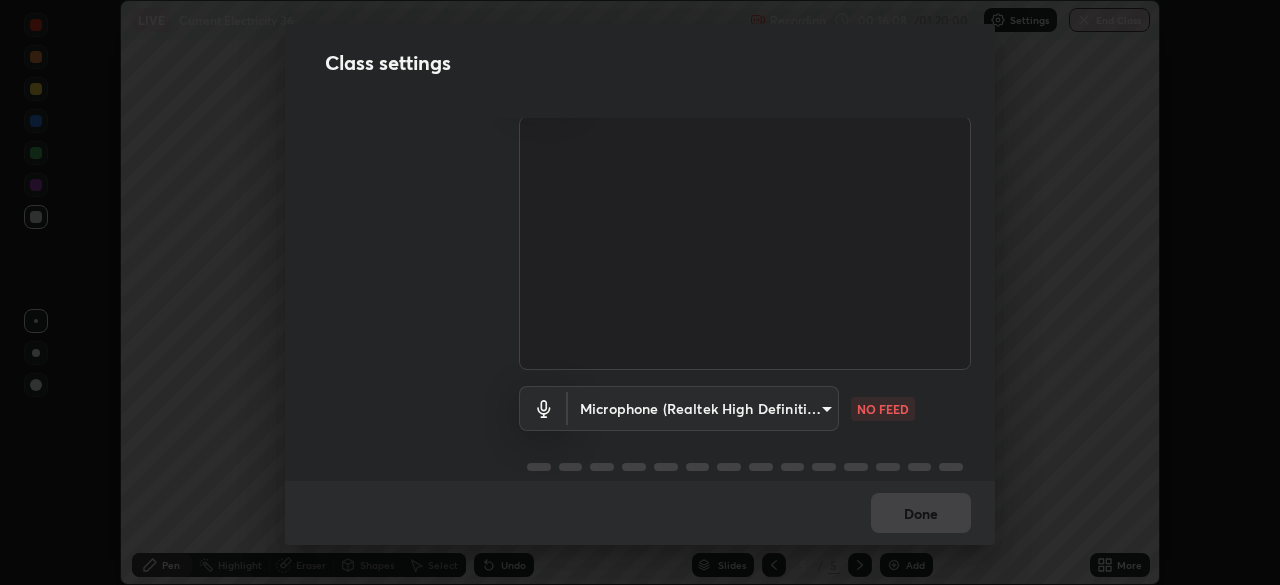 scroll, scrollTop: 91, scrollLeft: 0, axis: vertical 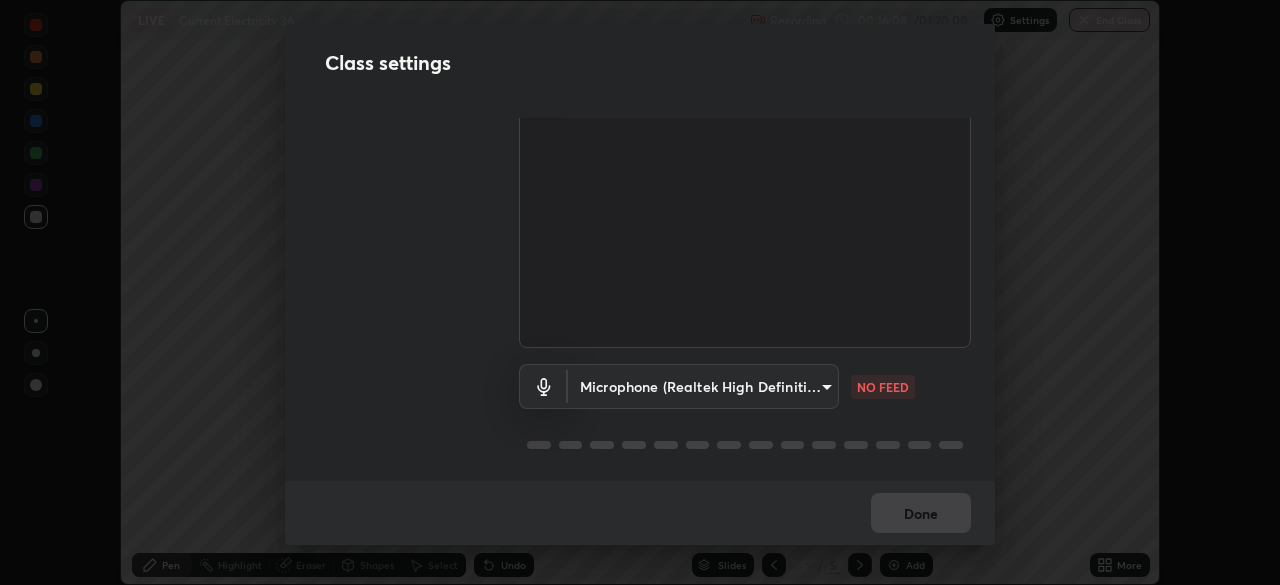 click on "Erase all LIVE Current Electricity 36 Recording 00:16:08 /  01:20:00 Settings End Class Setting up your live class Current Electricity 36 • L87 of Physics Brijesh Kumar Chaturvedi Pen Highlight Eraser Shapes Select Undo Slides 5 / 5 Add More No doubts shared Encourage your learners to ask a doubt for better clarity Report an issue Reason for reporting Buffering Chat not working Audio - Video sync issue Educator video quality low ​ Attach an image Report Class settings Audio & Video OBS Virtual Camera cf4cade584ede8fb560bca5df173c6e0c2fab346f0fe5c0e134d57ffae5dbcad WORKING Microphone (Realtek High Definition Audio) 2c7ce03bf44361b7ba6d686ec062d0a68e8820996cf89e2862210030541b57e2 NO FEED Done" at bounding box center (640, 292) 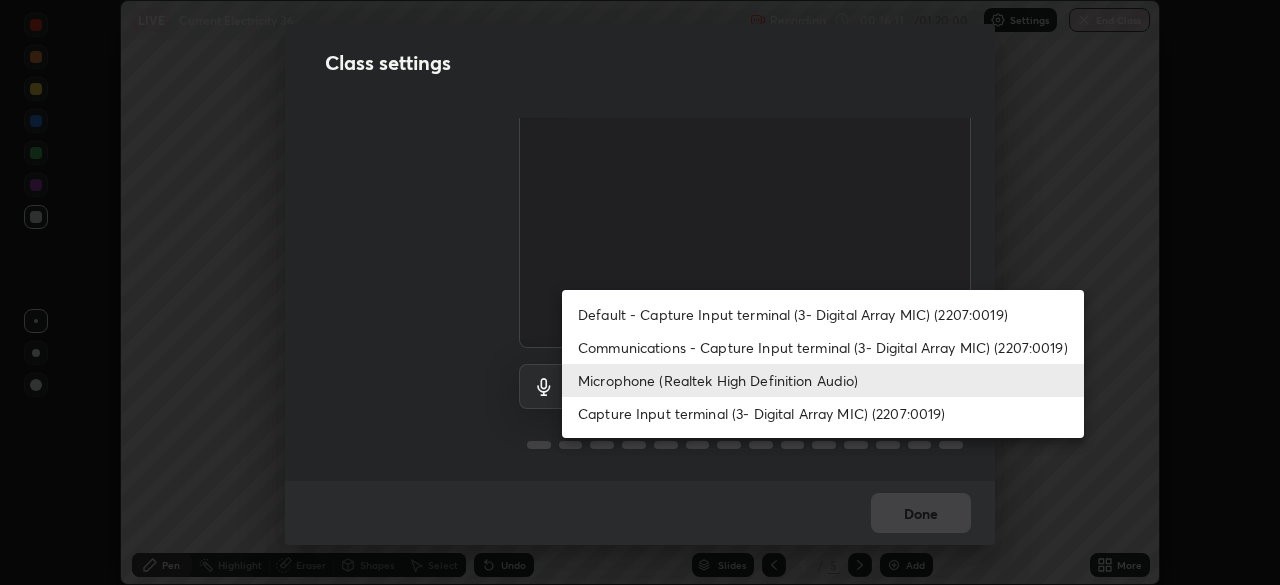 click on "Communications - Capture Input terminal (3- Digital Array MIC) (2207:0019)" at bounding box center [823, 347] 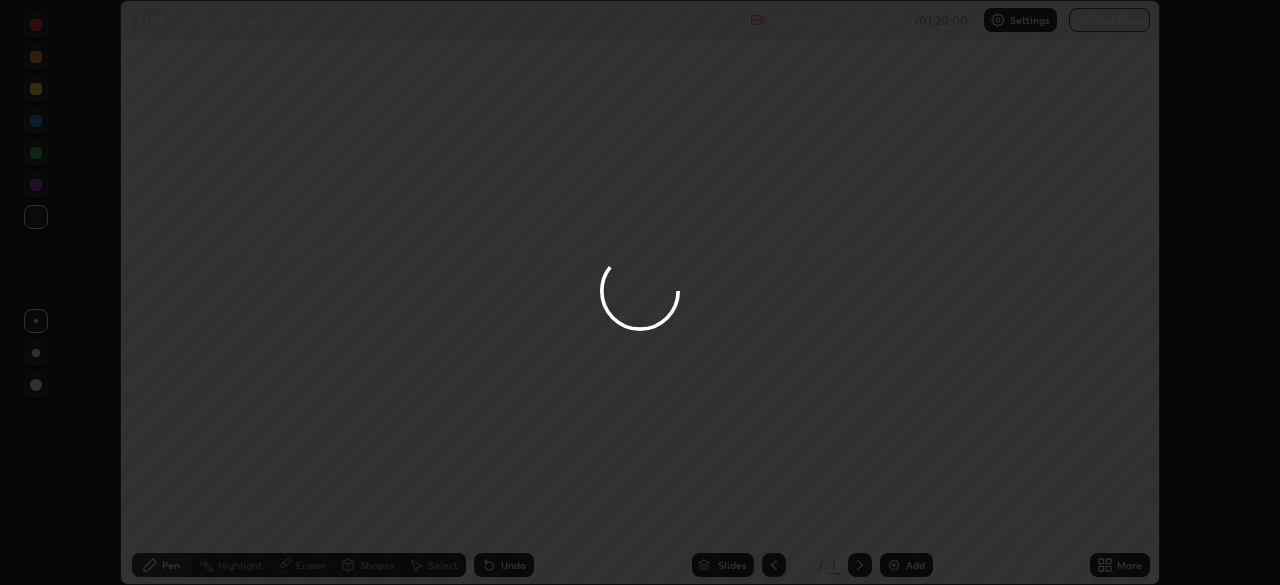 scroll, scrollTop: 0, scrollLeft: 0, axis: both 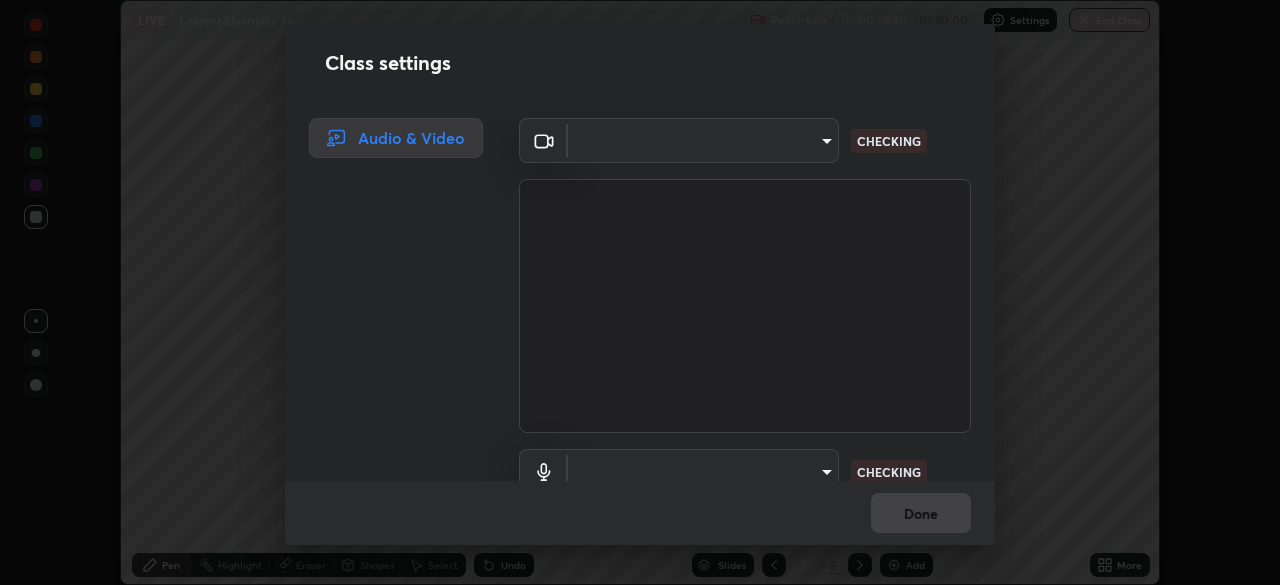 type on "cf4cade584ede8fb560bca5df173c6e0c2fab346f0fe5c0e134d57ffae5dbcad" 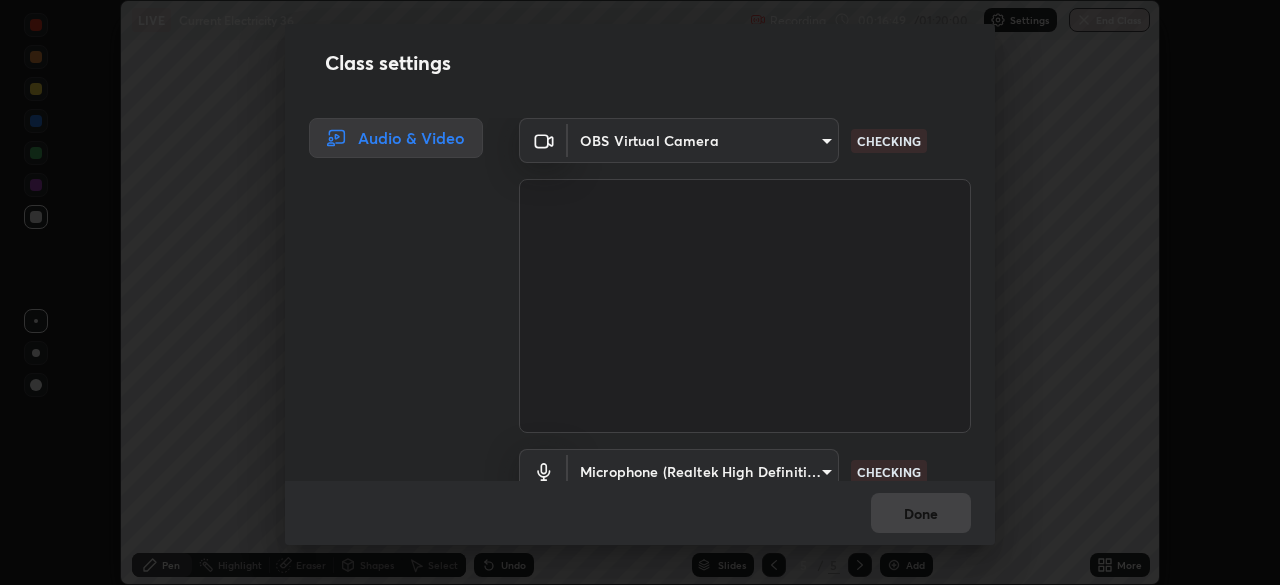 scroll, scrollTop: 91, scrollLeft: 0, axis: vertical 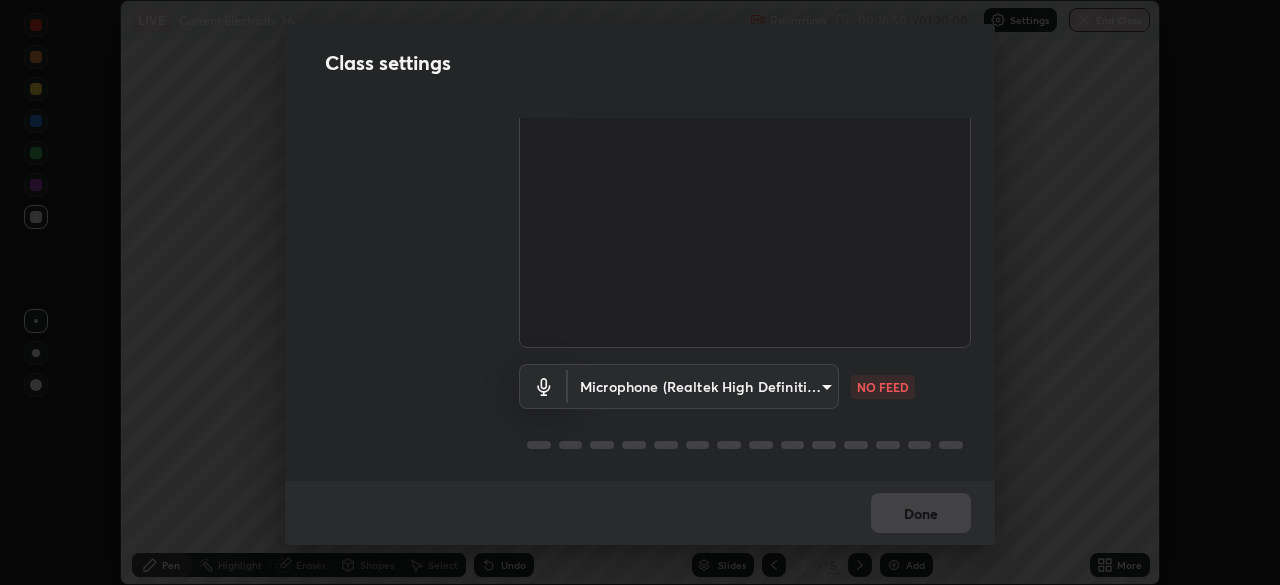 click on "Erase all LIVE Current Electricity 36 Recording 00:16:50 /  01:20:00 Settings End Class Setting up your live class Current Electricity 36 • L87 of Physics Brijesh Kumar Chaturvedi Pen Highlight Eraser Shapes Select Undo Slides 5 / 5 Add More No doubts shared Encourage your learners to ask a doubt for better clarity Report an issue Reason for reporting Buffering Chat not working Audio - Video sync issue Educator video quality low ​ Attach an image Report Class settings Audio & Video OBS Virtual Camera cf4cade584ede8fb560bca5df173c6e0c2fab346f0fe5c0e134d57ffae5dbcad WORKING Microphone (Realtek High Definition Audio) 2c7ce03bf44361b7ba6d686ec062d0a68e8820996cf89e2862210030541b57e2 NO FEED Done" at bounding box center (640, 292) 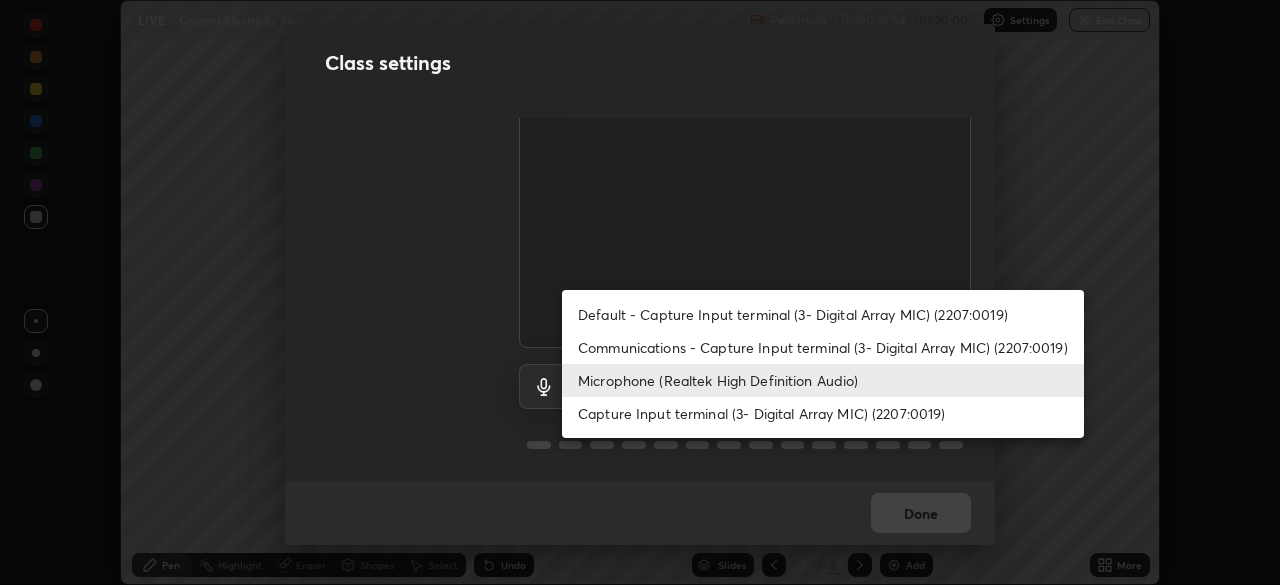 click on "Default - Capture Input terminal (3- Digital Array MIC) (2207:0019)" at bounding box center (823, 314) 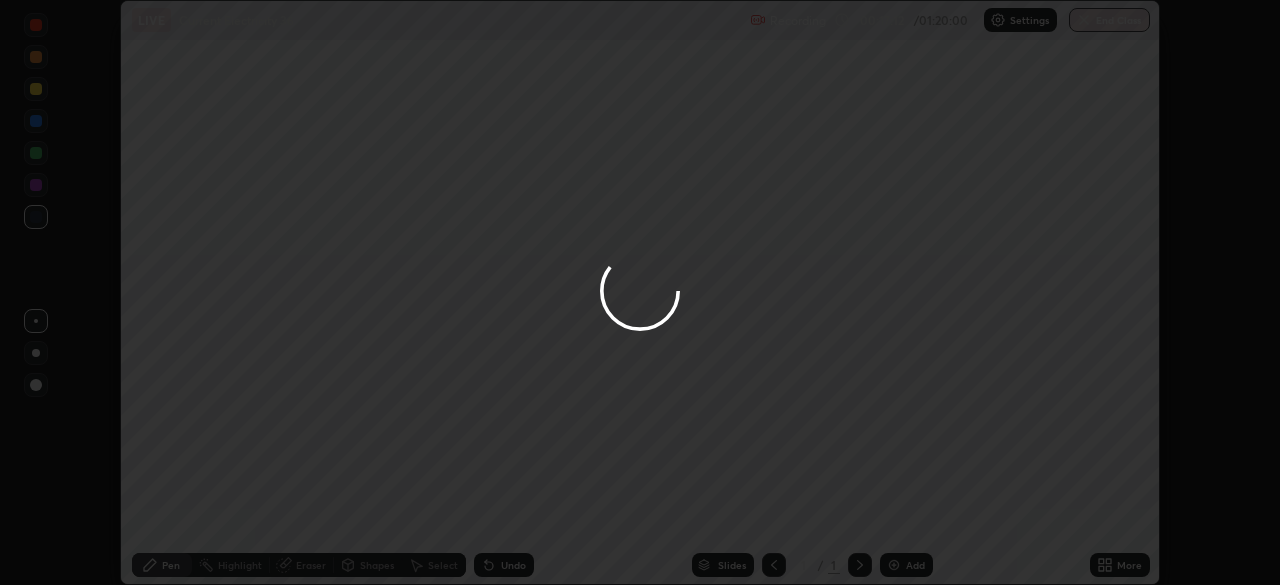 scroll, scrollTop: 0, scrollLeft: 0, axis: both 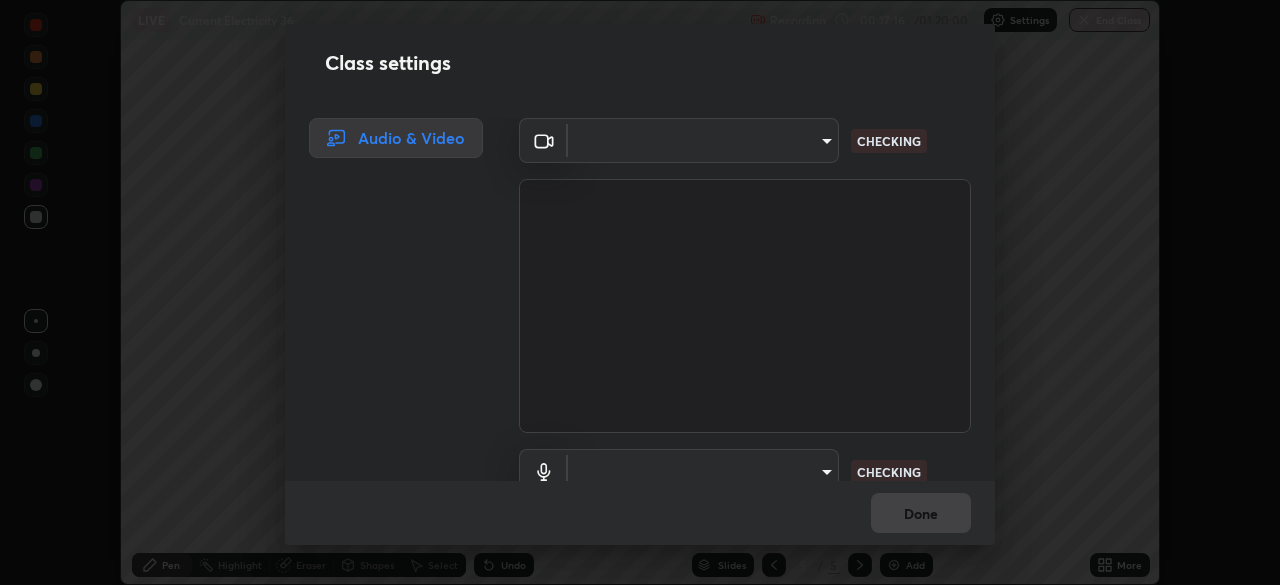 type on "cf4cade584ede8fb560bca5df173c6e0c2fab346f0fe5c0e134d57ffae5dbcad" 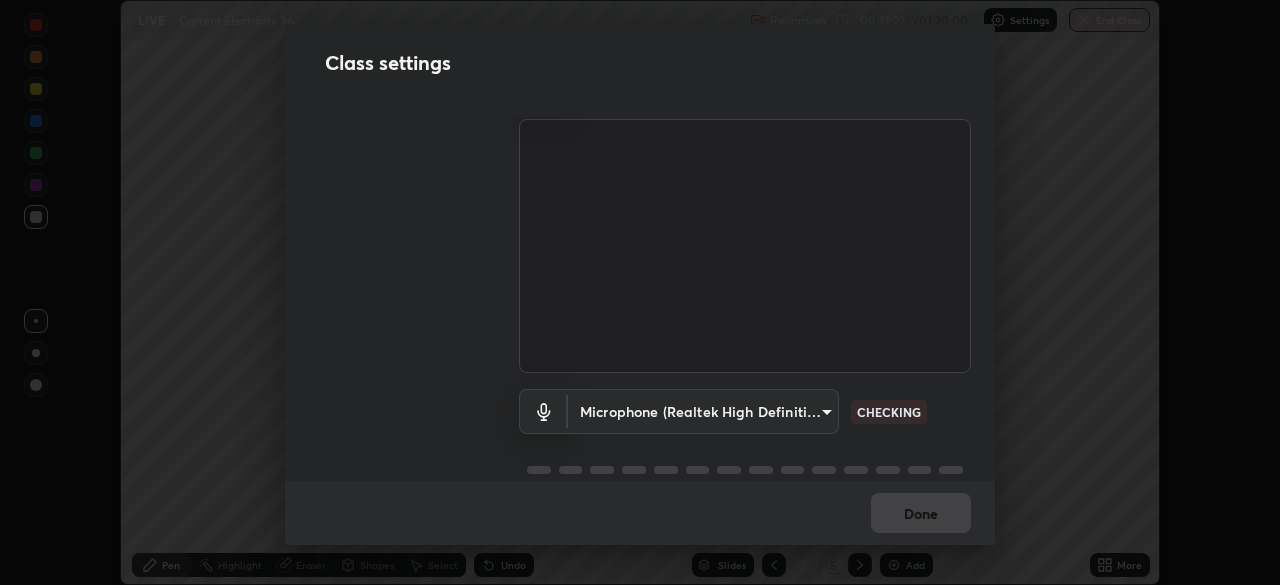 scroll, scrollTop: 91, scrollLeft: 0, axis: vertical 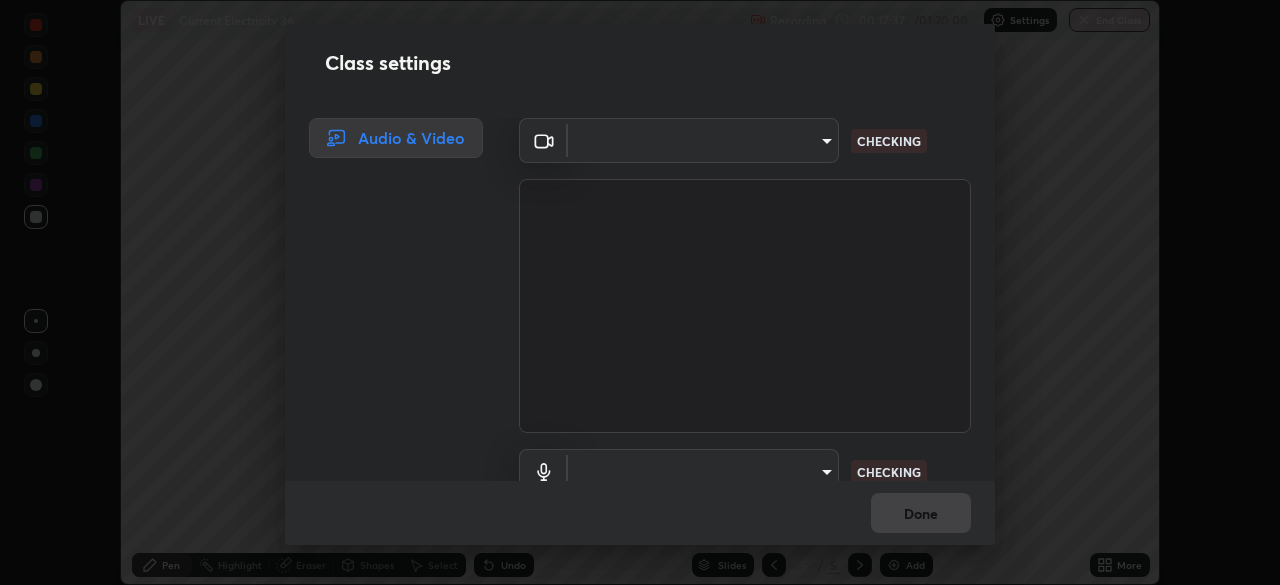 type on "cf4cade584ede8fb560bca5df173c6e0c2fab346f0fe5c0e134d57ffae5dbcad" 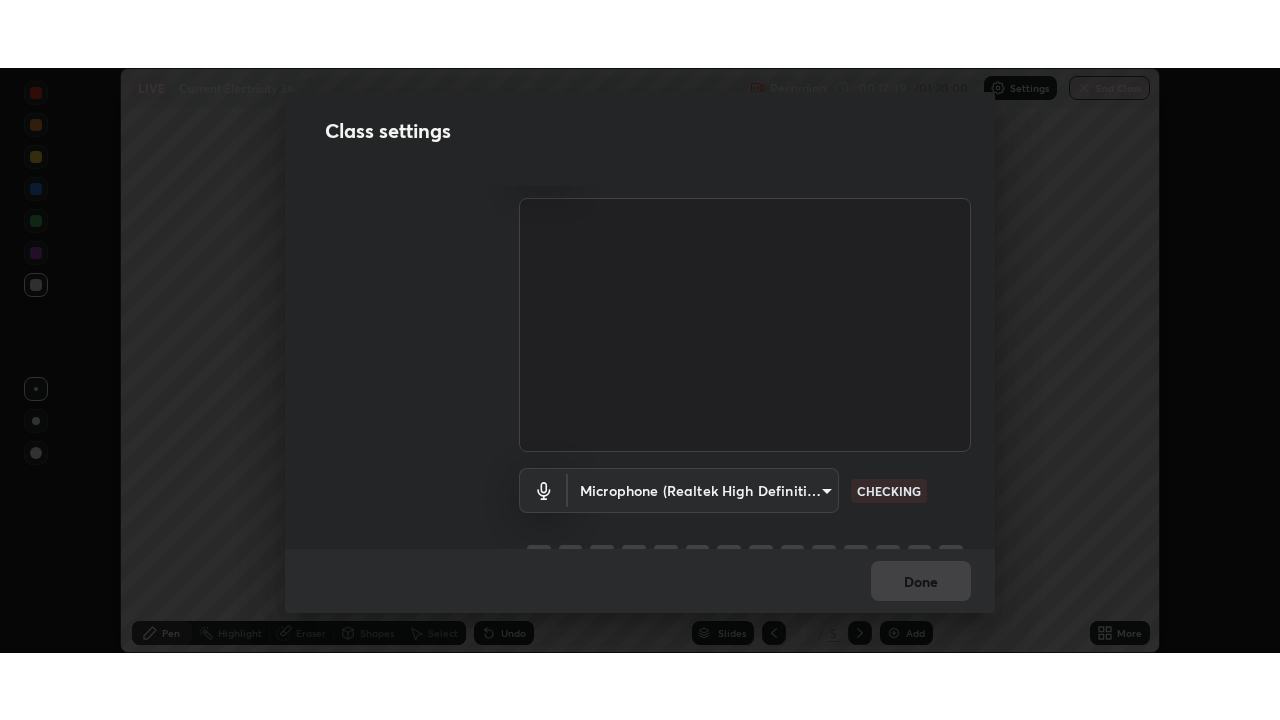 scroll, scrollTop: 91, scrollLeft: 0, axis: vertical 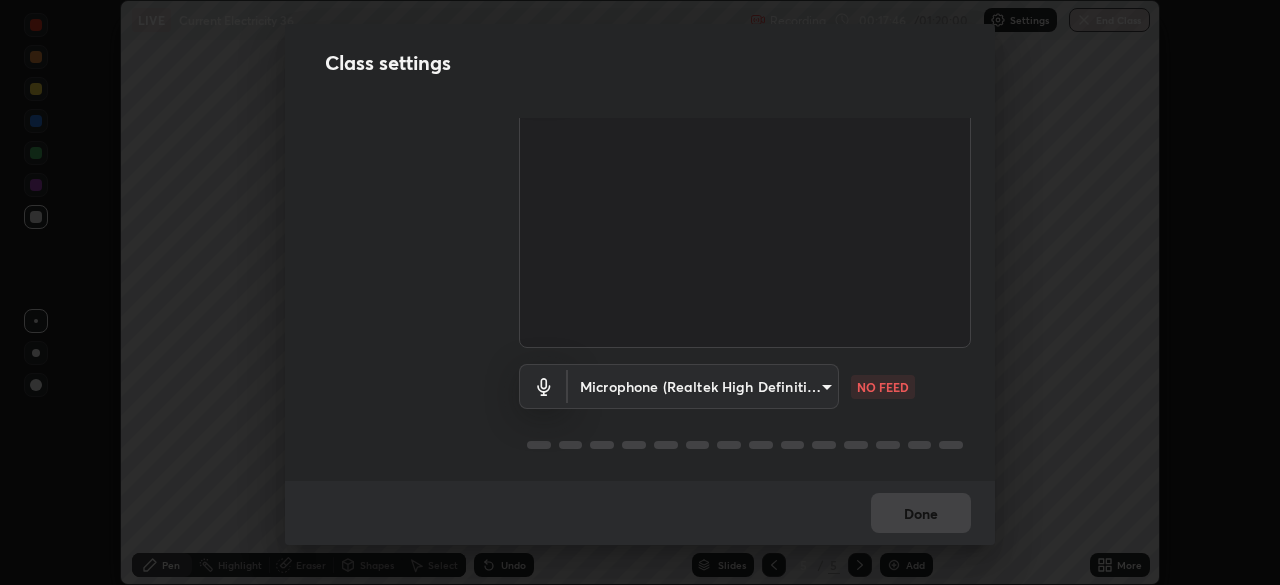 click on "Erase all LIVE Current Electricity 36 Recording 00:17:46 /  01:20:00 Settings End Class Setting up your live class Current Electricity 36 • L87 of Physics [FIRST] [LAST] Pen Highlight Eraser Shapes Select Undo Slides 5 / 5 Add More No doubts shared Encourage your learners to ask a doubt for better clarity Report an issue Reason for reporting Buffering Chat not working Audio - Video sync issue Educator video quality low ​ Attach an image Report Class settings Audio & Video OBS Virtual Camera [HASH] WORKING Microphone (Realtek High Definition Audio) [HASH] NO FEED Done" at bounding box center (640, 292) 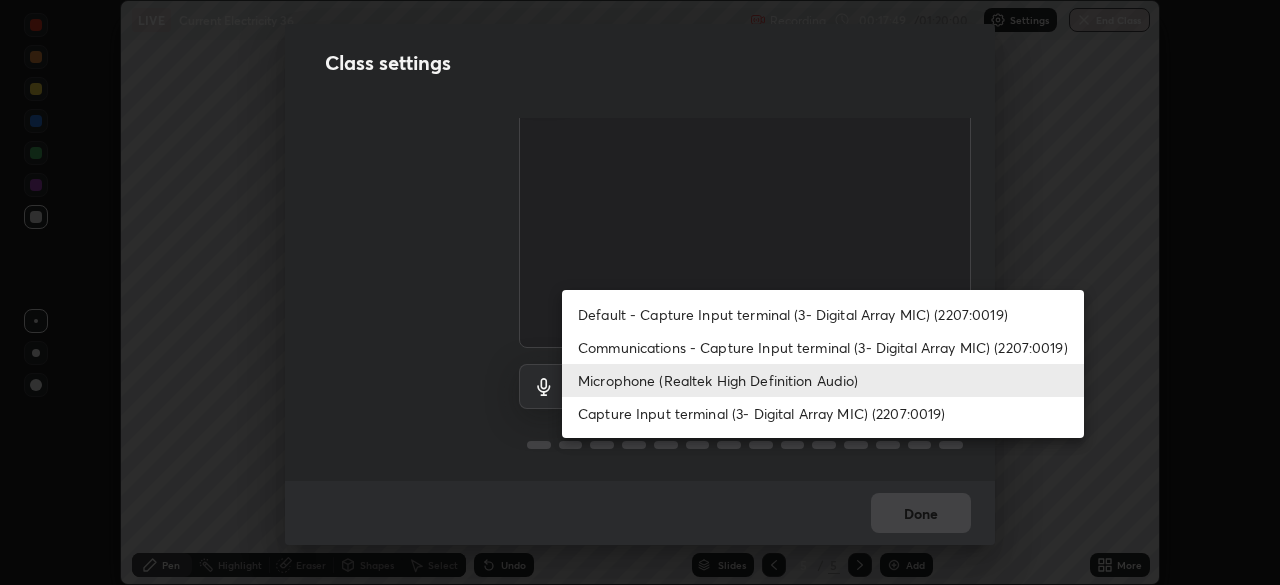 click on "Communications - Capture Input terminal (3- Digital Array MIC) (2207:0019)" at bounding box center (823, 347) 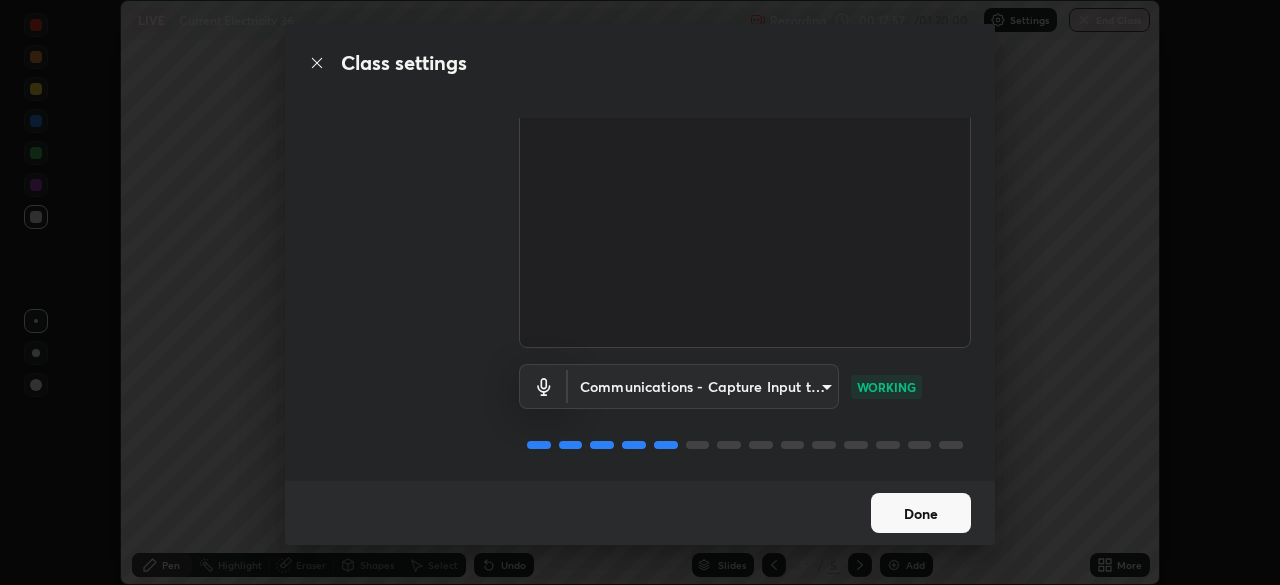 click on "Done" at bounding box center [921, 513] 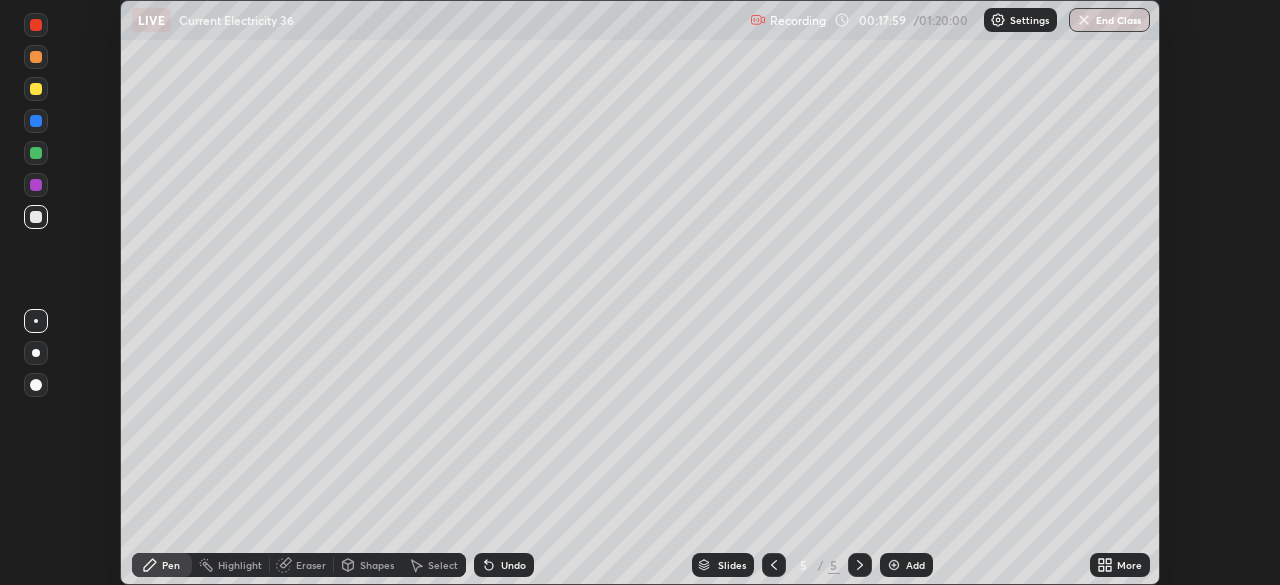 click on "More" at bounding box center [1120, 565] 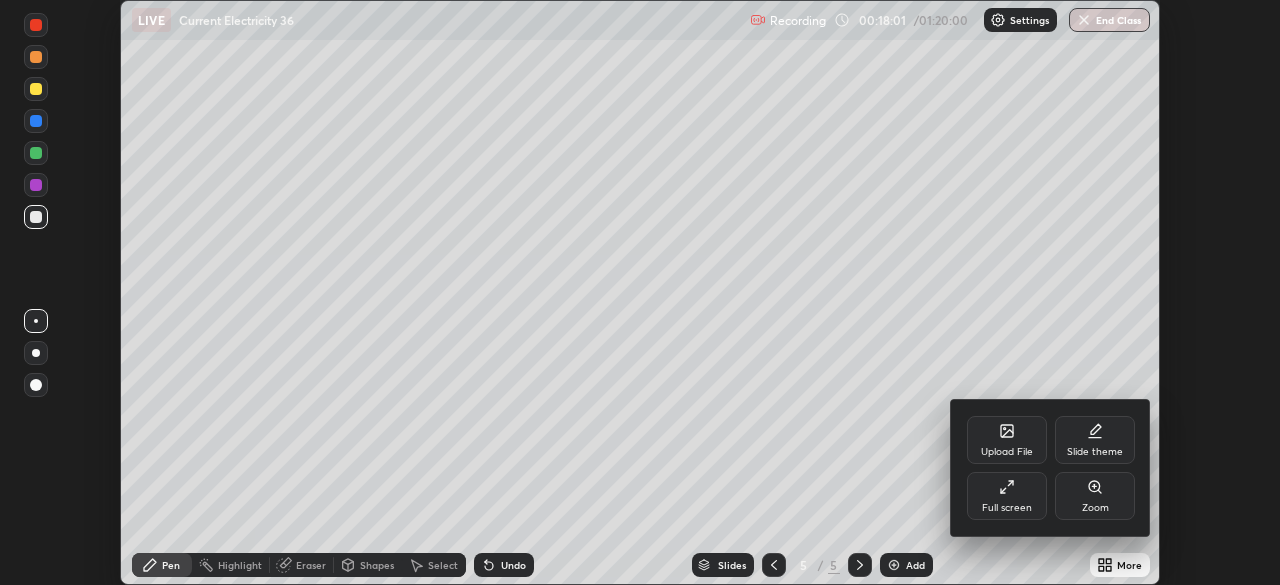 click on "Full screen" at bounding box center [1007, 508] 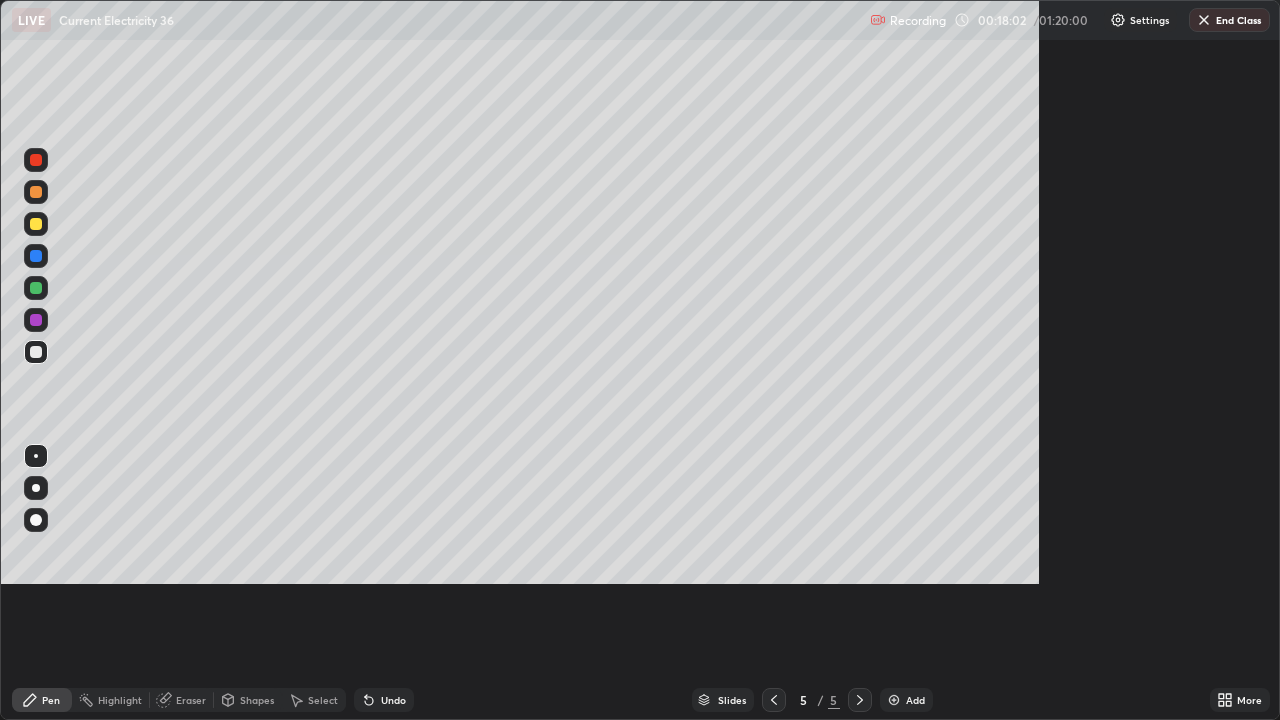 scroll, scrollTop: 99280, scrollLeft: 98720, axis: both 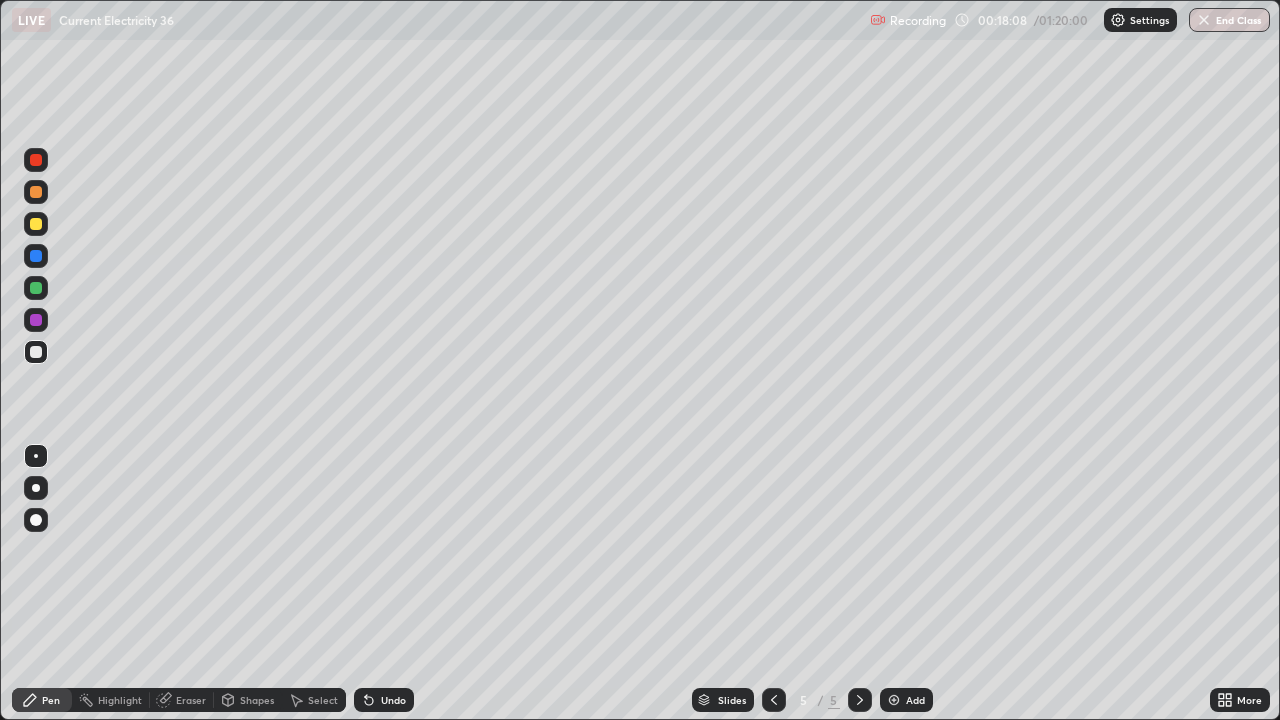 click at bounding box center [36, 192] 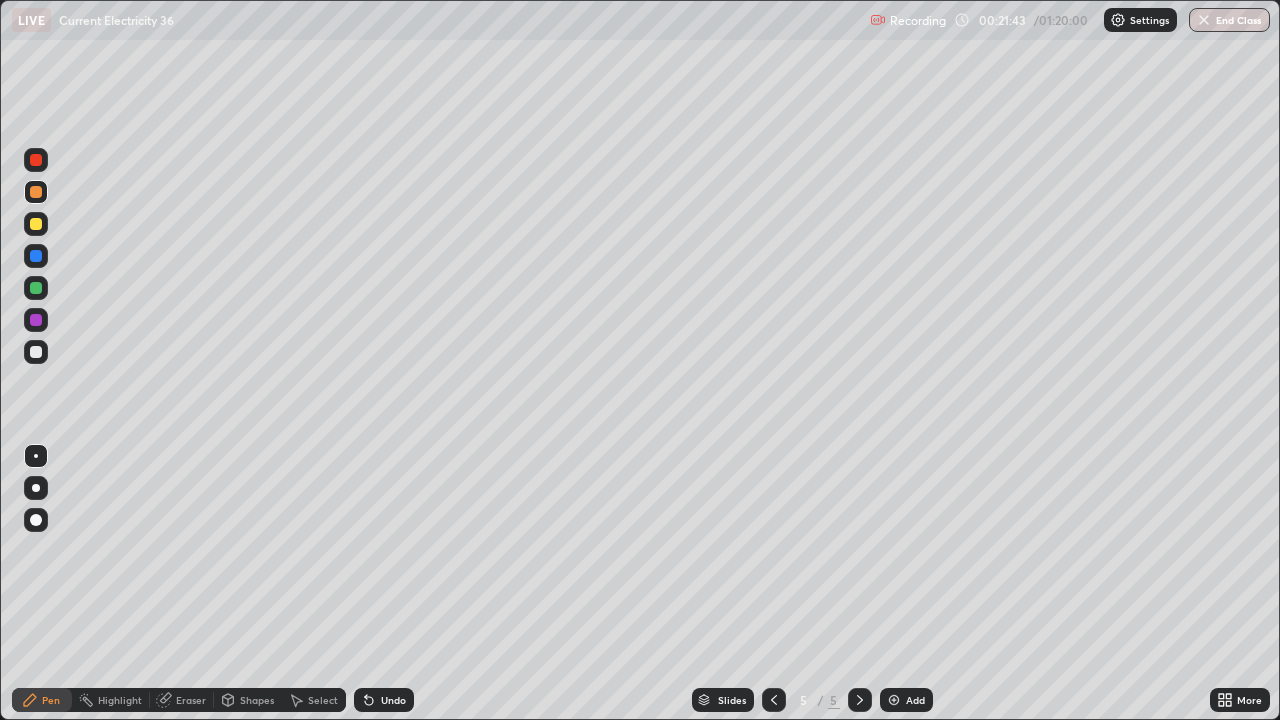click at bounding box center (36, 352) 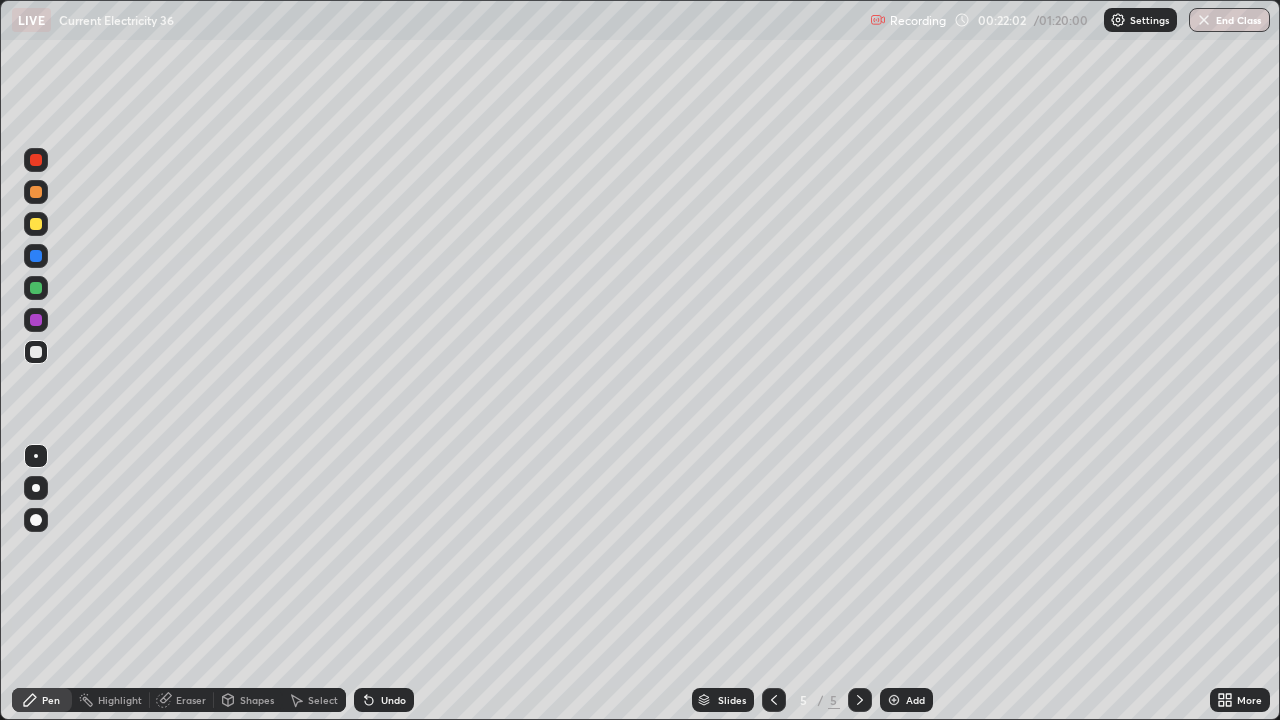 click at bounding box center (36, 224) 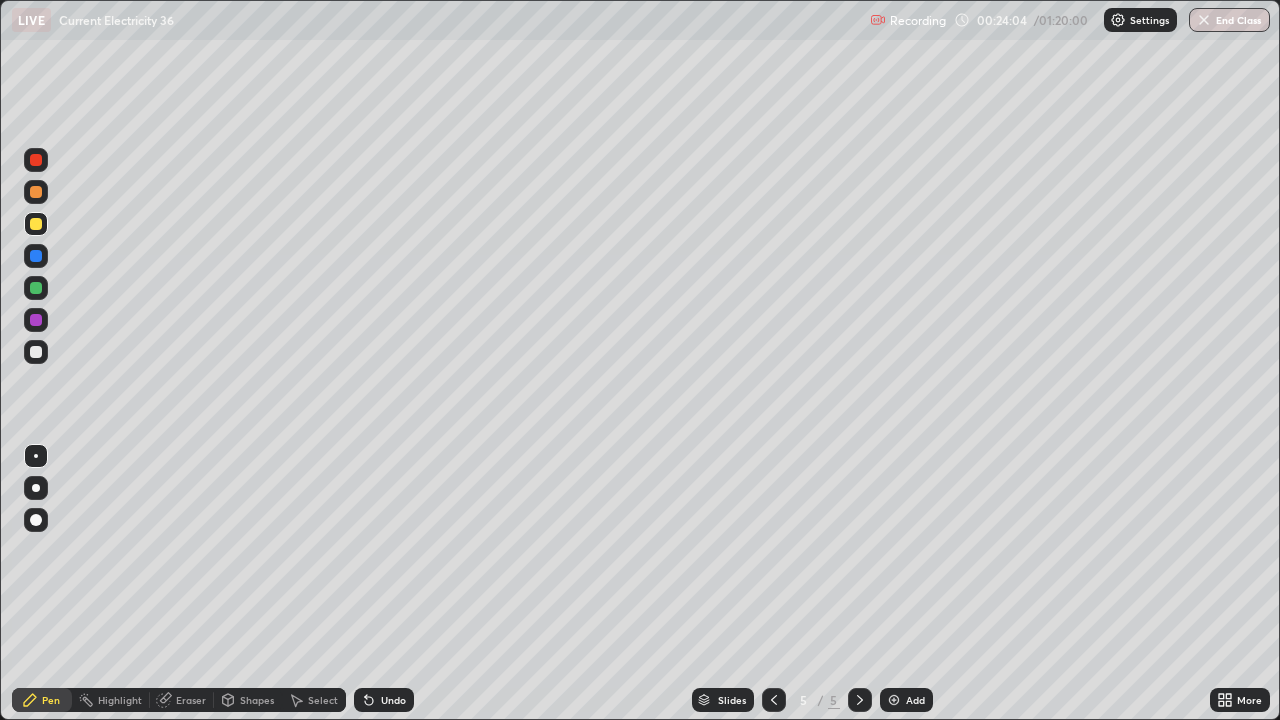click on "Add" at bounding box center [915, 700] 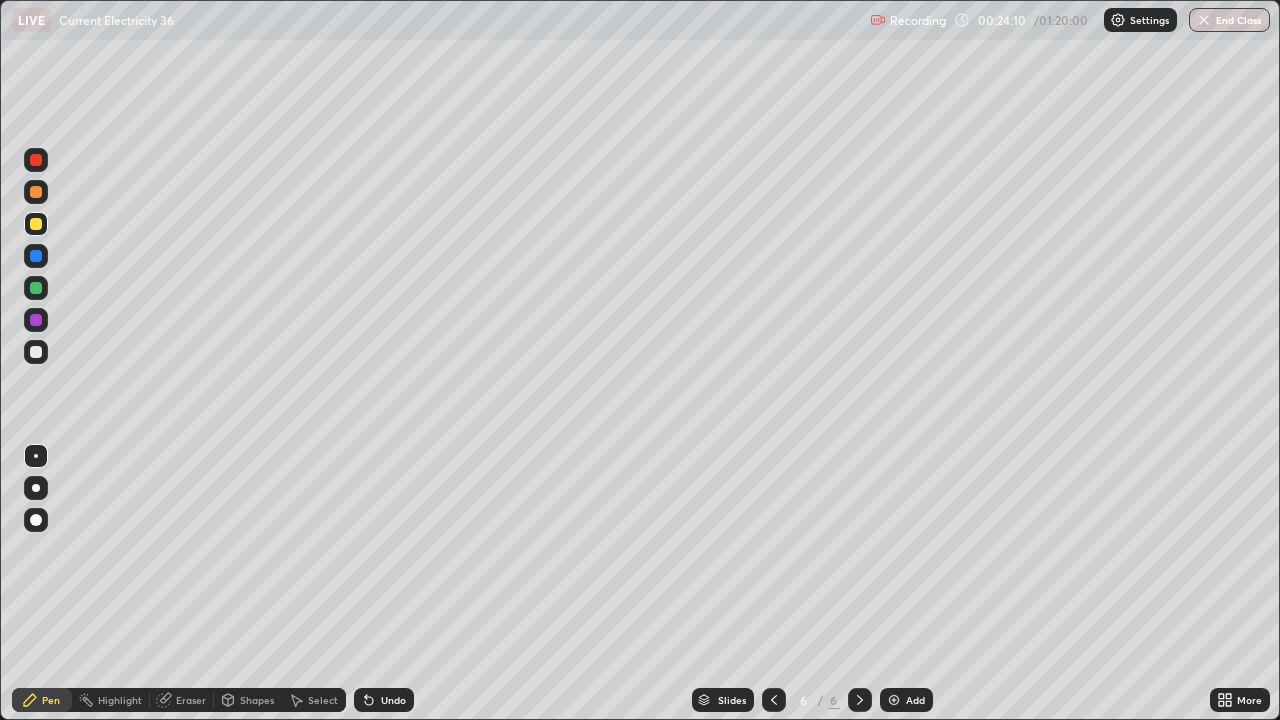 click on "Undo" at bounding box center (393, 700) 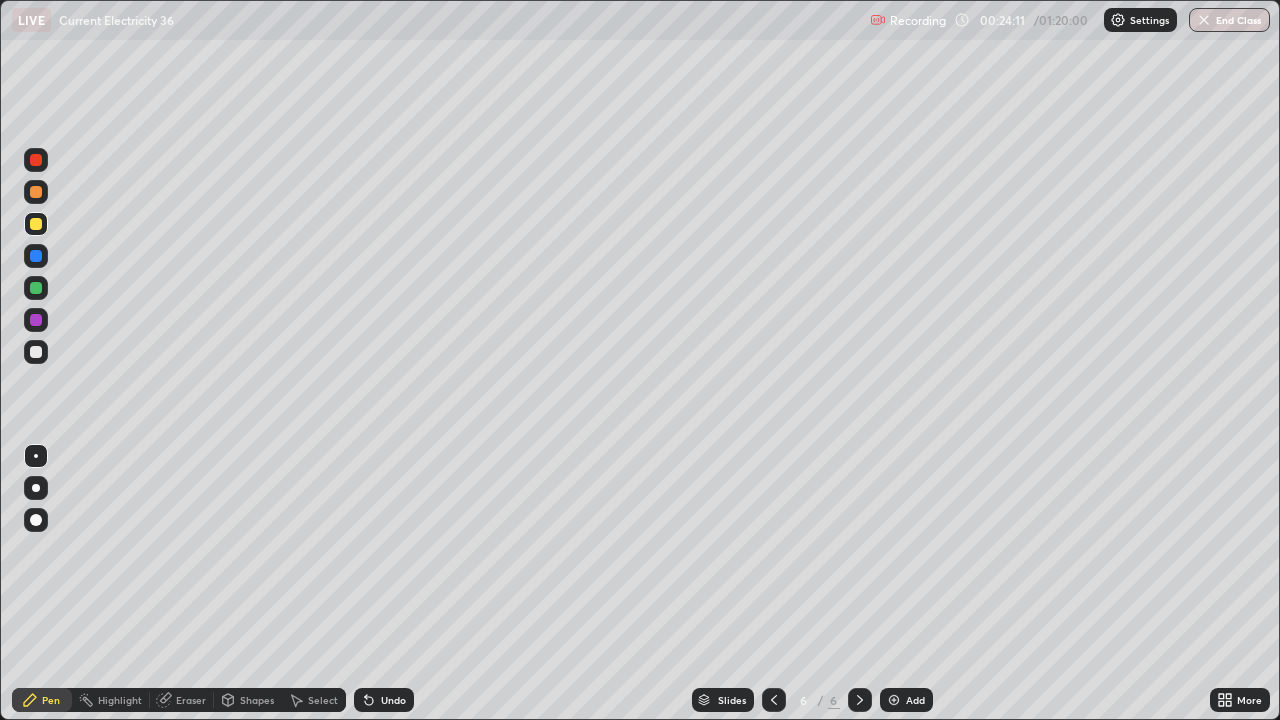 click on "Undo" at bounding box center [393, 700] 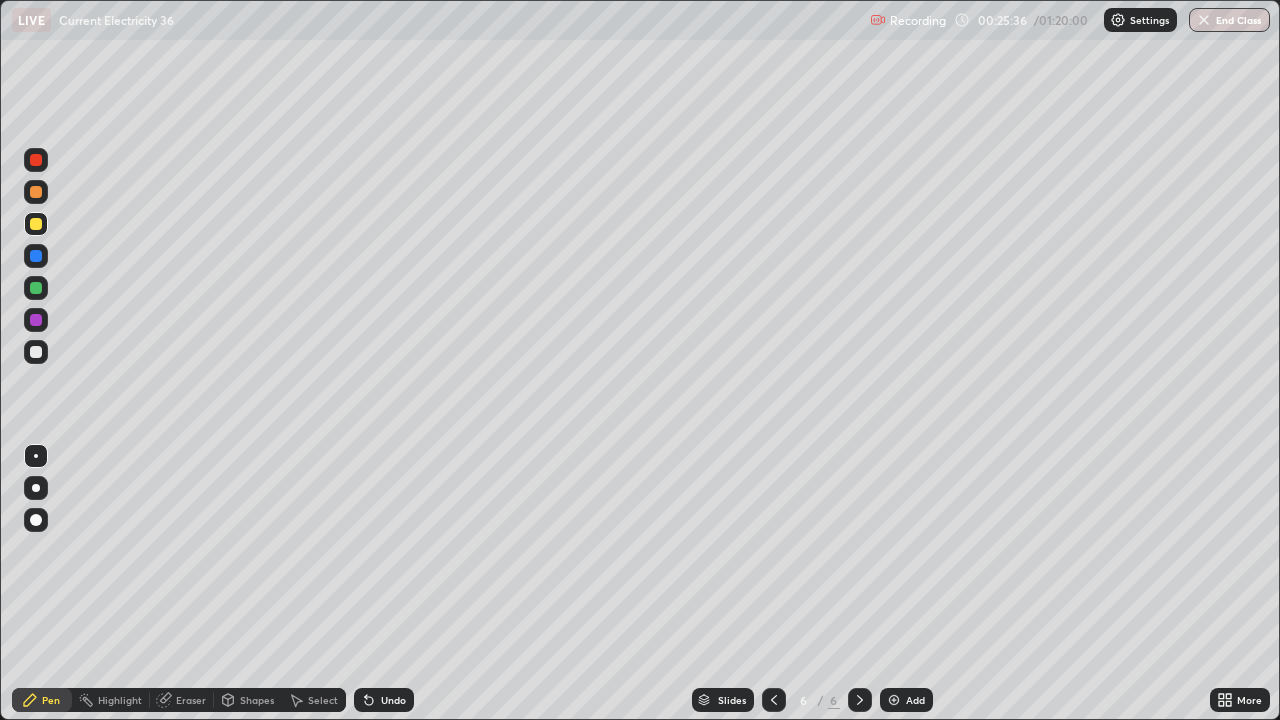 click at bounding box center (36, 352) 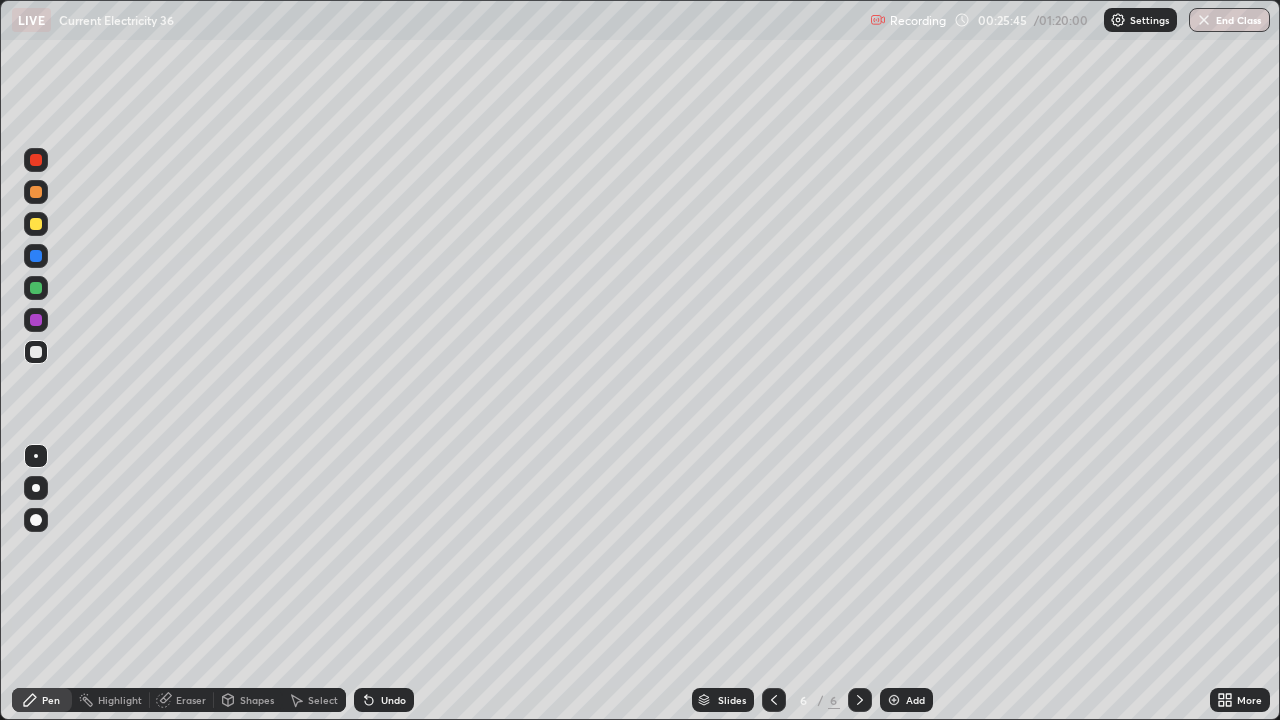 click at bounding box center (36, 288) 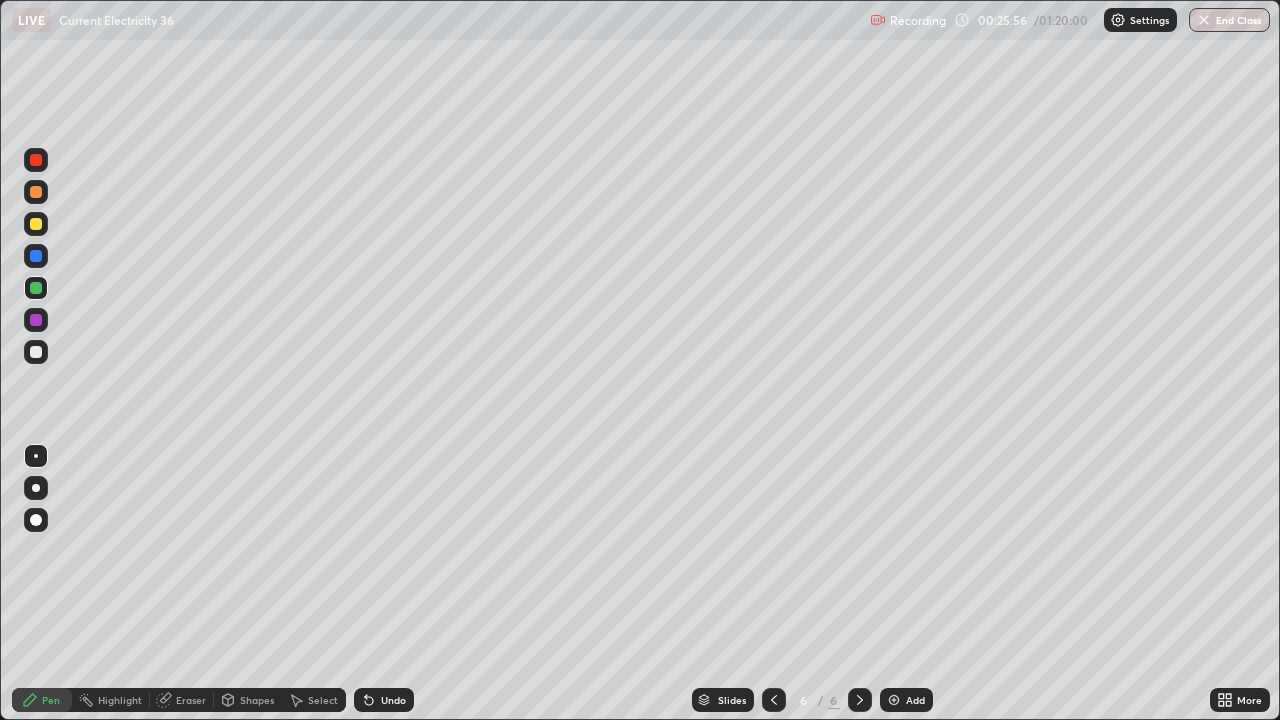 click at bounding box center [36, 224] 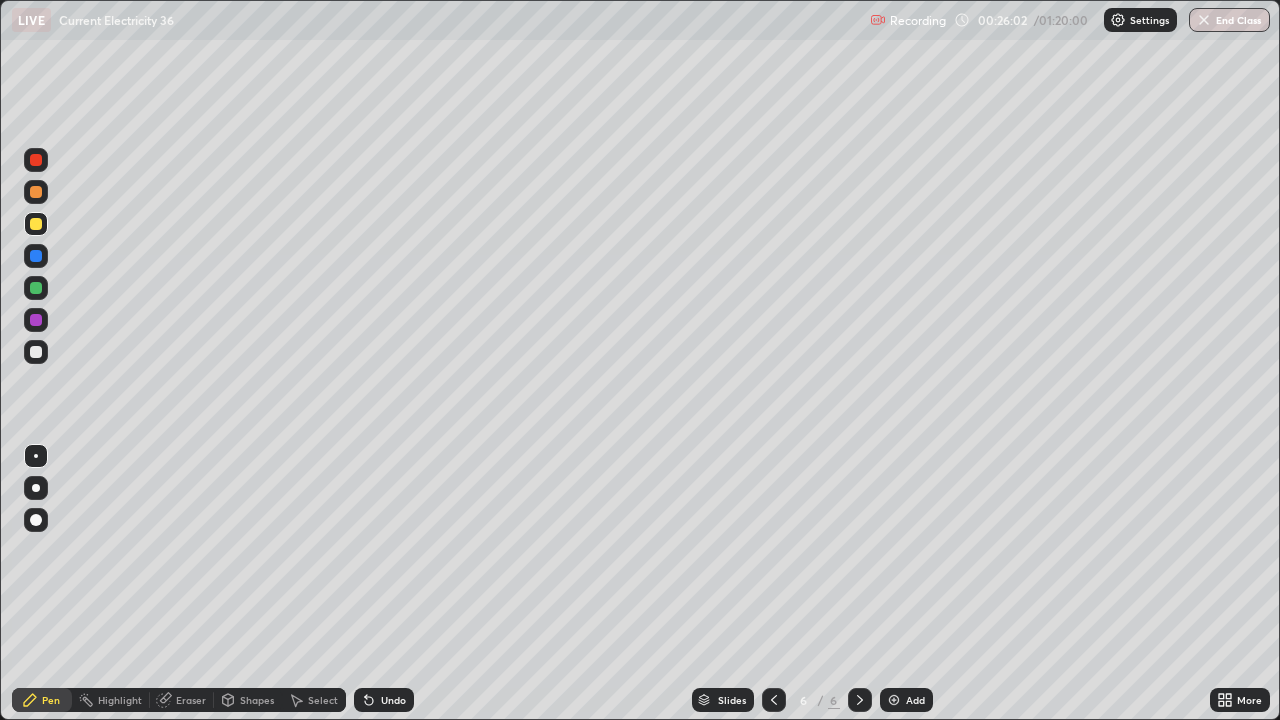 click at bounding box center (36, 288) 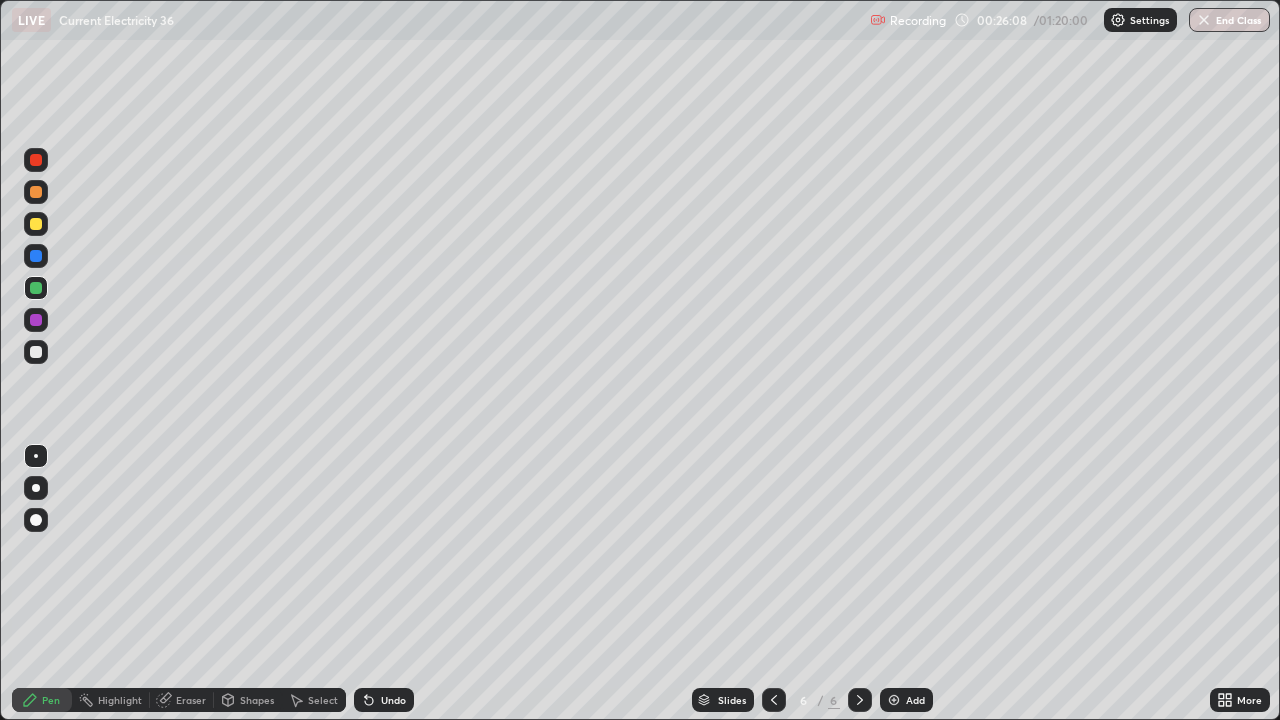 click on "Undo" at bounding box center [393, 700] 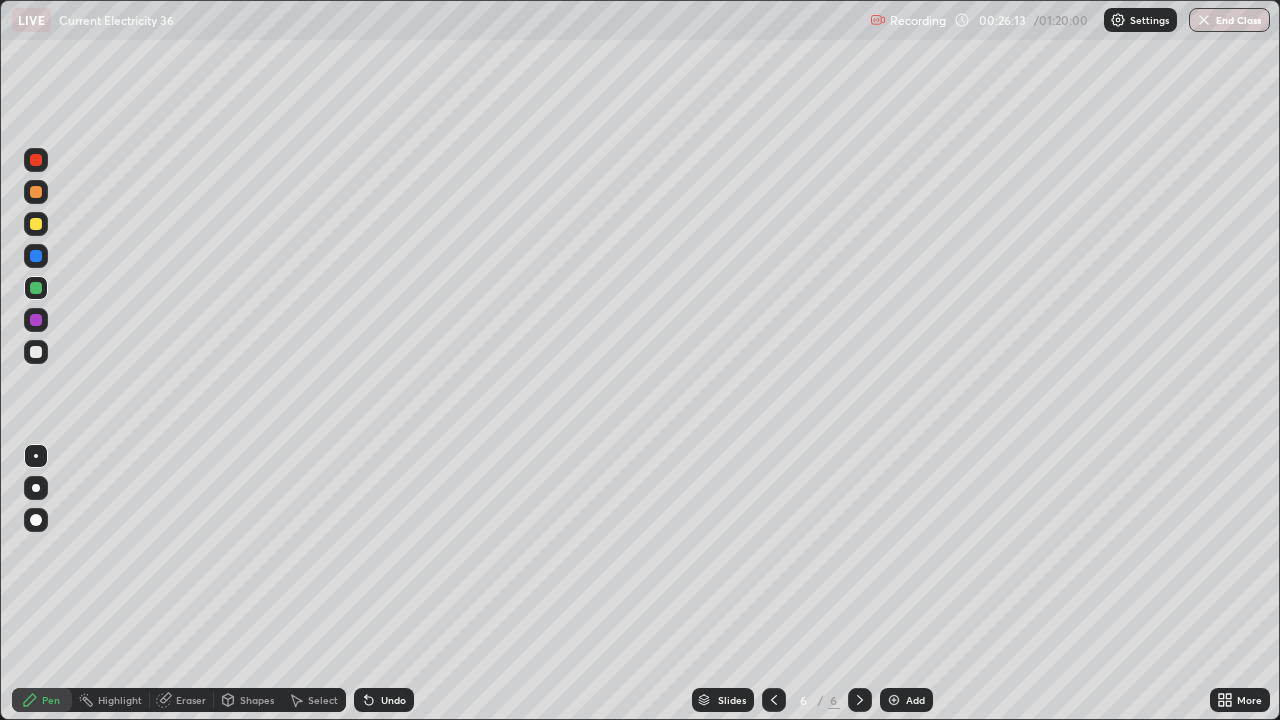 click at bounding box center (36, 352) 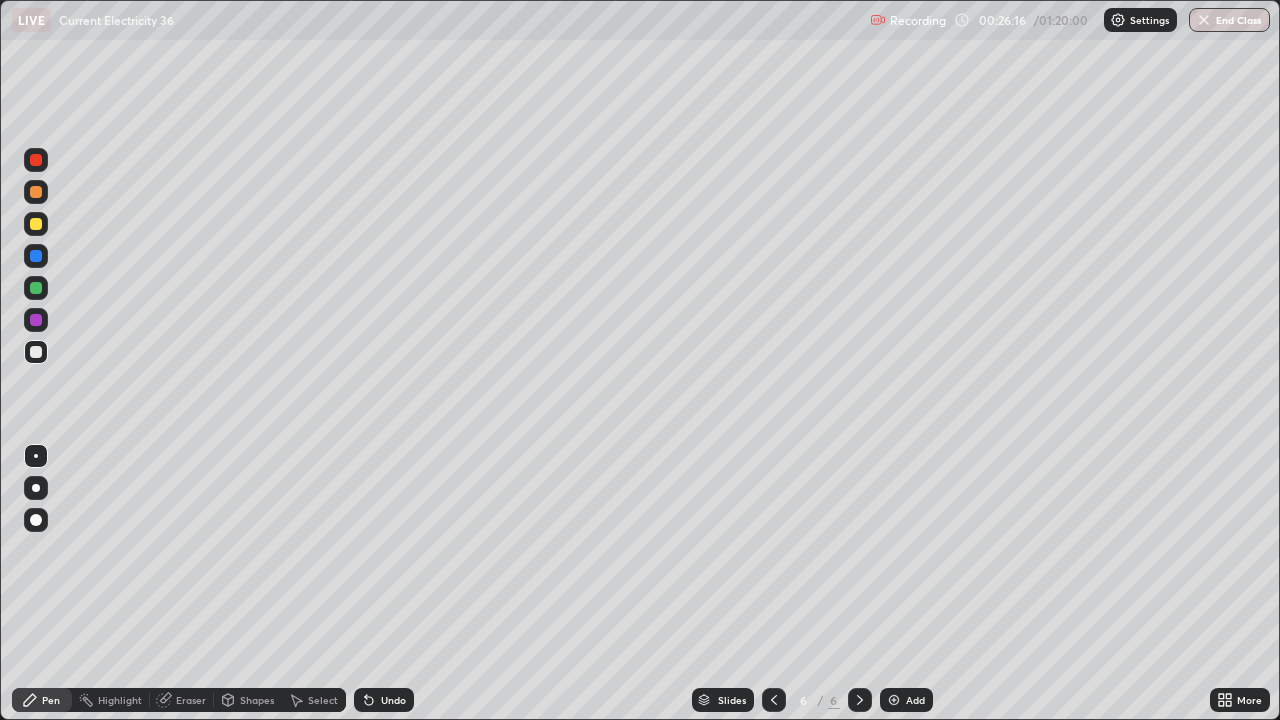click at bounding box center [36, 192] 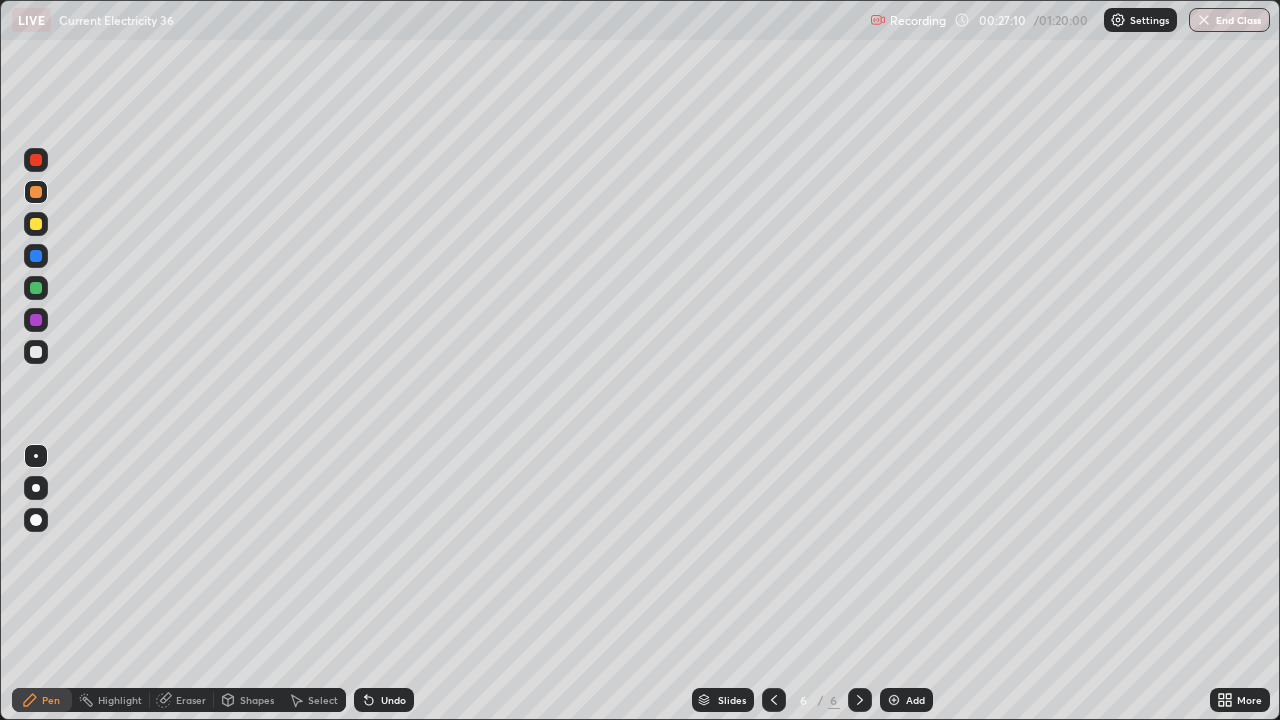 click on "Undo" at bounding box center (393, 700) 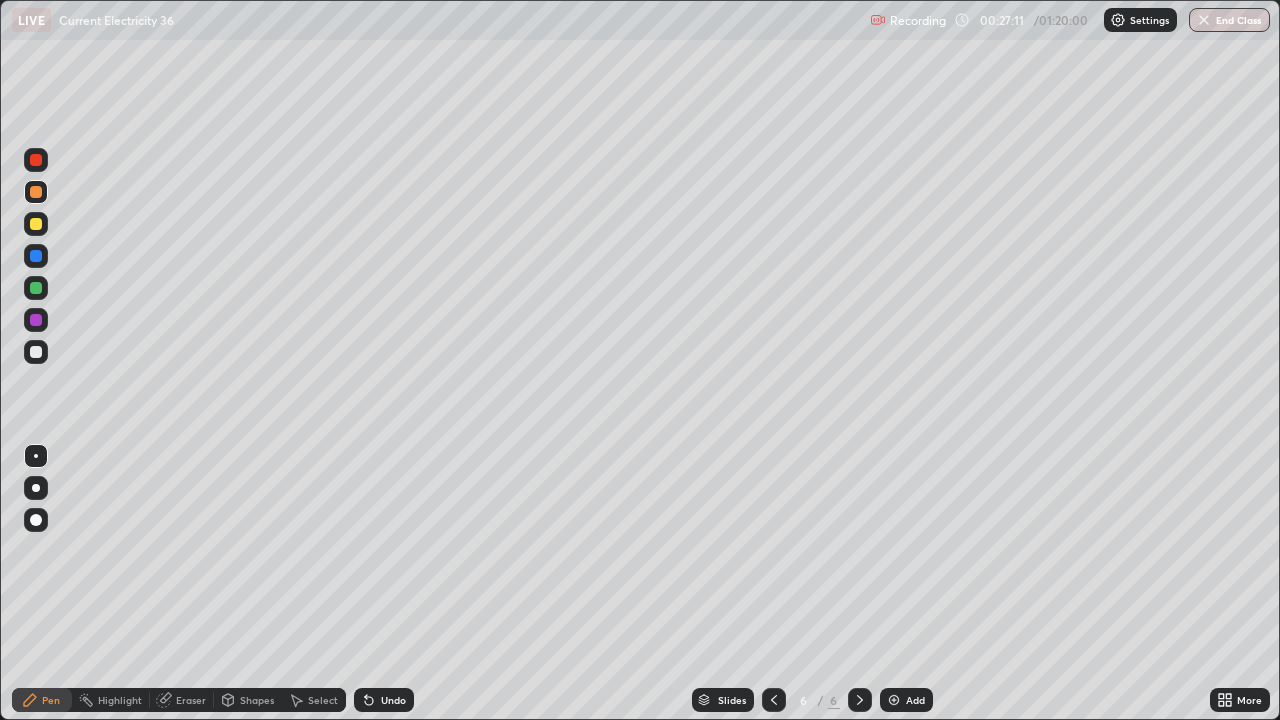 click on "Undo" at bounding box center [393, 700] 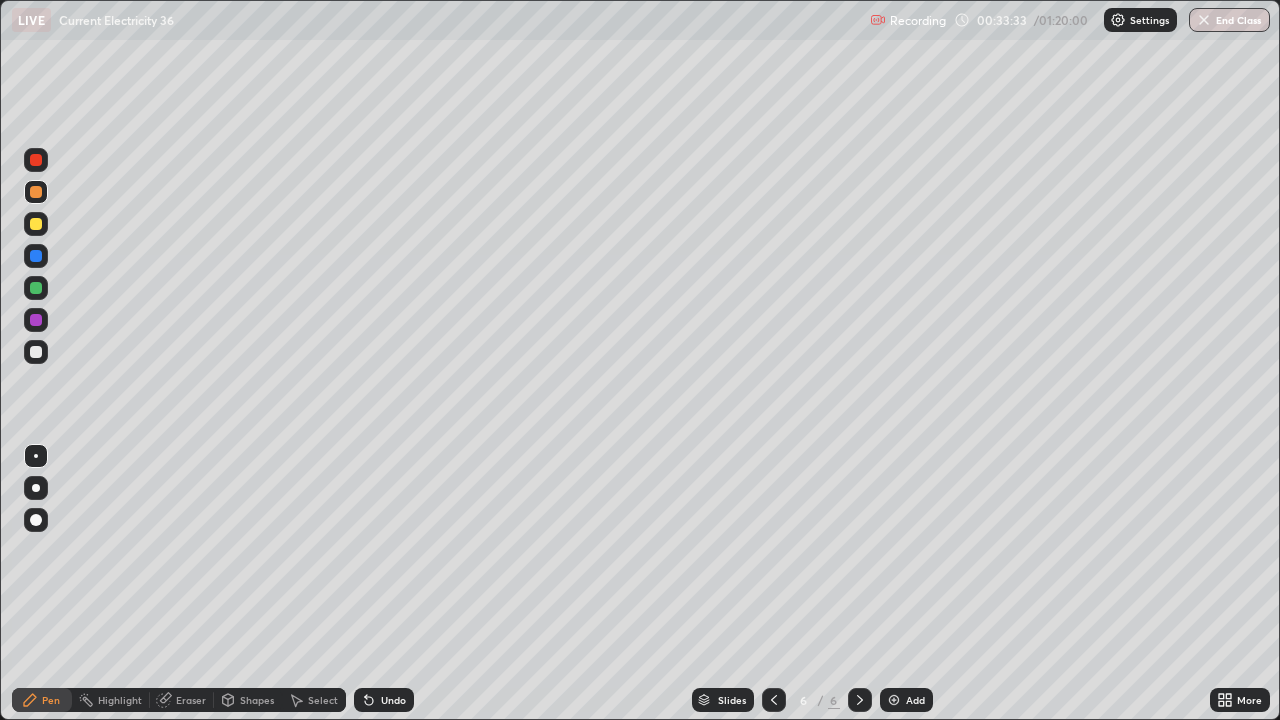 click 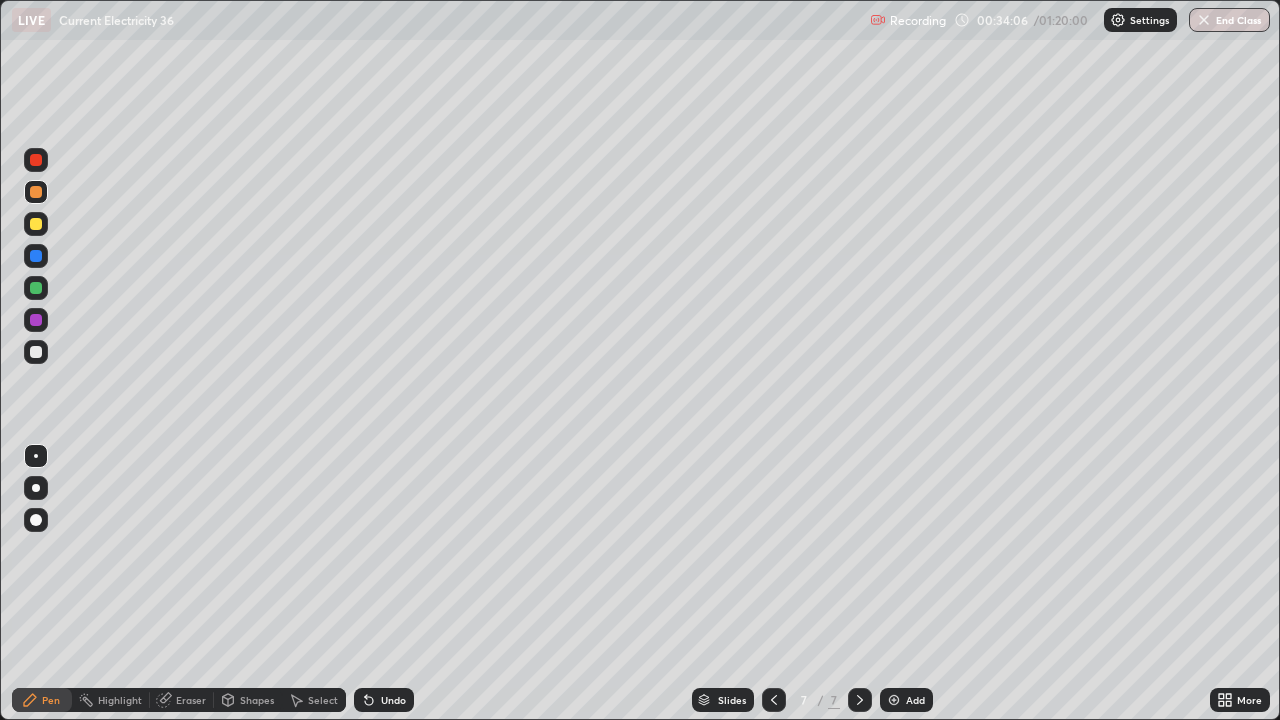 click on "Undo" at bounding box center [393, 700] 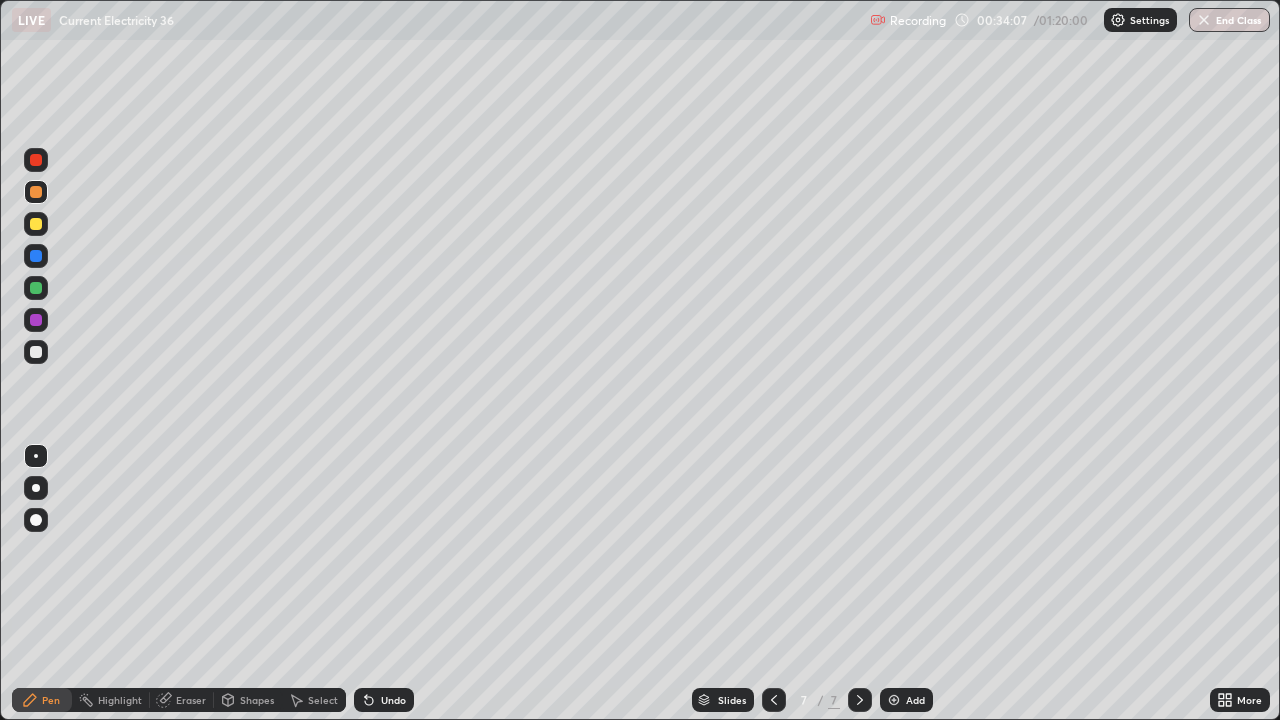 click on "Undo" at bounding box center (393, 700) 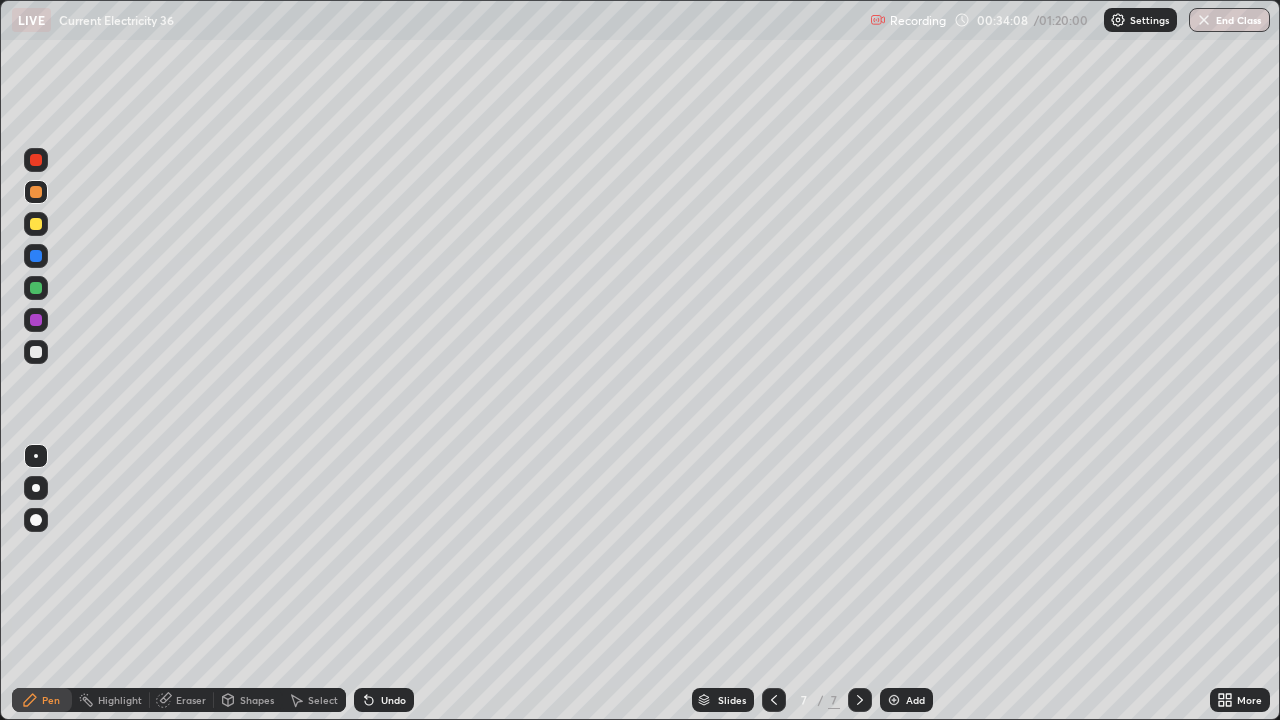 click on "Undo" at bounding box center (393, 700) 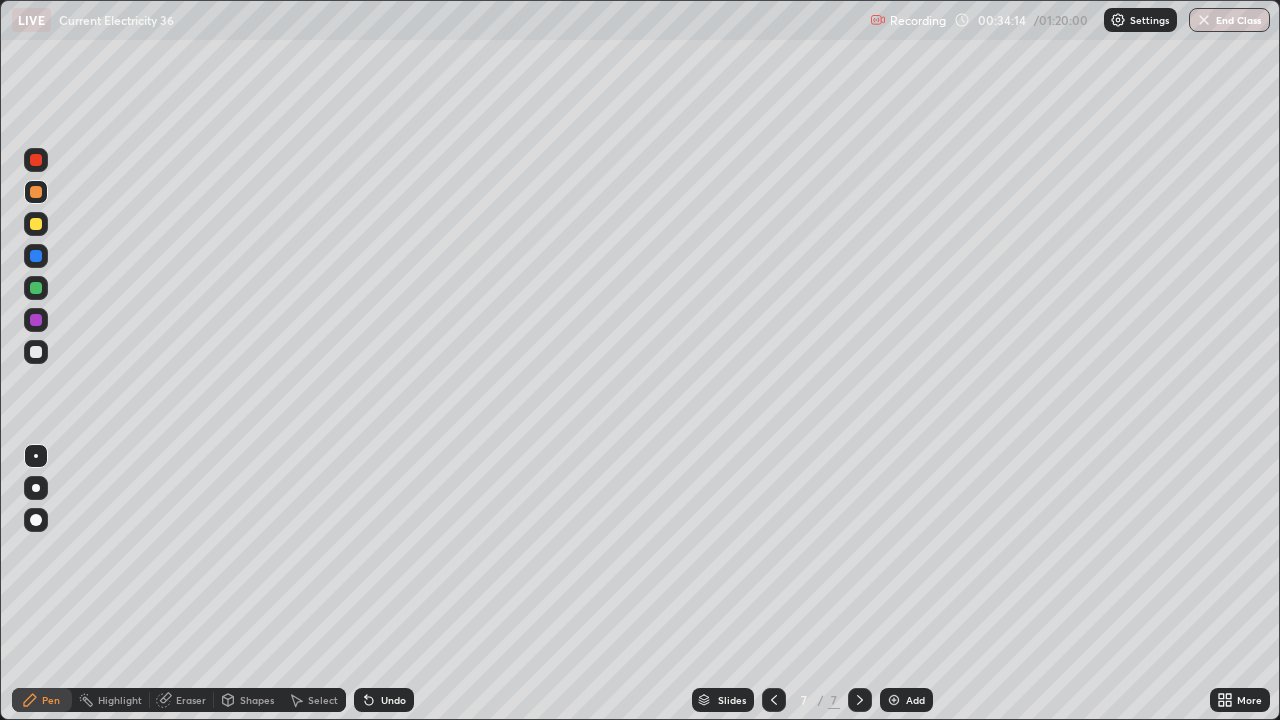 click on "Undo" at bounding box center [393, 700] 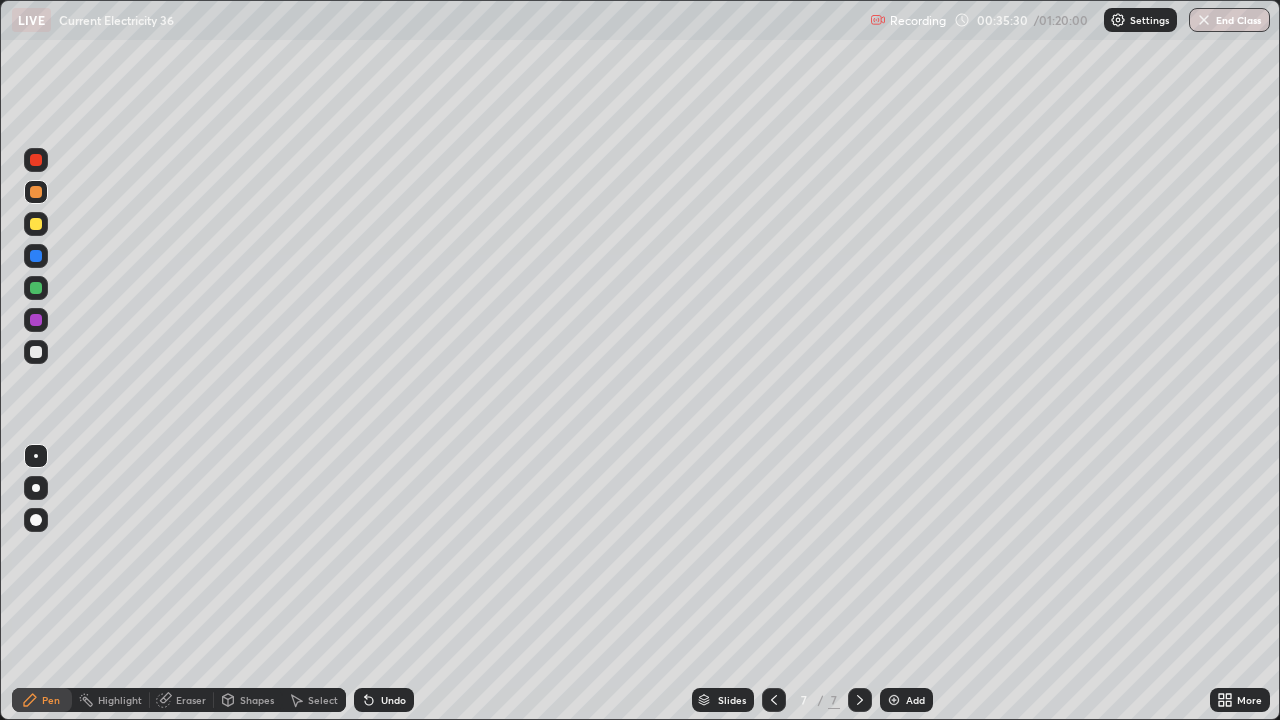 click at bounding box center [36, 352] 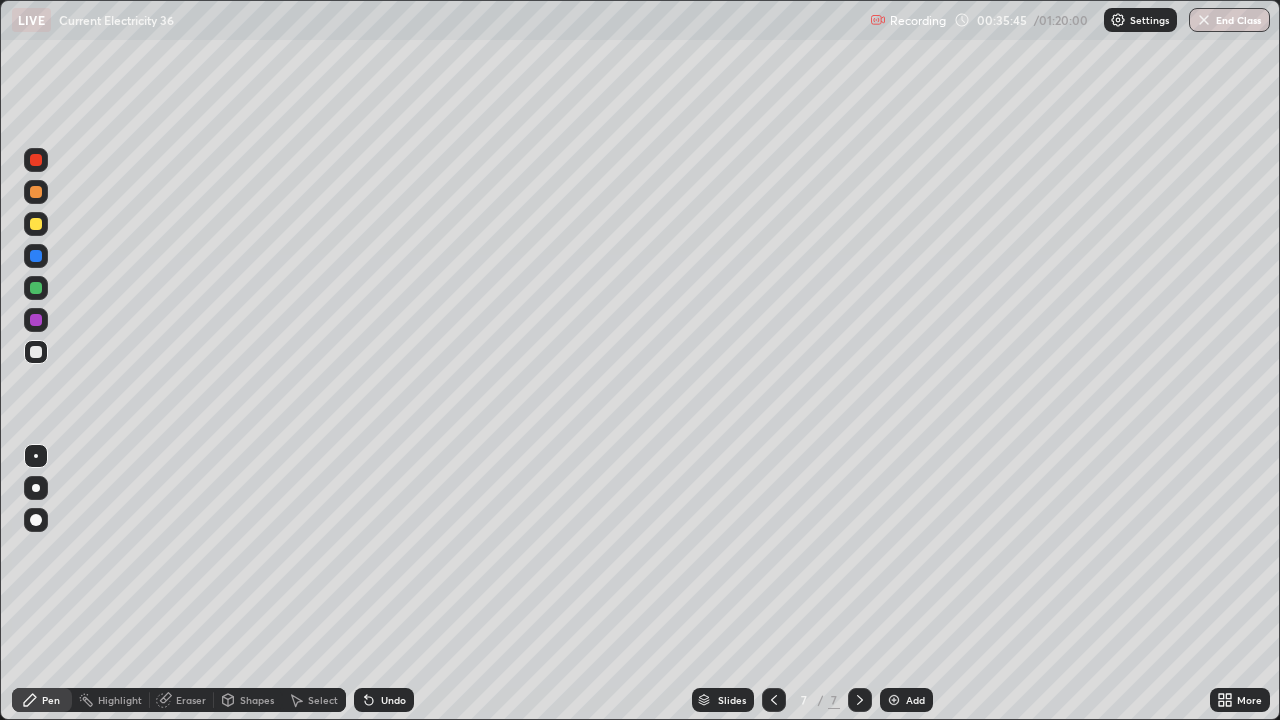 click at bounding box center [36, 192] 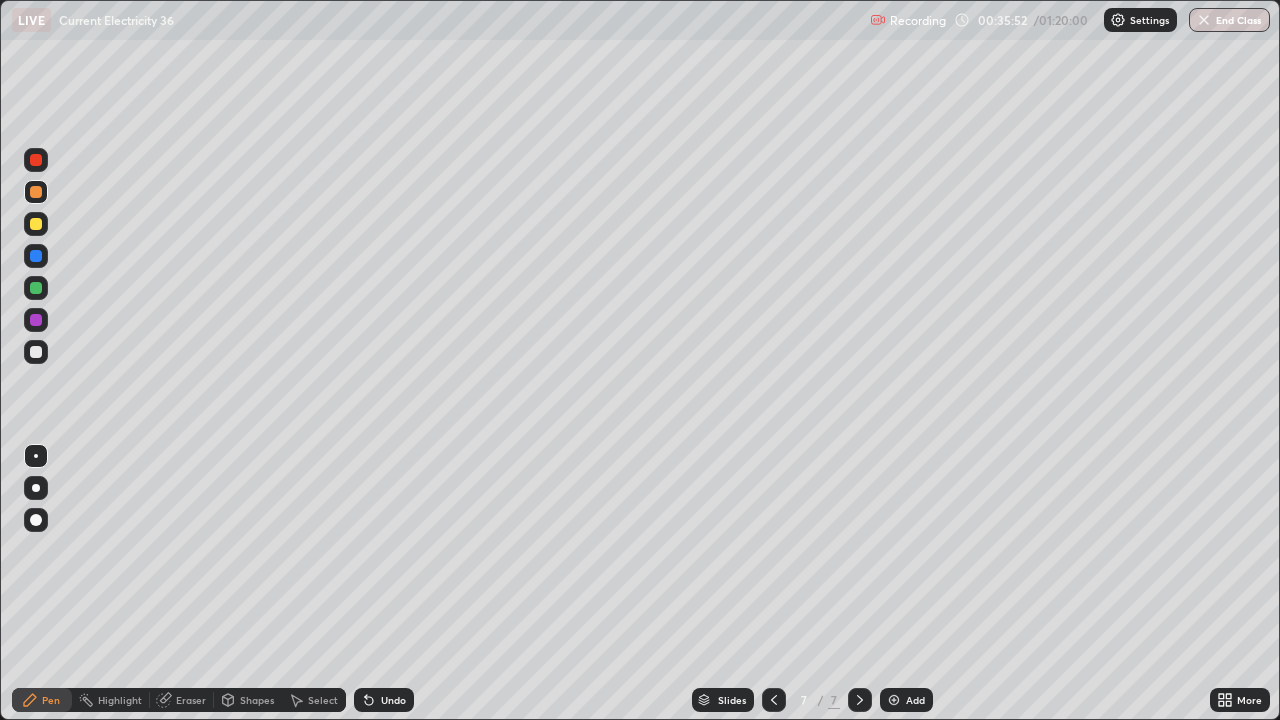 click at bounding box center (36, 352) 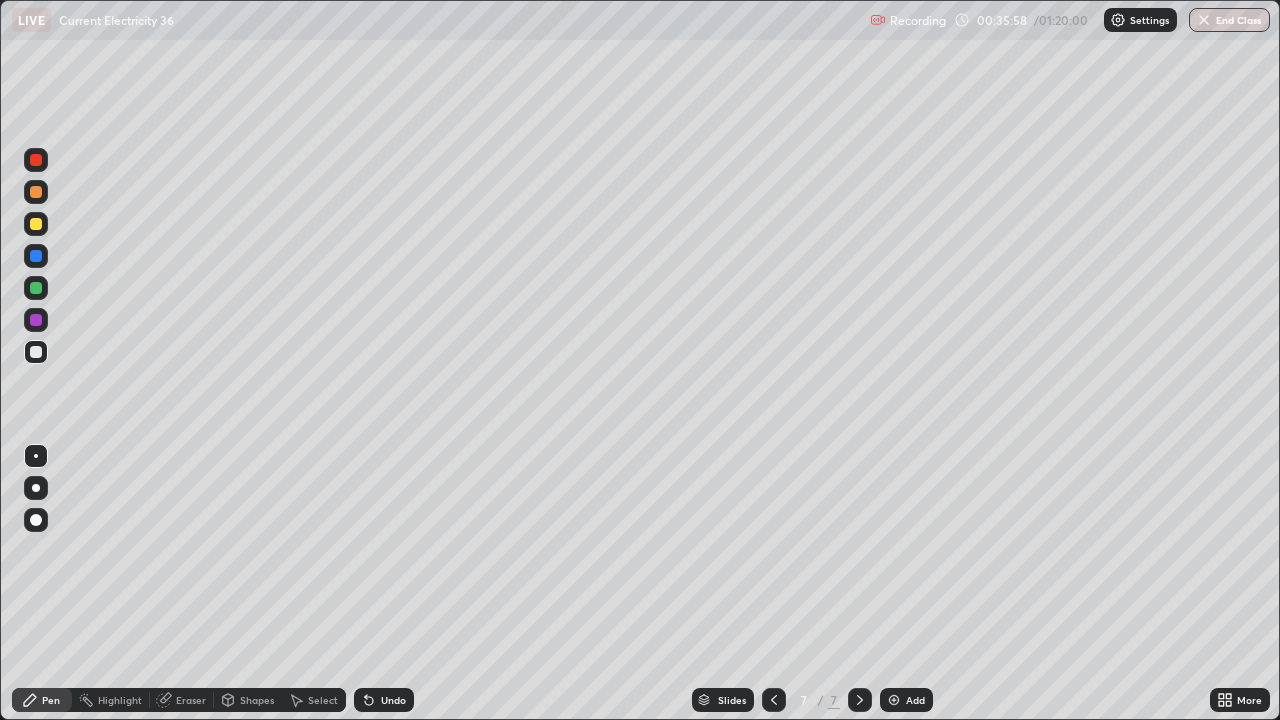 click at bounding box center (36, 224) 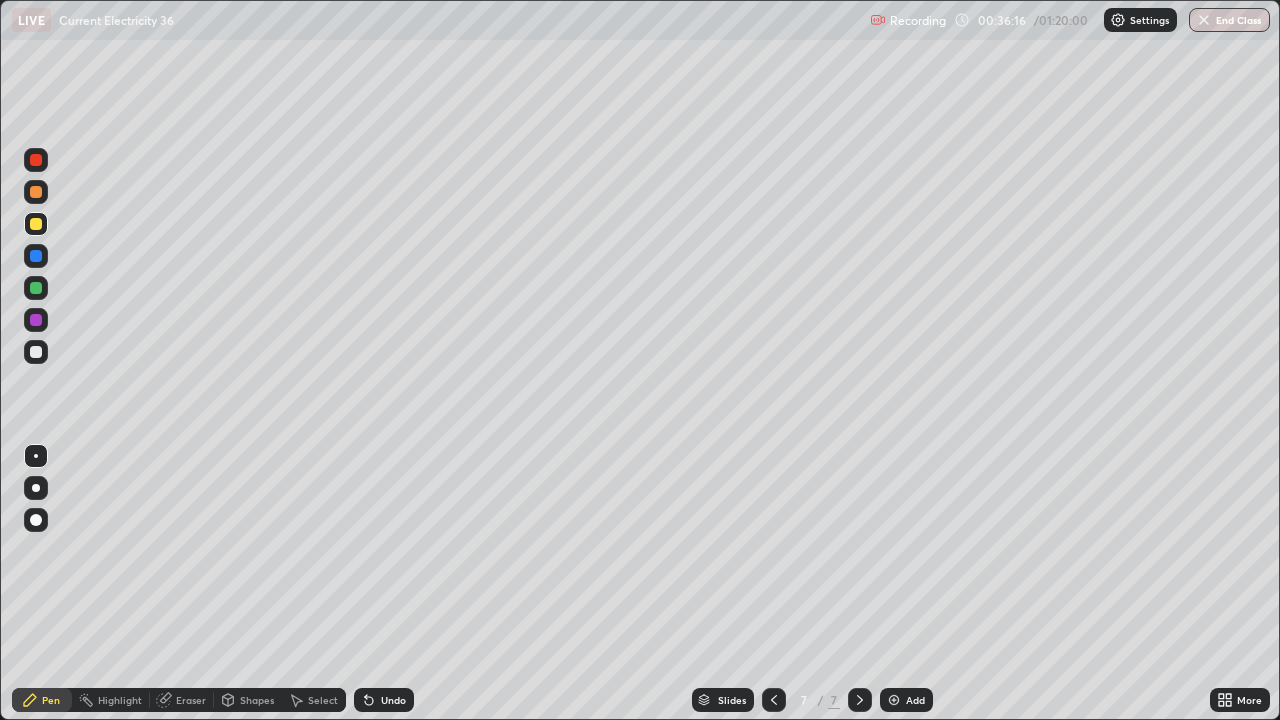 click at bounding box center [36, 352] 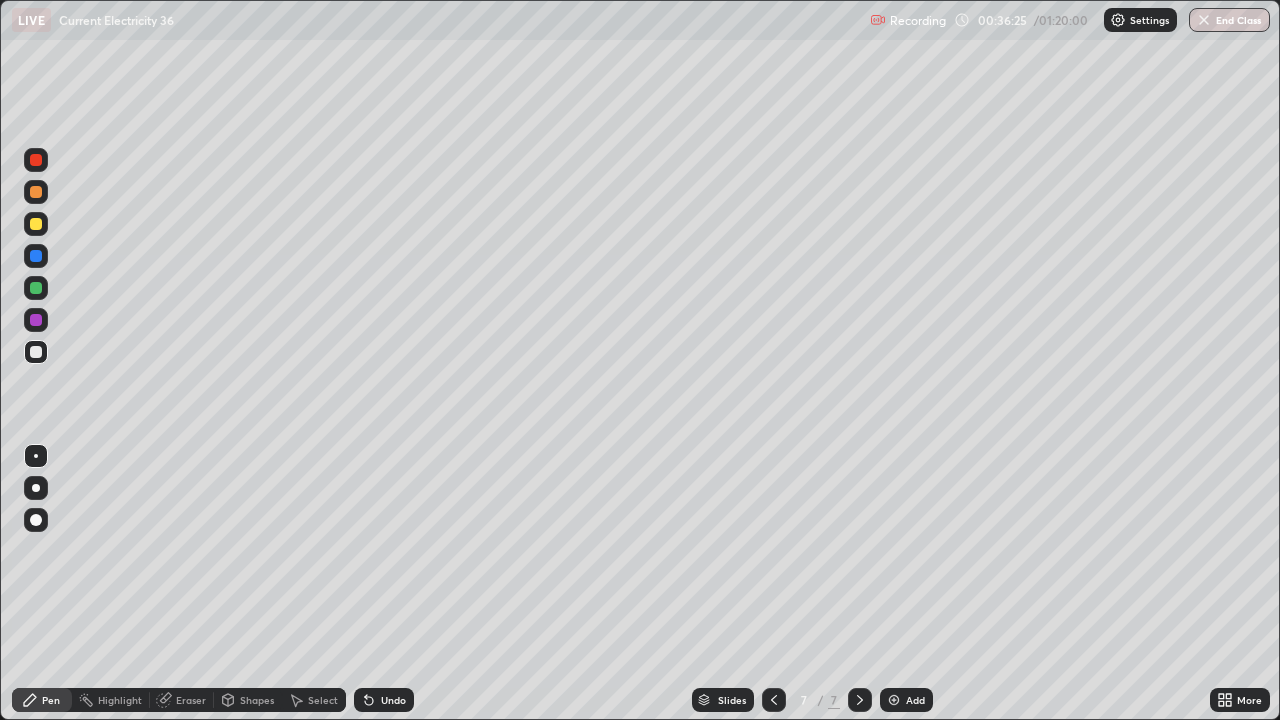 click at bounding box center (36, 224) 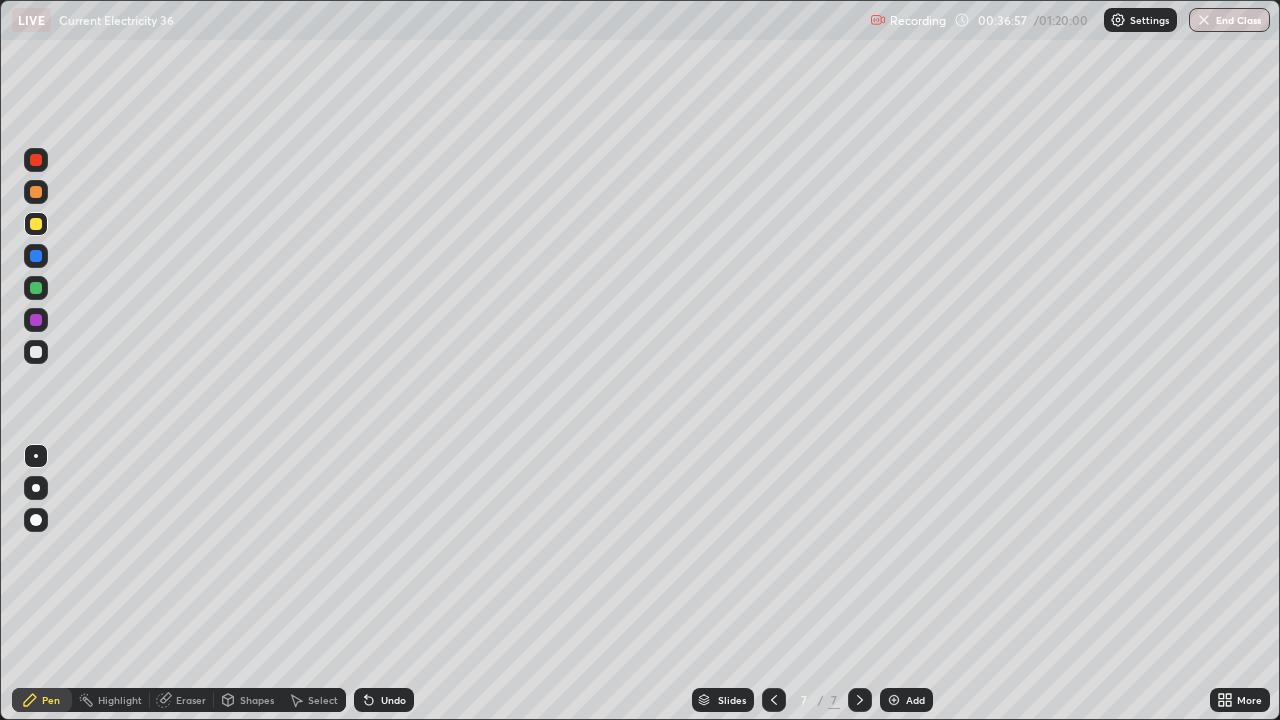 click at bounding box center [36, 352] 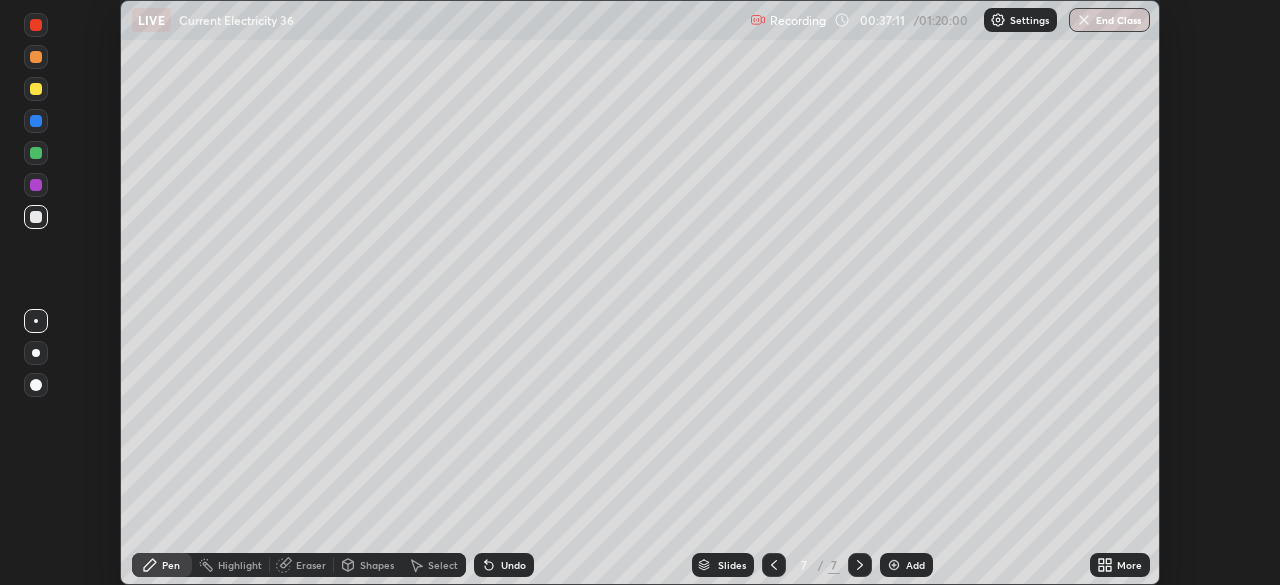 scroll, scrollTop: 585, scrollLeft: 1280, axis: both 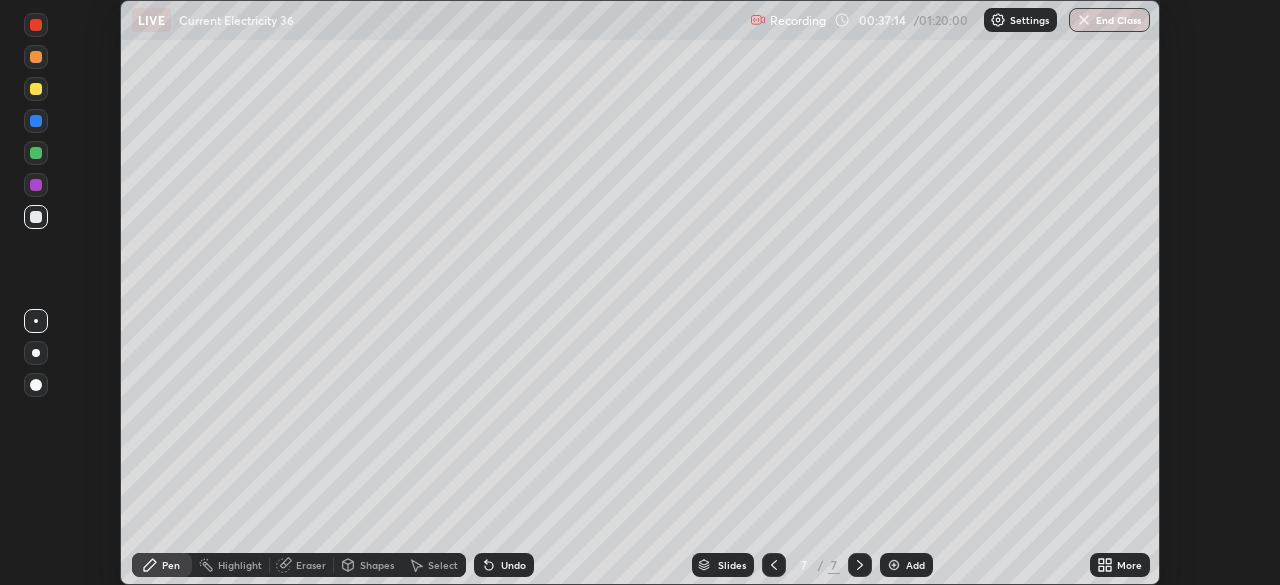 click 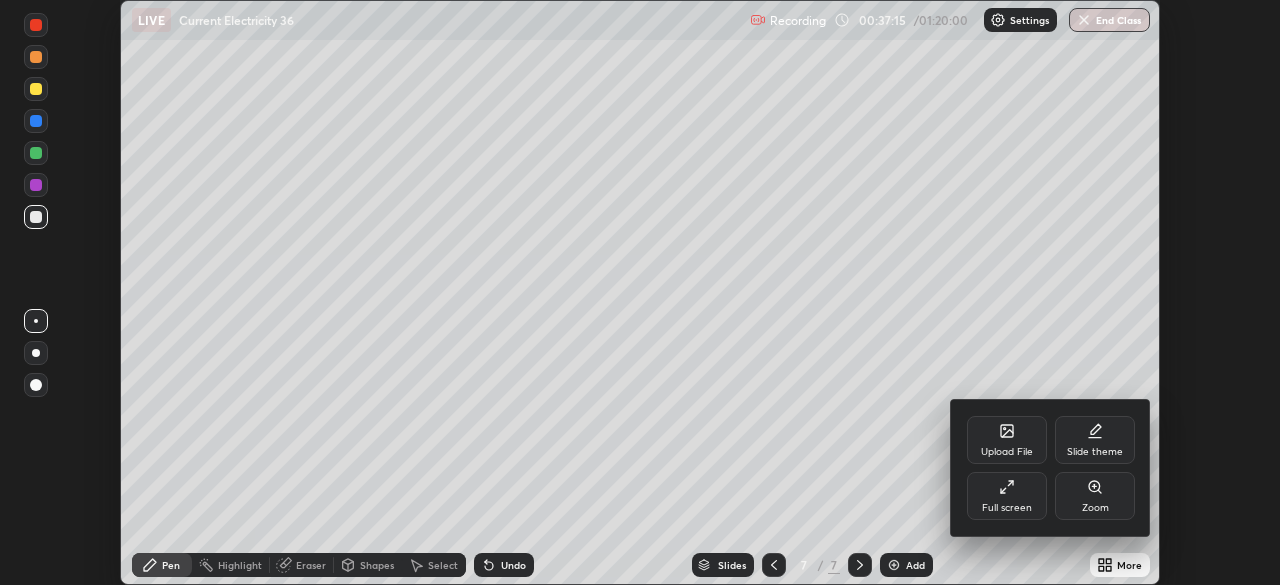 click on "Full screen" at bounding box center (1007, 496) 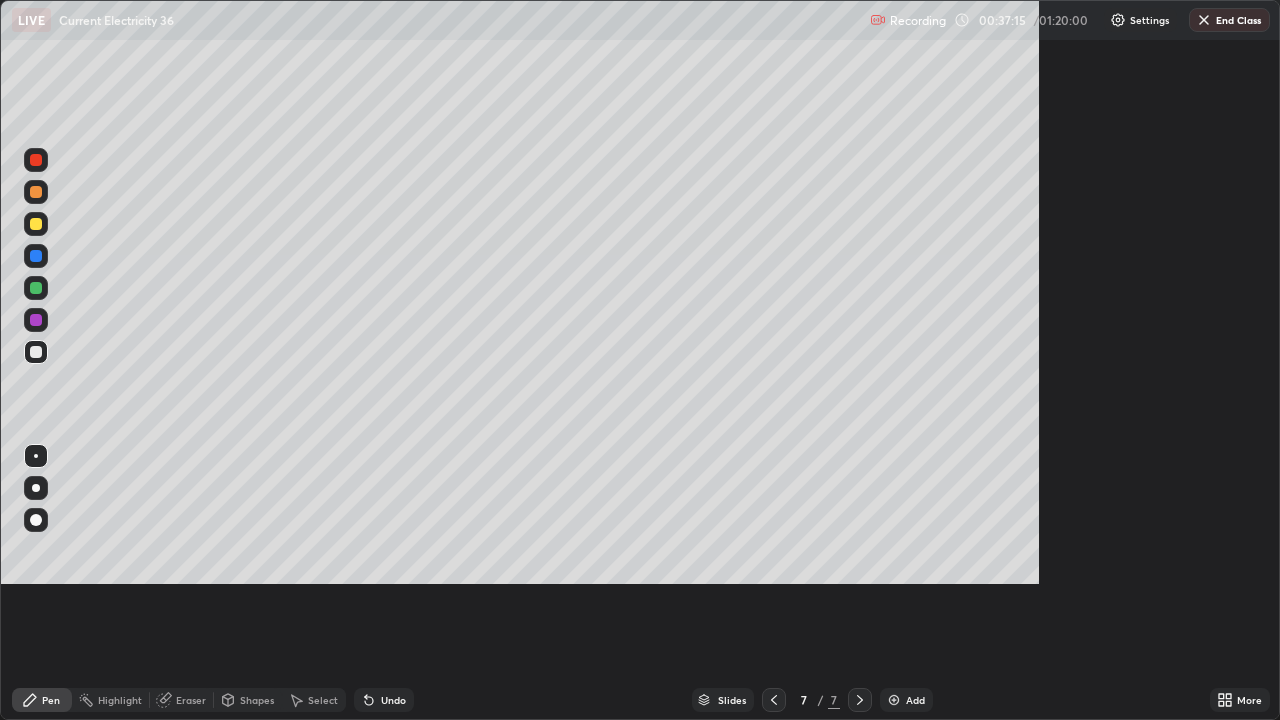 scroll, scrollTop: 99280, scrollLeft: 98720, axis: both 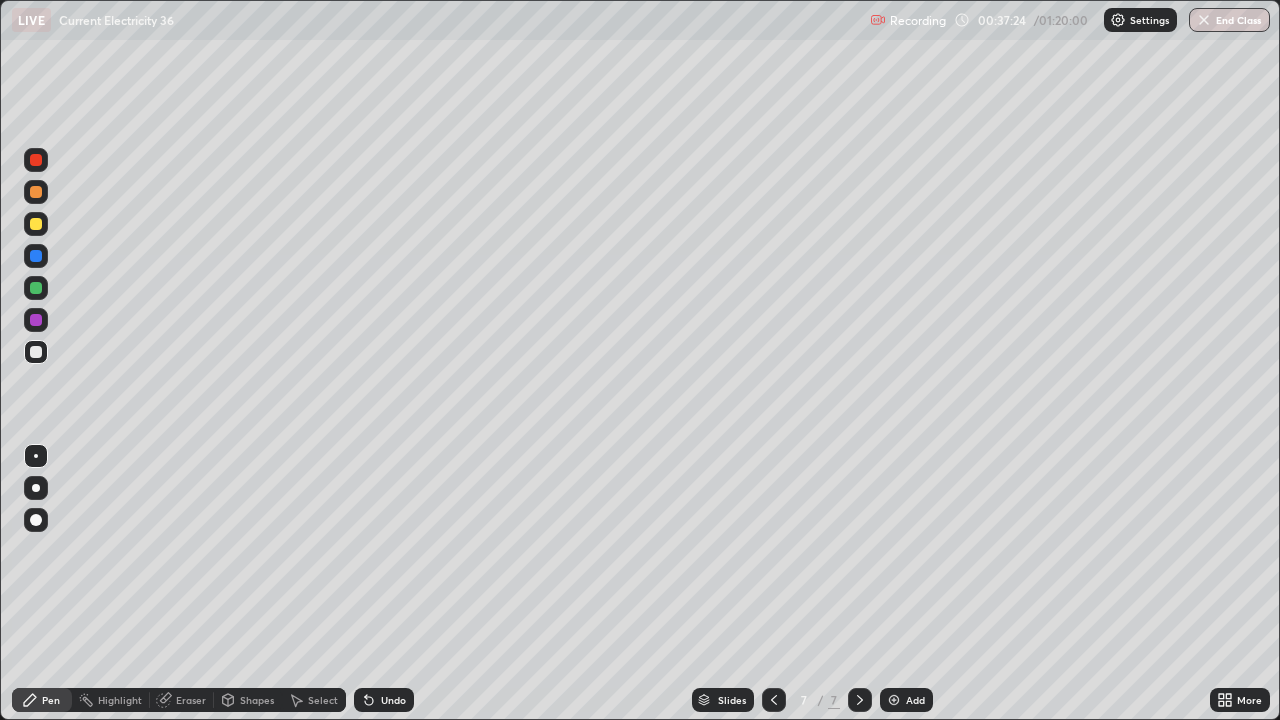 click on "Undo" at bounding box center (393, 700) 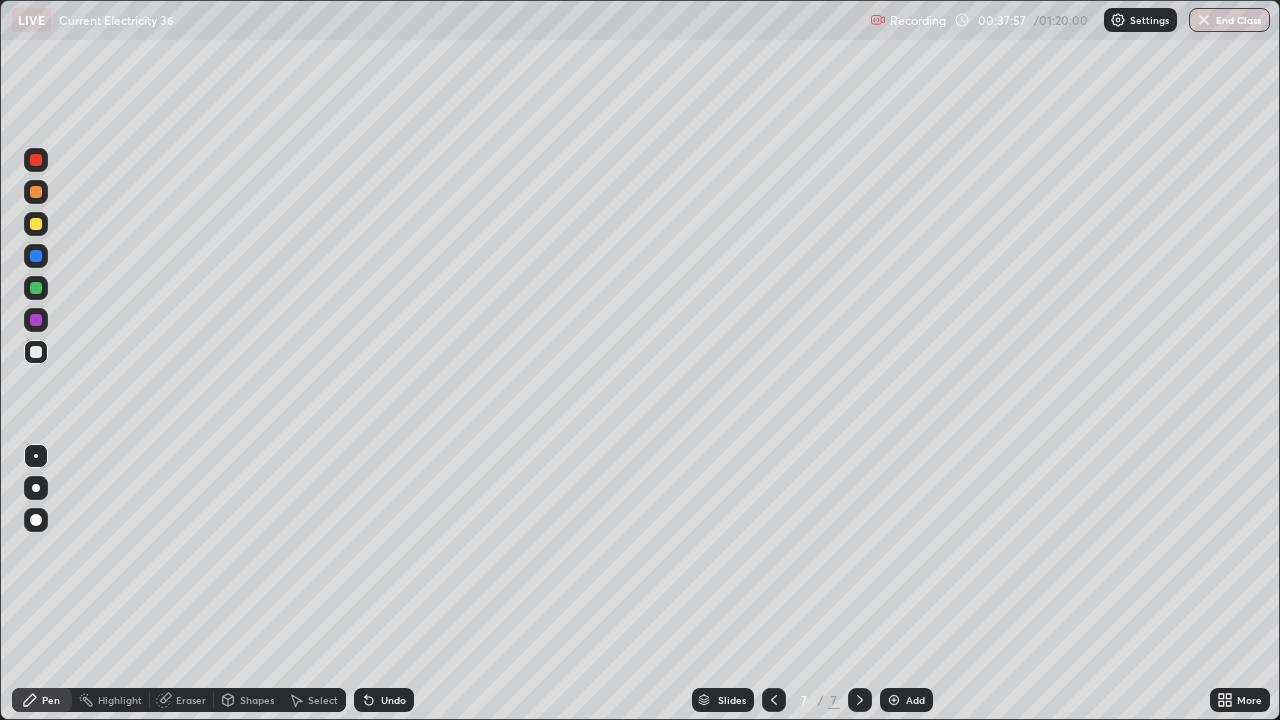 click at bounding box center (36, 224) 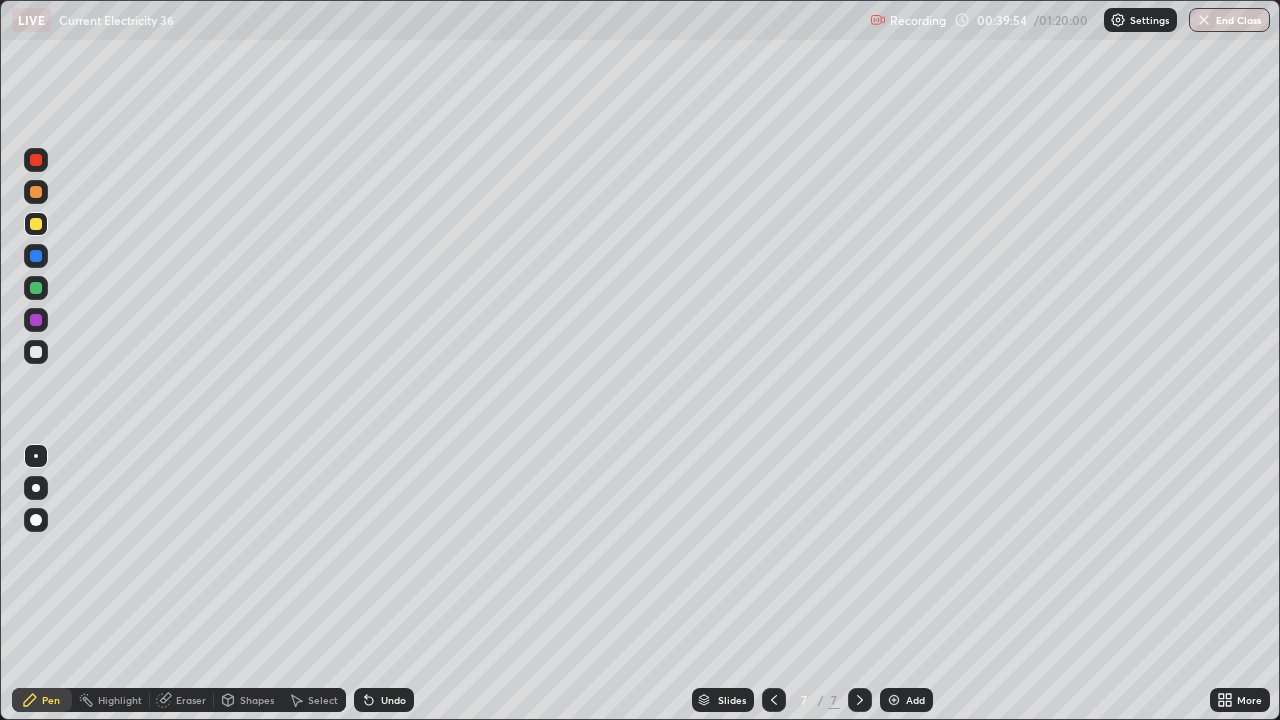 click 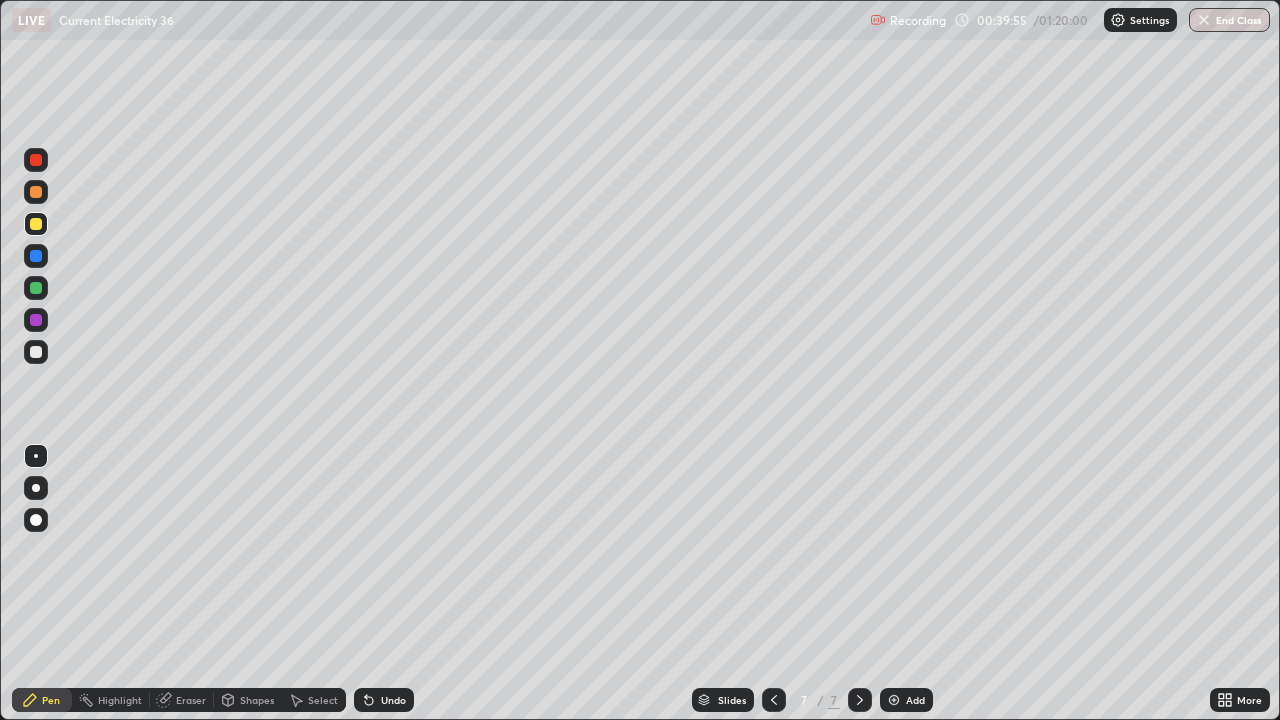 click on "Add" at bounding box center (915, 700) 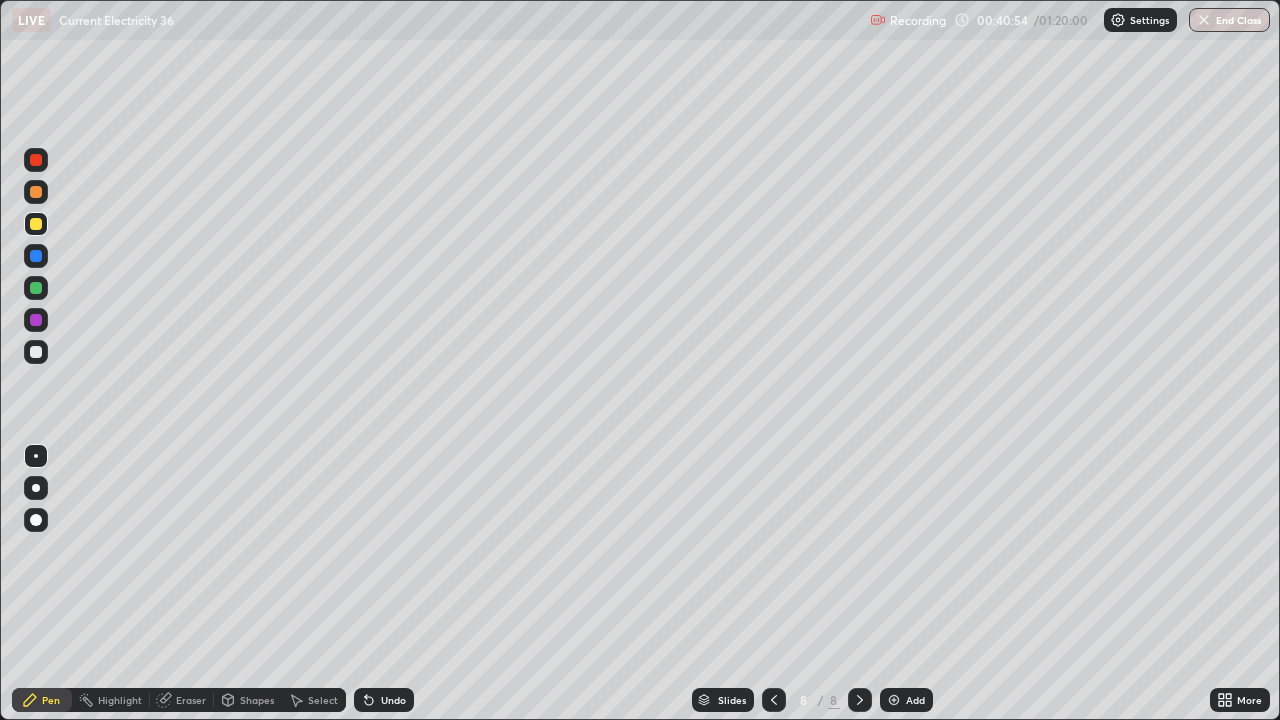 click on "Undo" at bounding box center (393, 700) 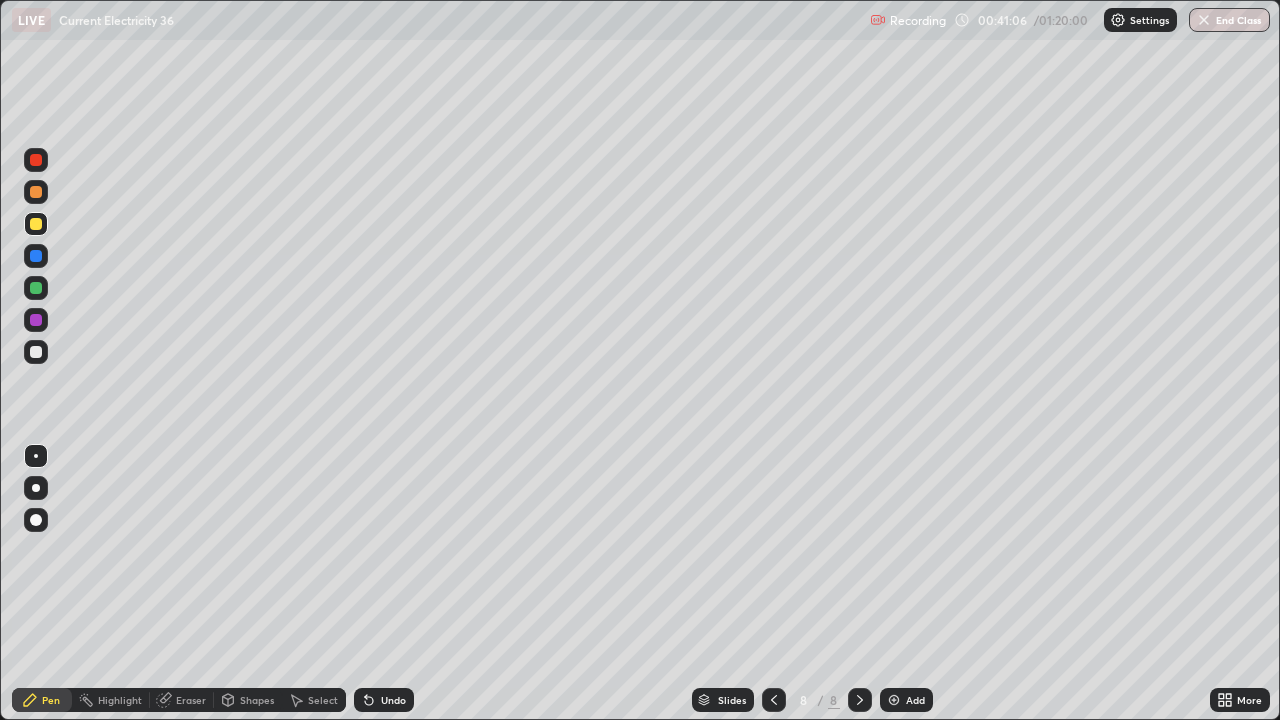click on "Undo" at bounding box center (393, 700) 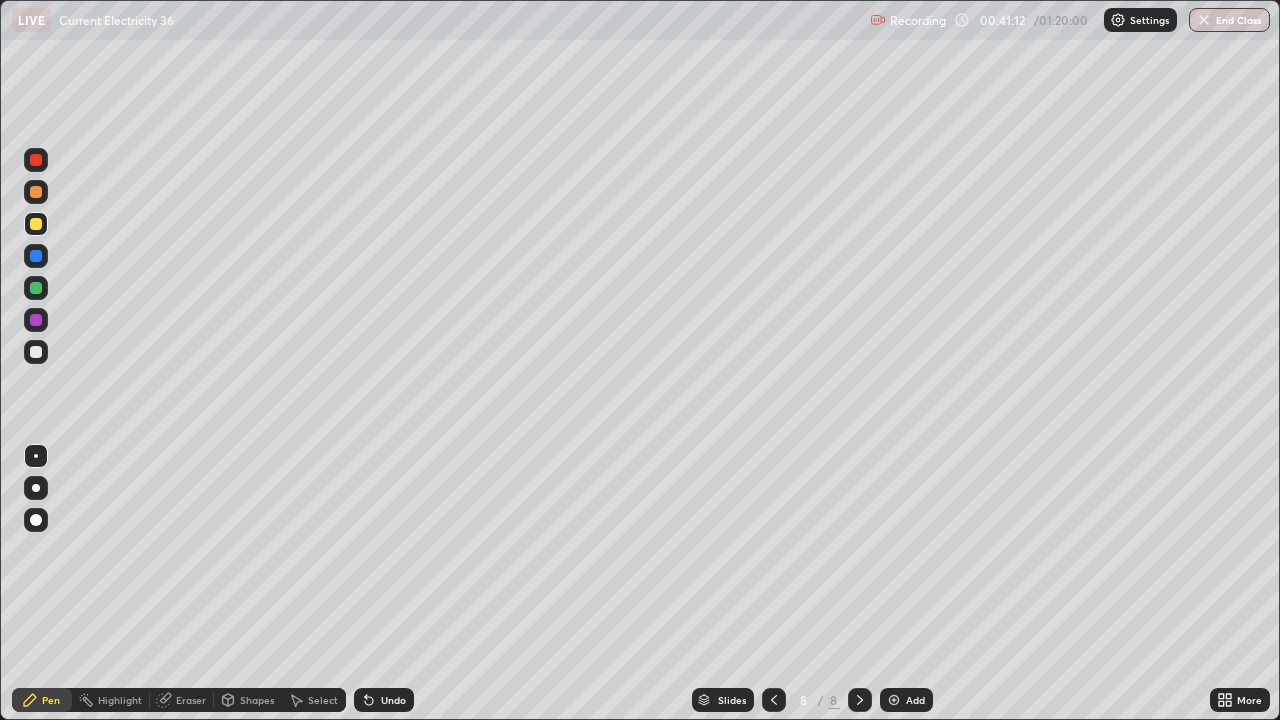 click on "Undo" at bounding box center [393, 700] 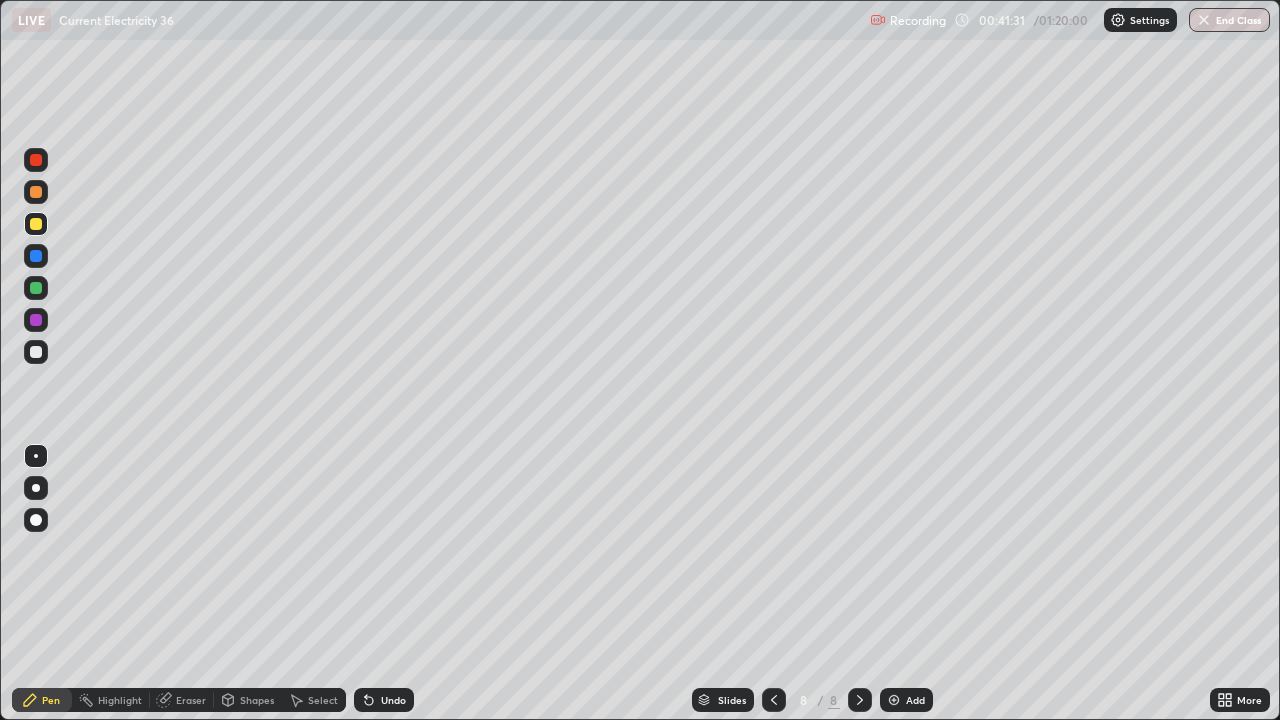 click on "Undo" at bounding box center [393, 700] 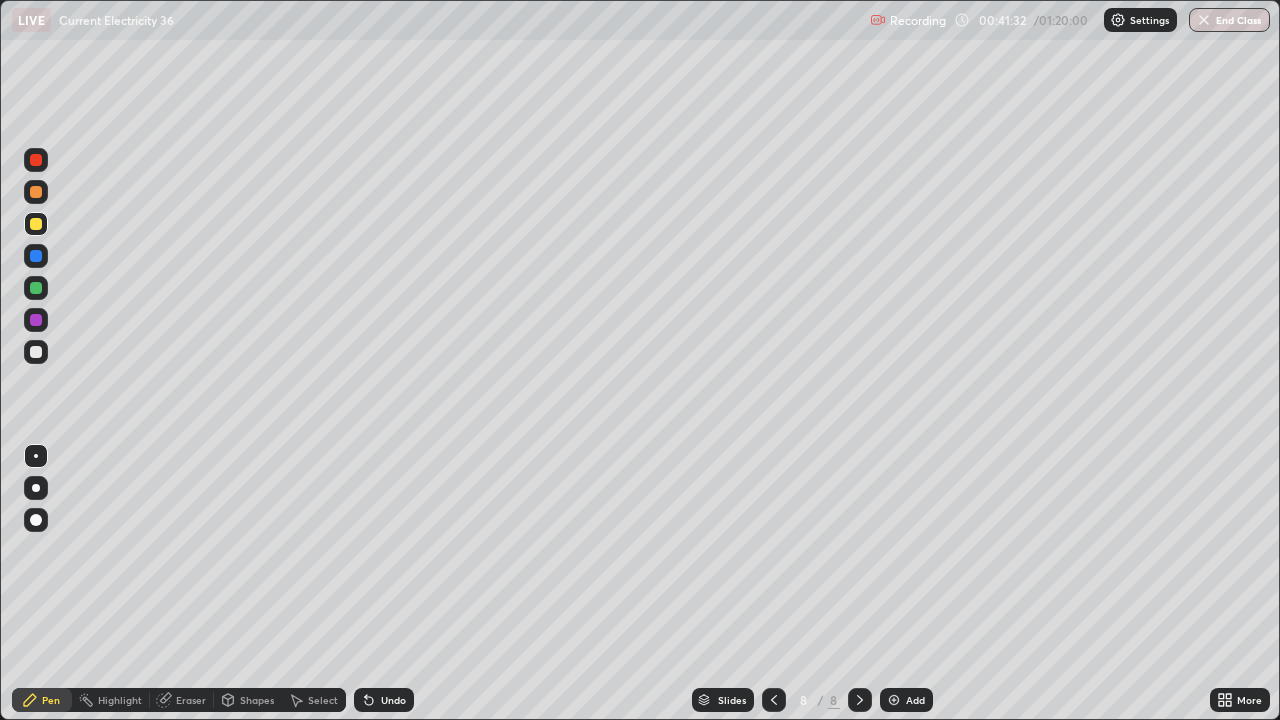 click 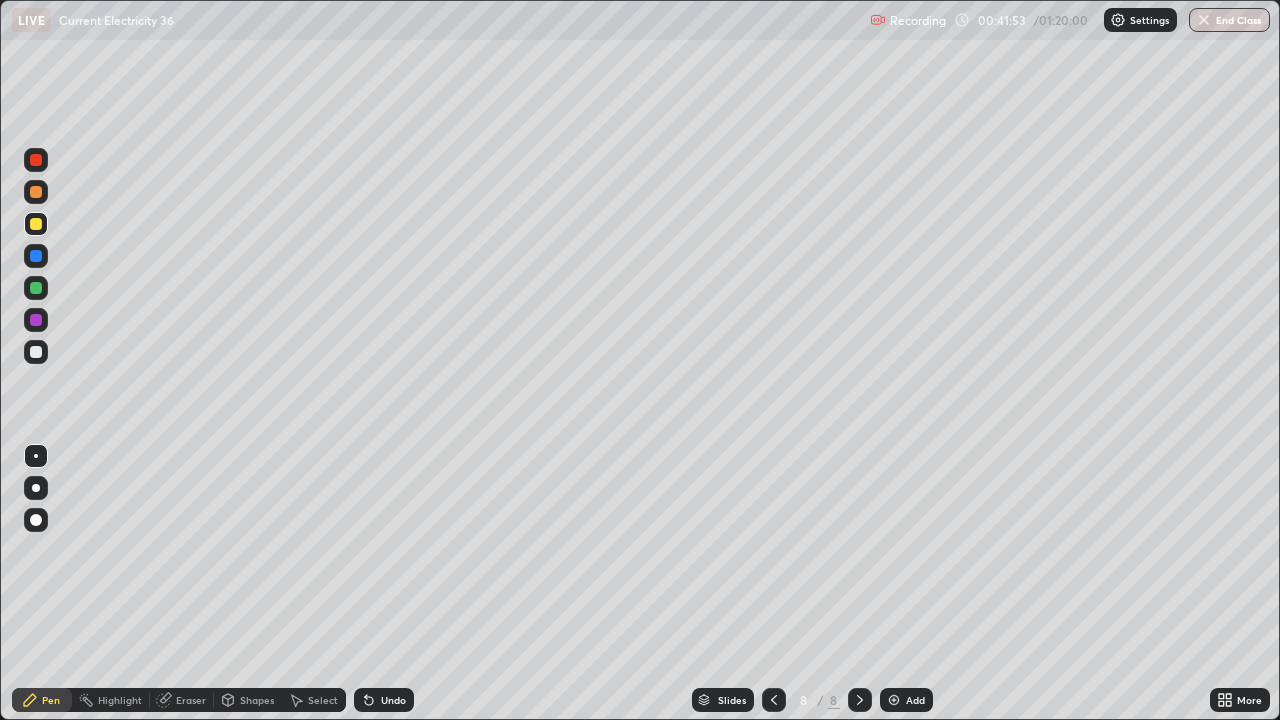 click on "Undo" at bounding box center [384, 700] 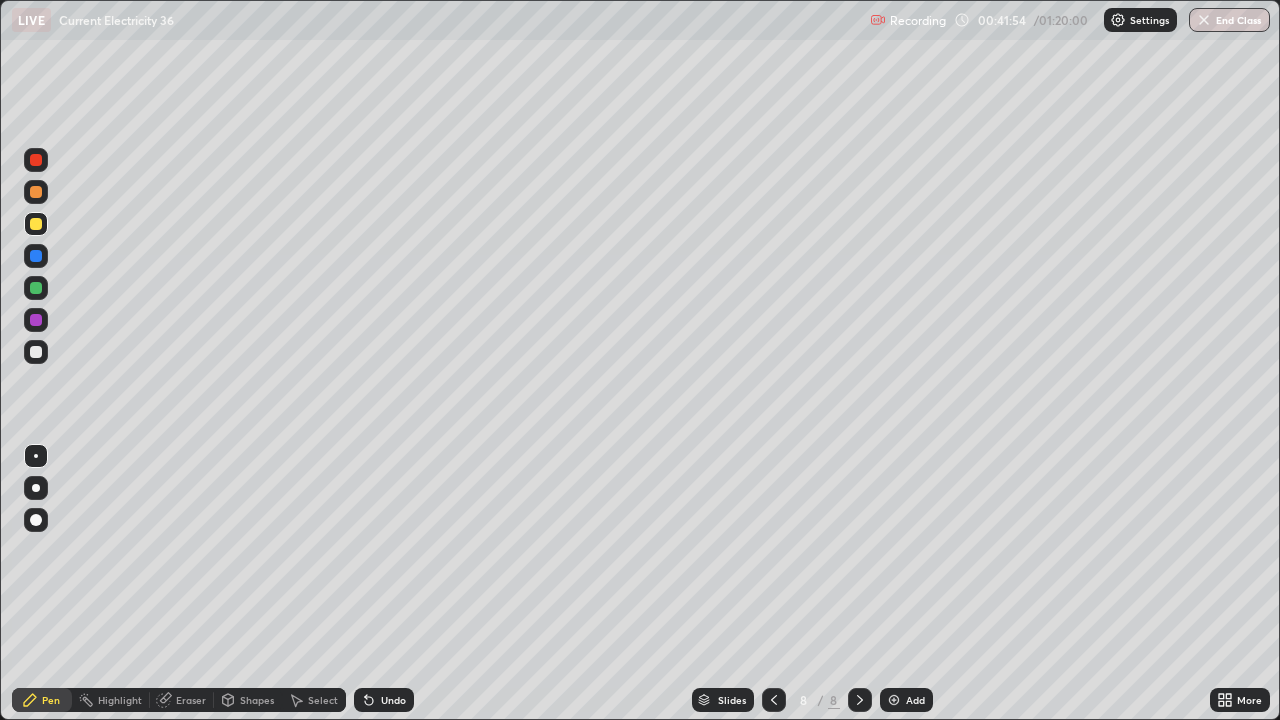 click on "Undo" at bounding box center (393, 700) 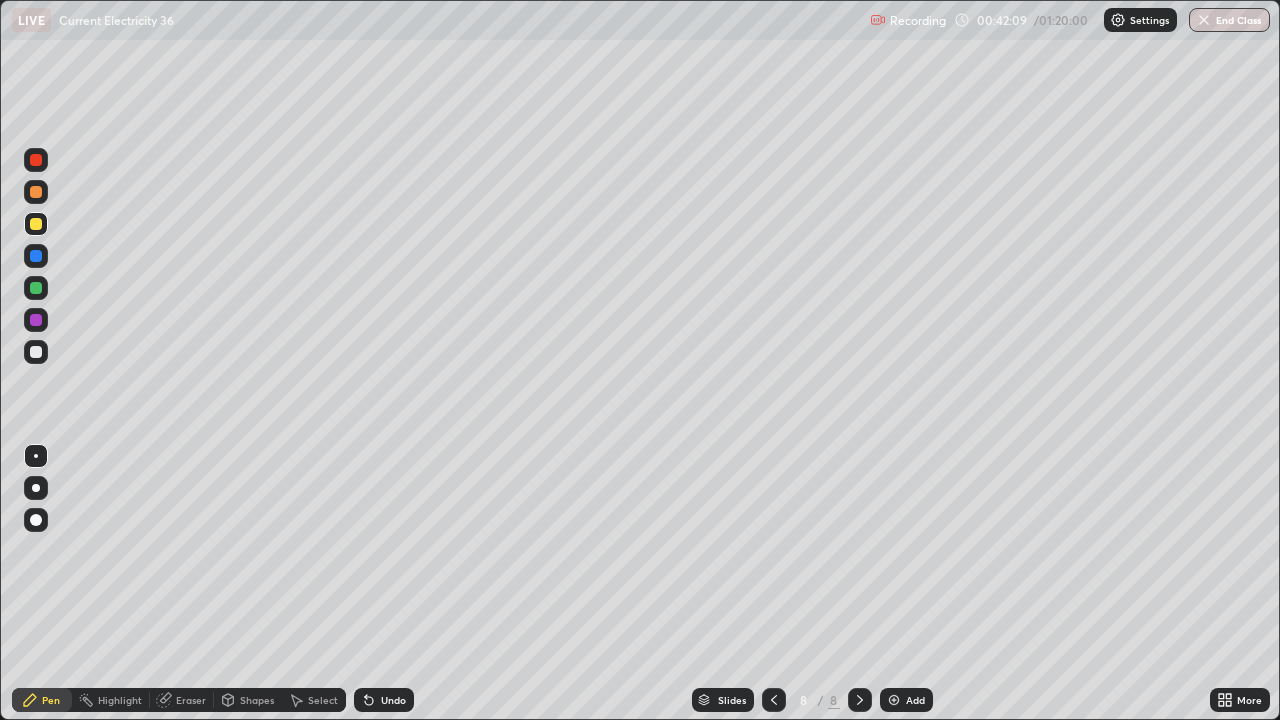 click on "Undo" at bounding box center [393, 700] 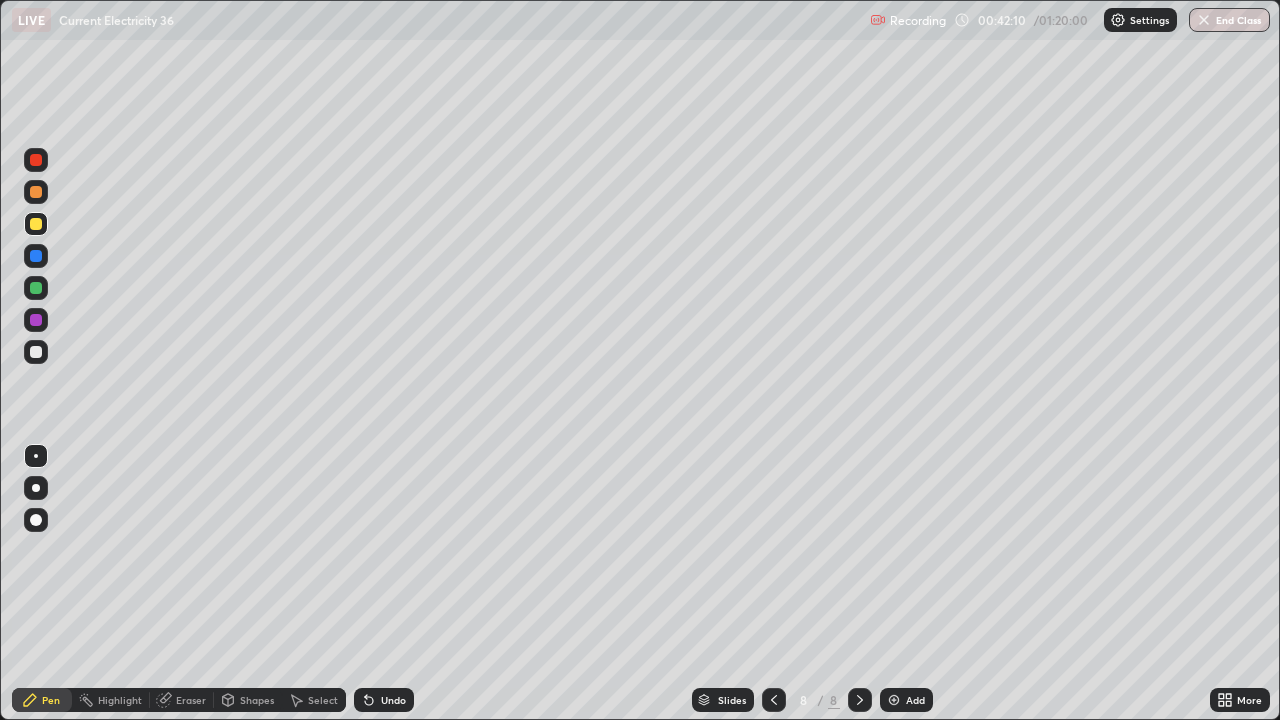 click on "Undo" at bounding box center [393, 700] 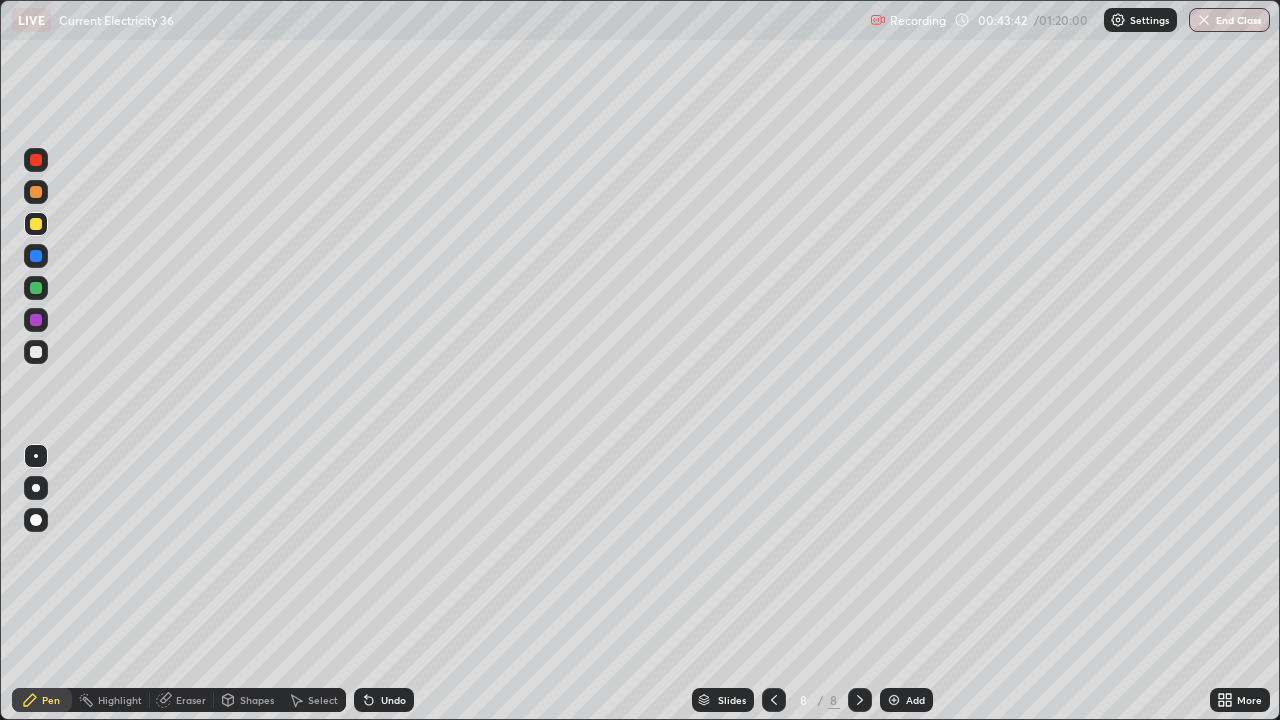 click at bounding box center [894, 700] 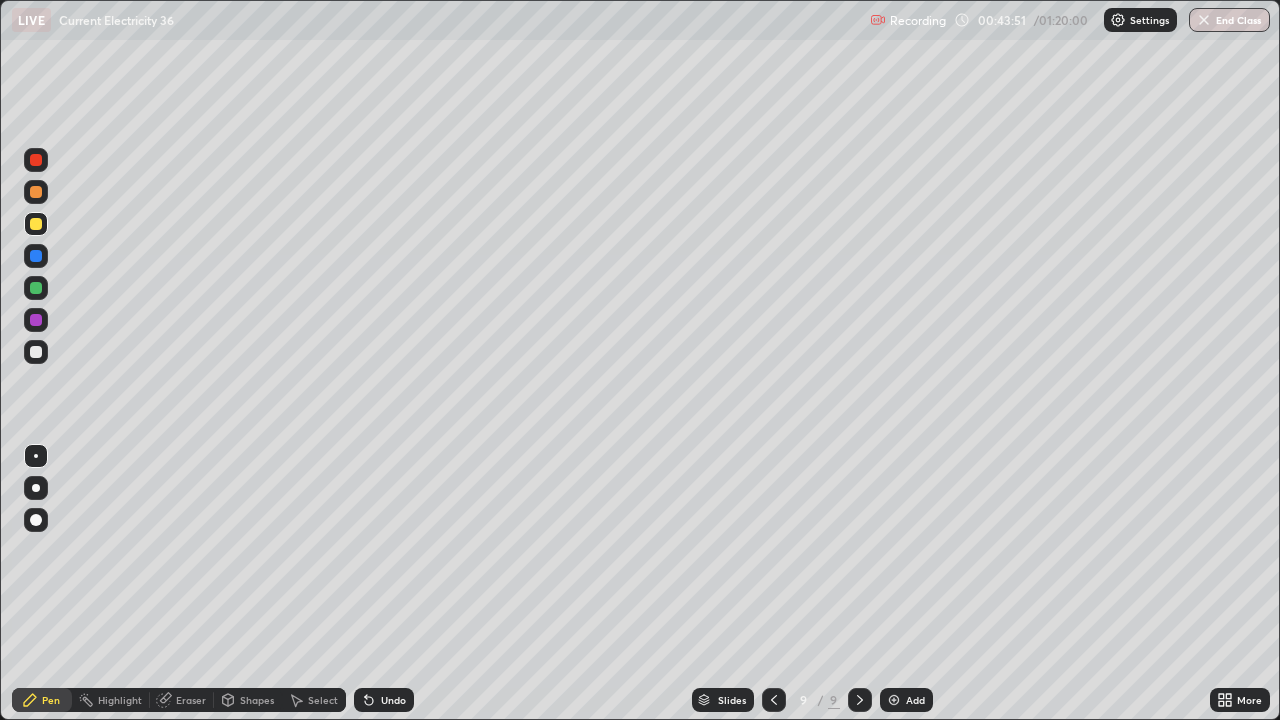 click 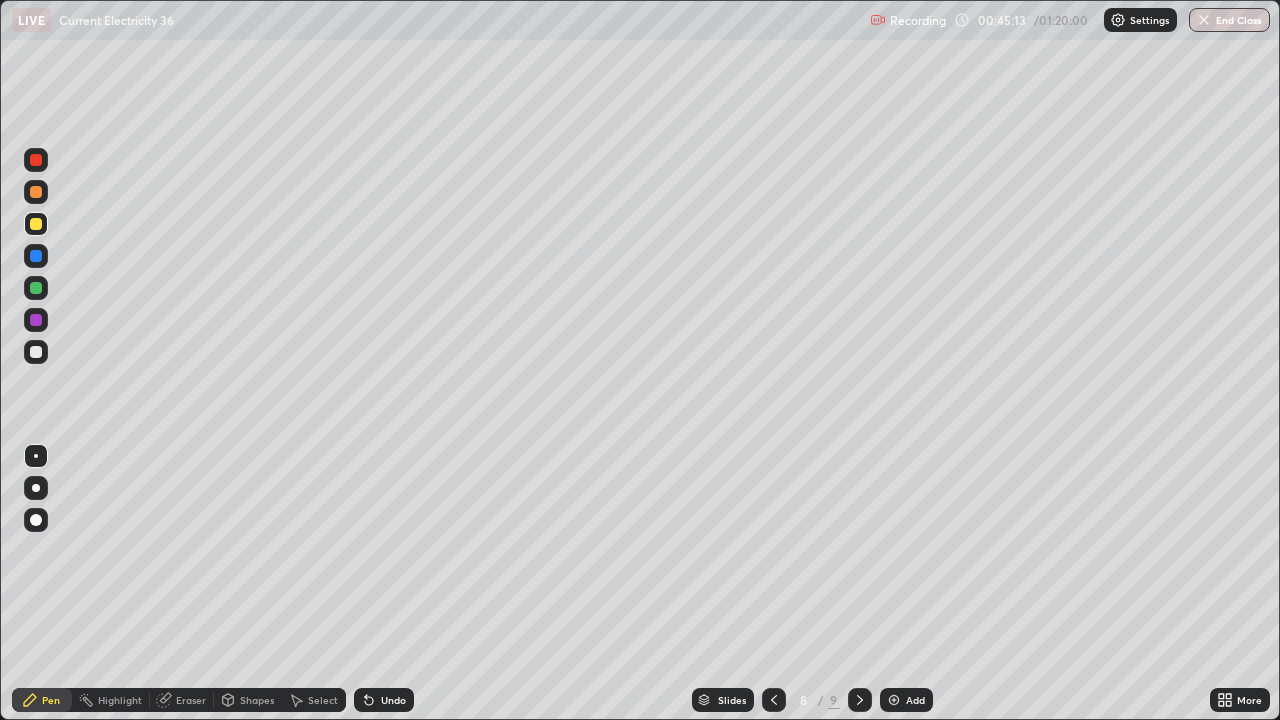 click on "Add" at bounding box center [915, 700] 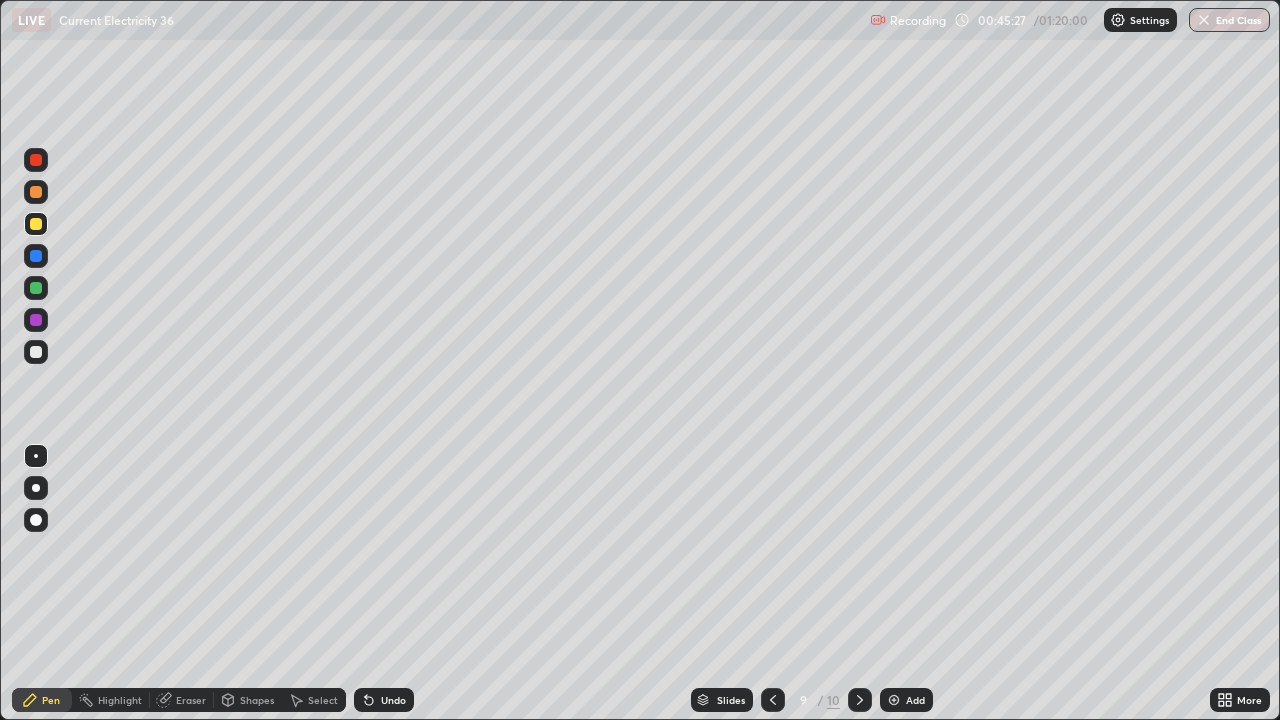 click at bounding box center (36, 352) 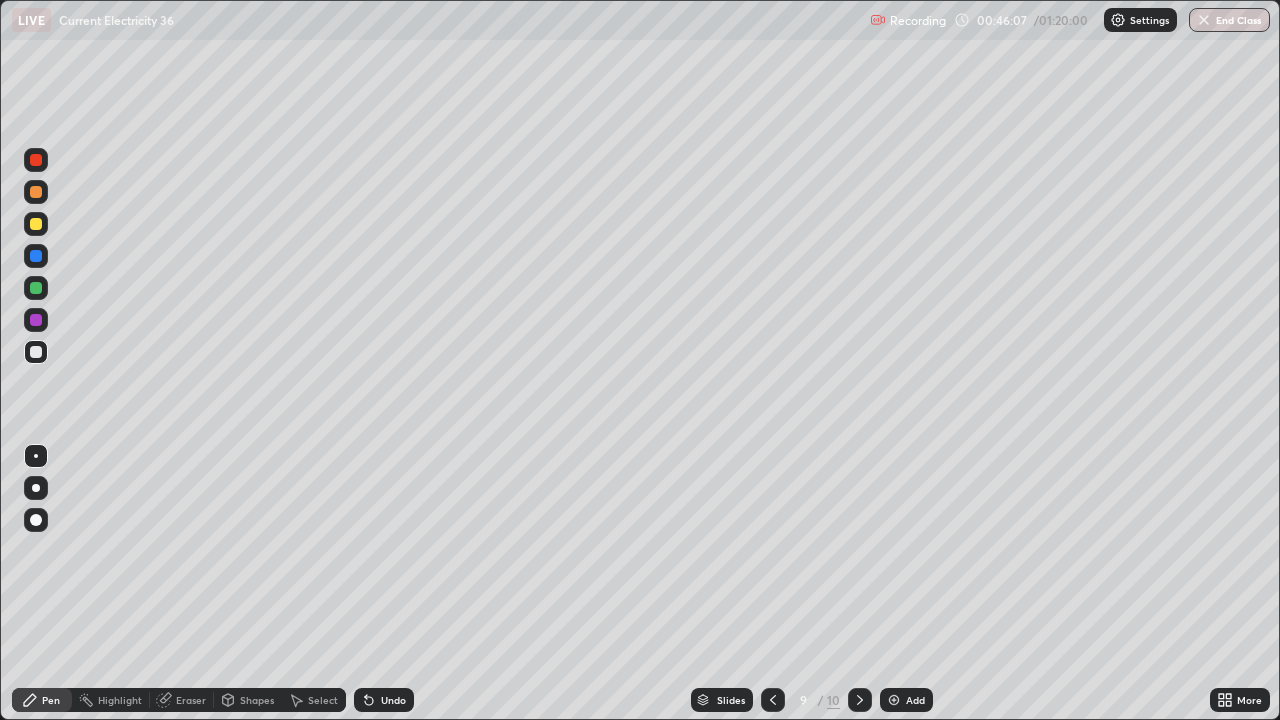 click on "Undo" at bounding box center (384, 700) 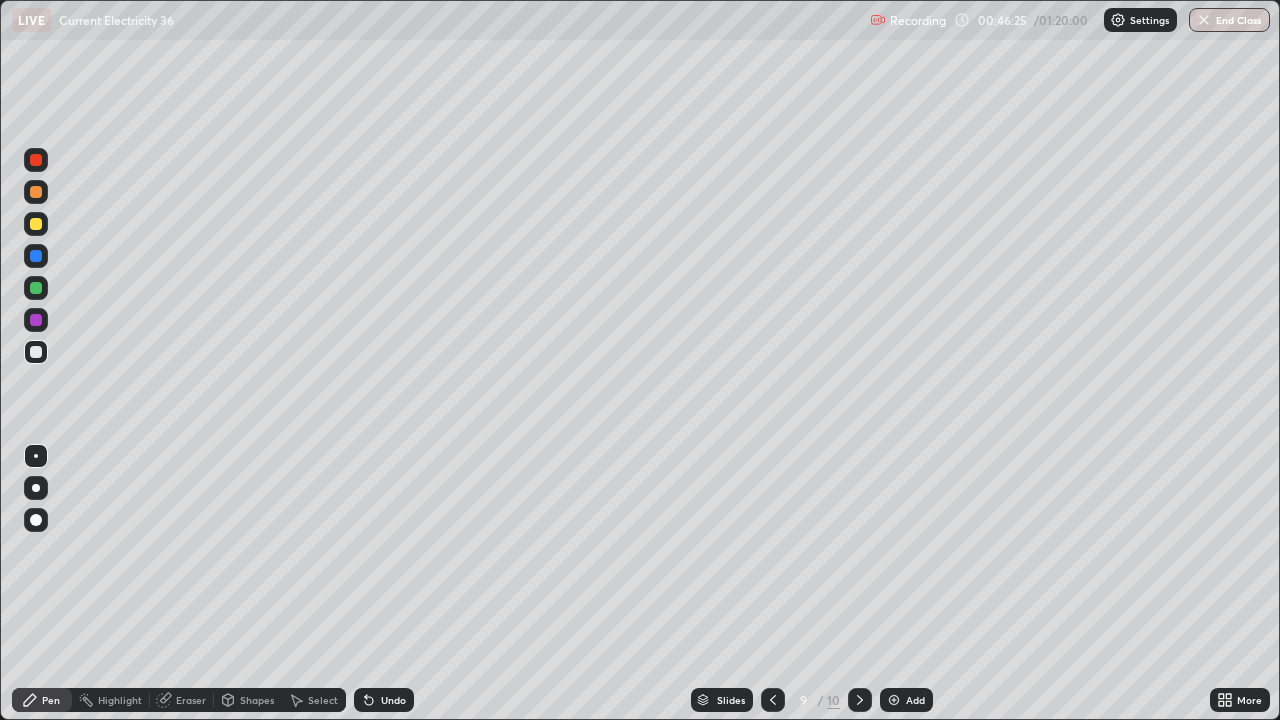 click at bounding box center [36, 224] 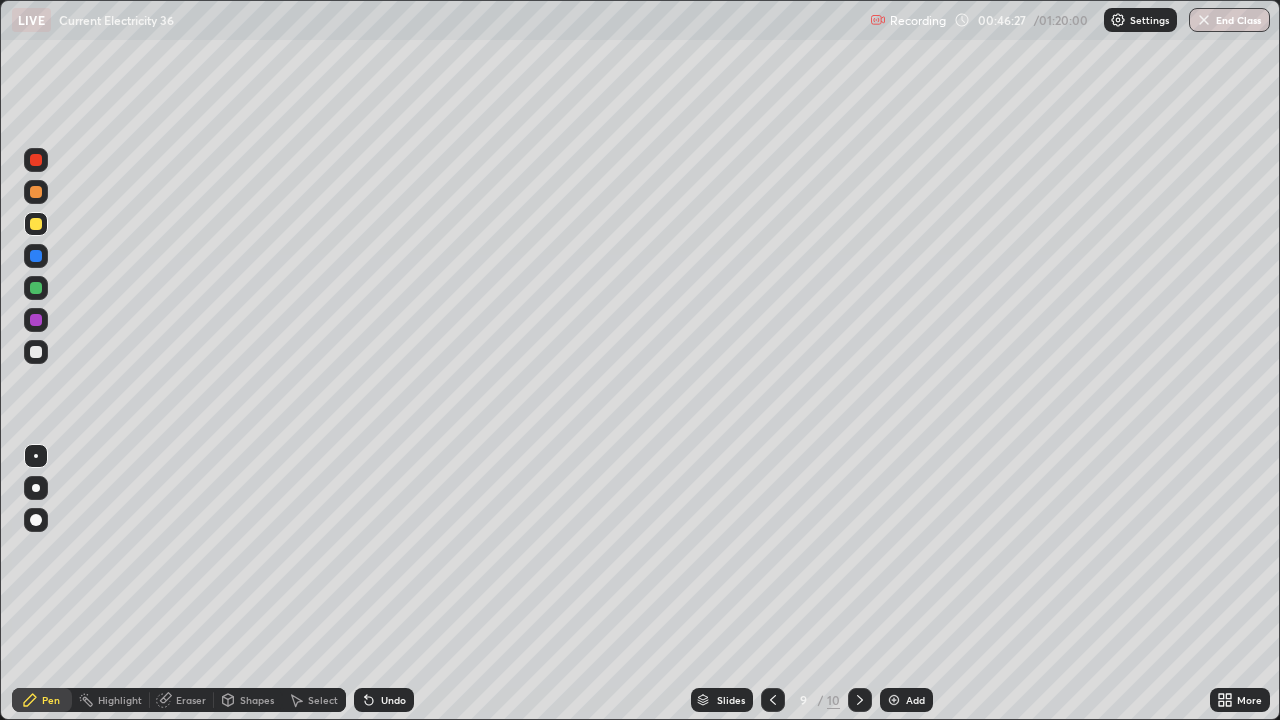 click at bounding box center (36, 192) 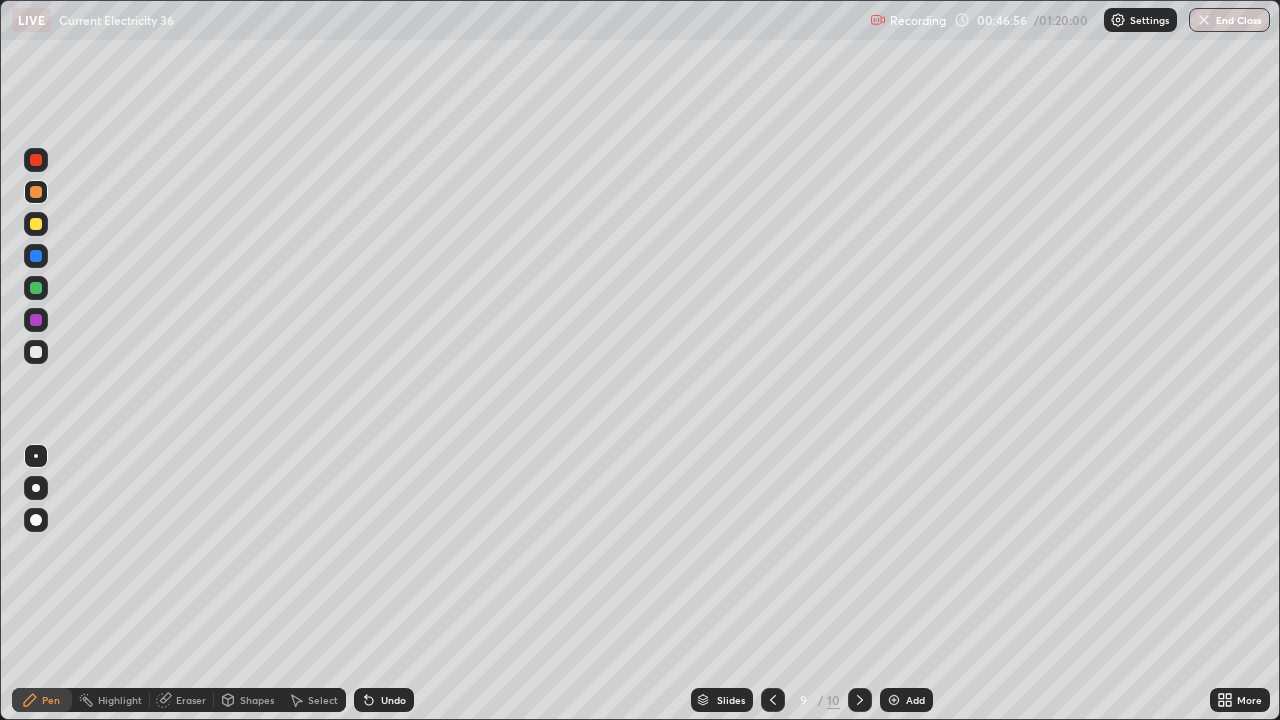 click at bounding box center [36, 288] 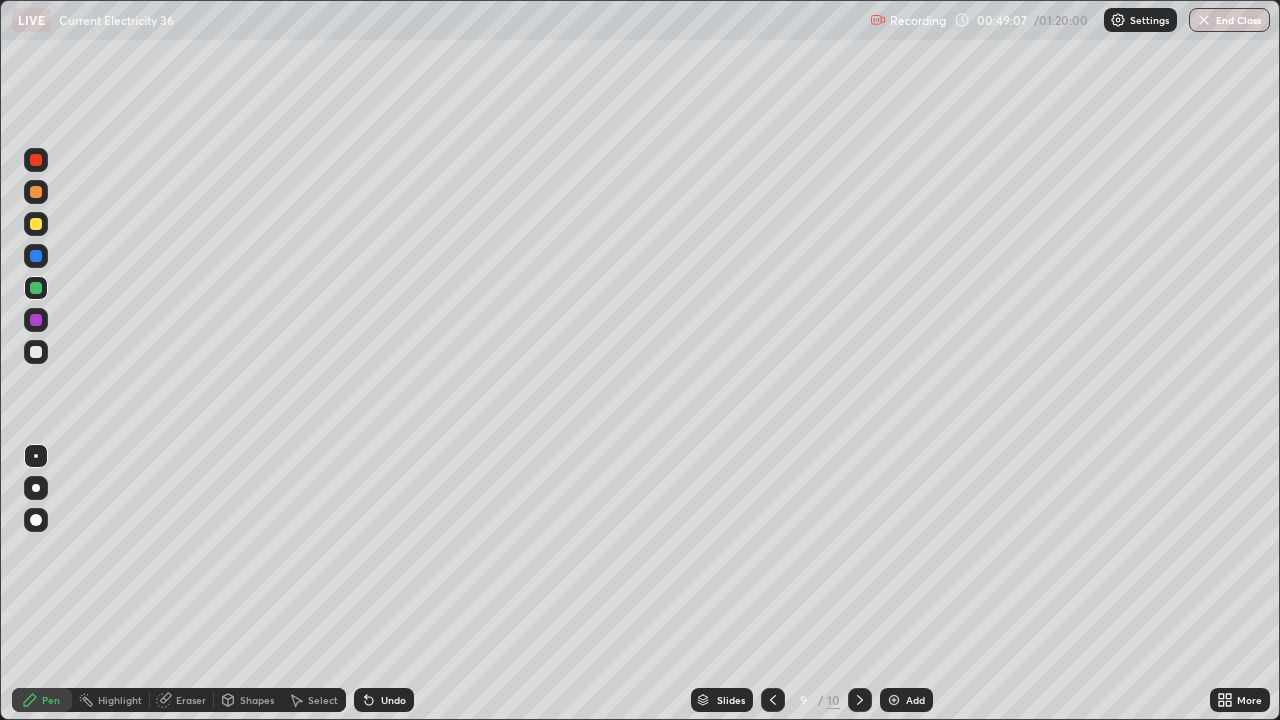 click on "Add" at bounding box center (915, 700) 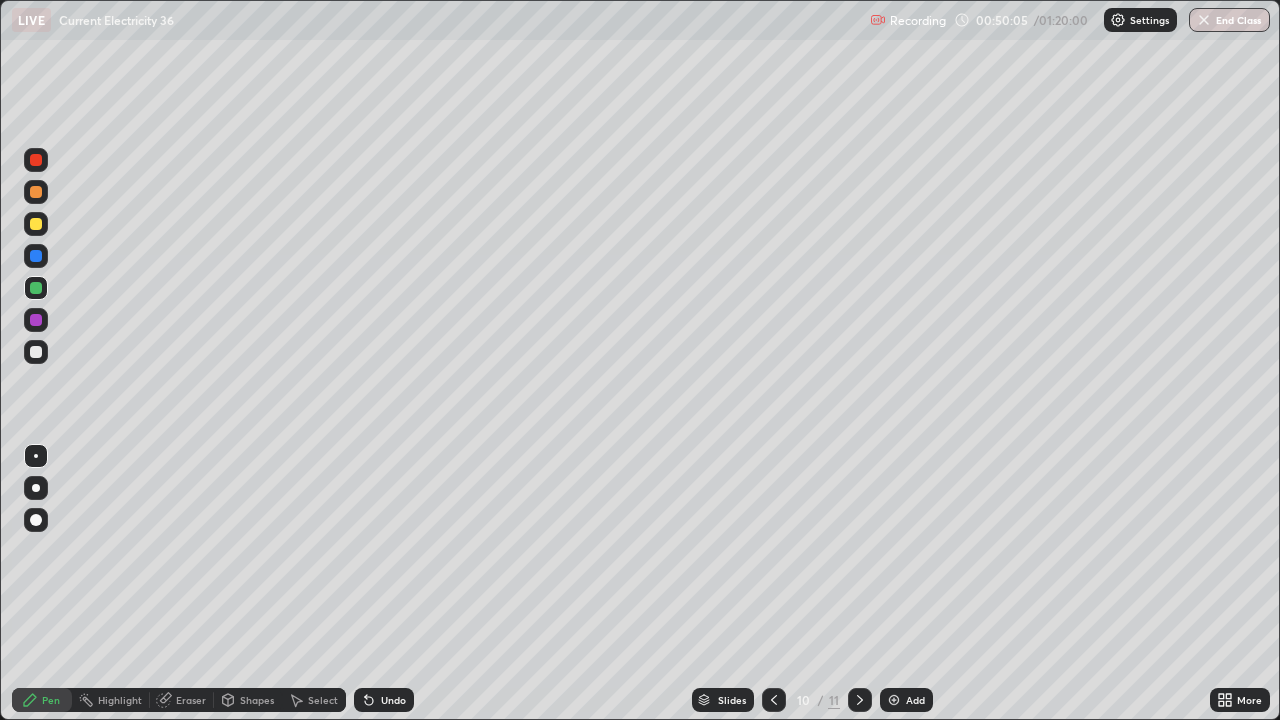 click at bounding box center (36, 352) 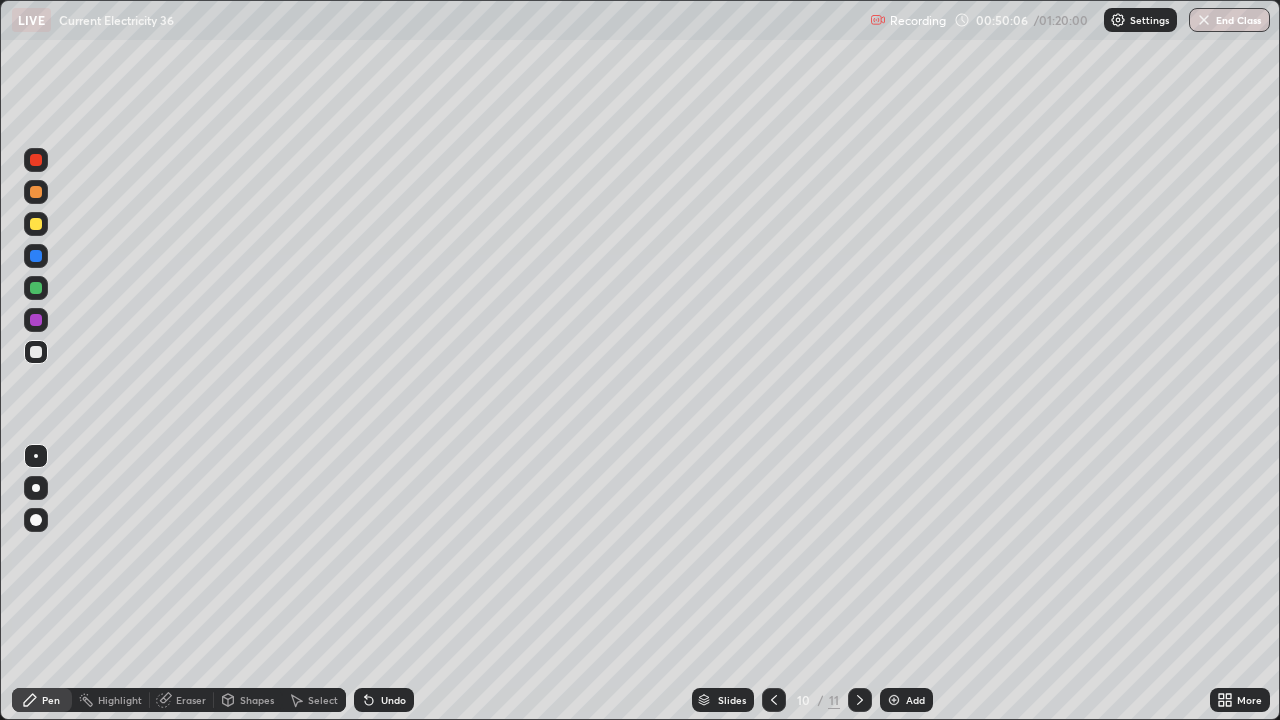 click at bounding box center (36, 352) 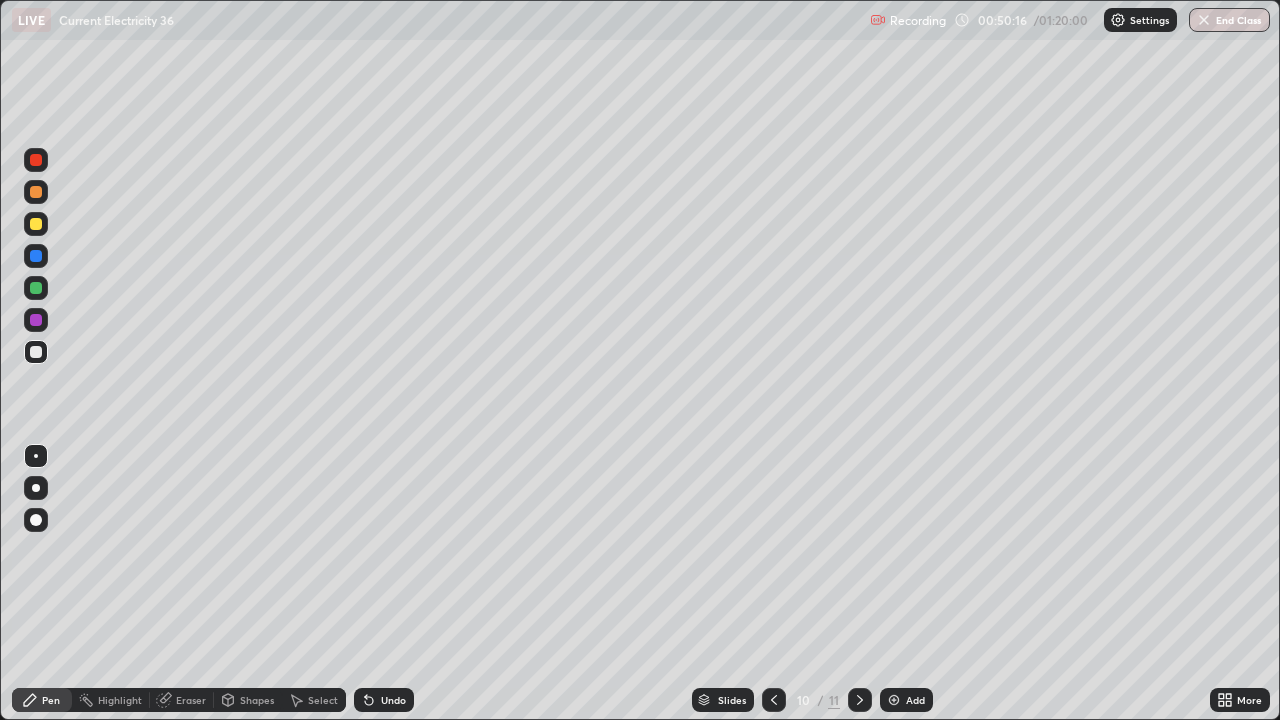 click on "Undo" at bounding box center [393, 700] 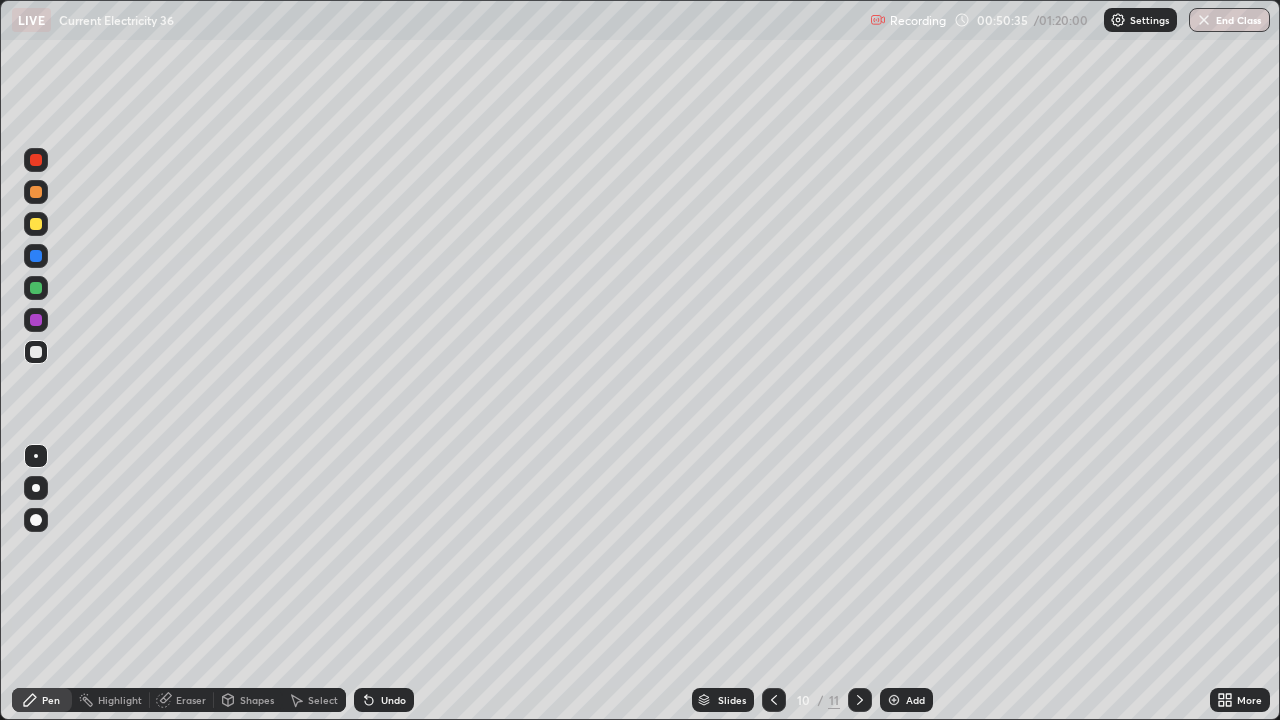 click 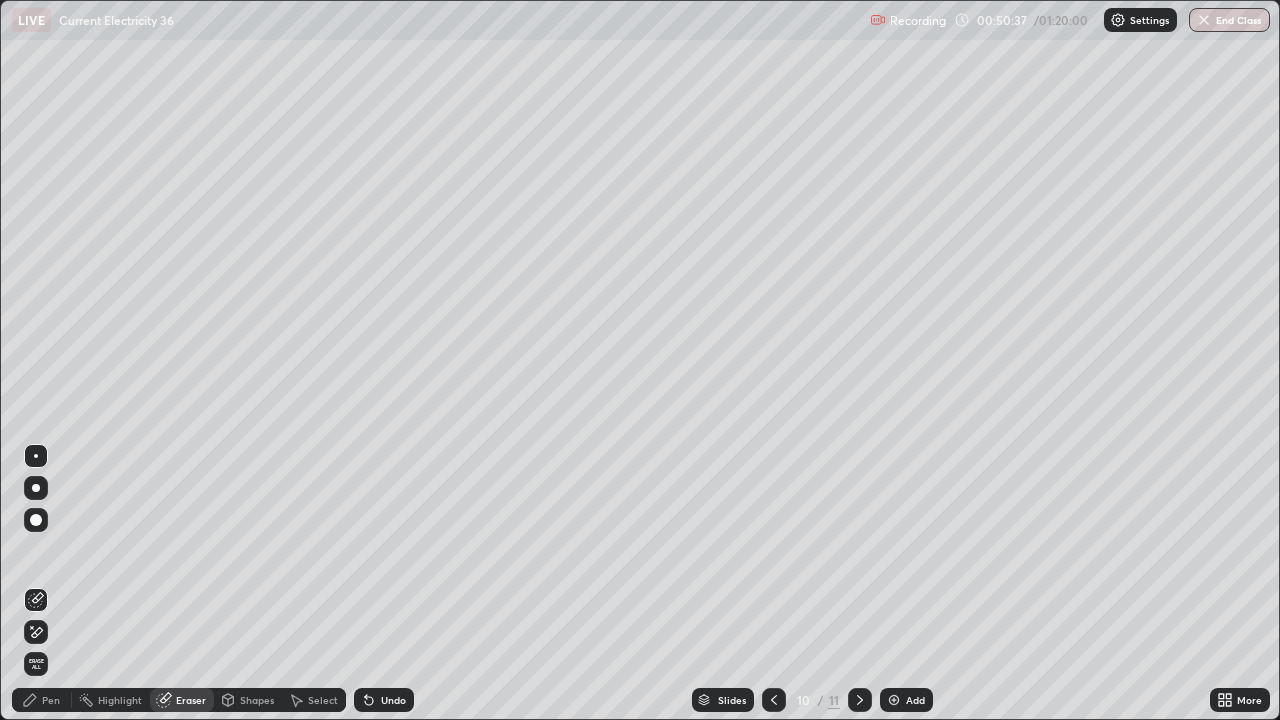 click on "Pen" at bounding box center (51, 700) 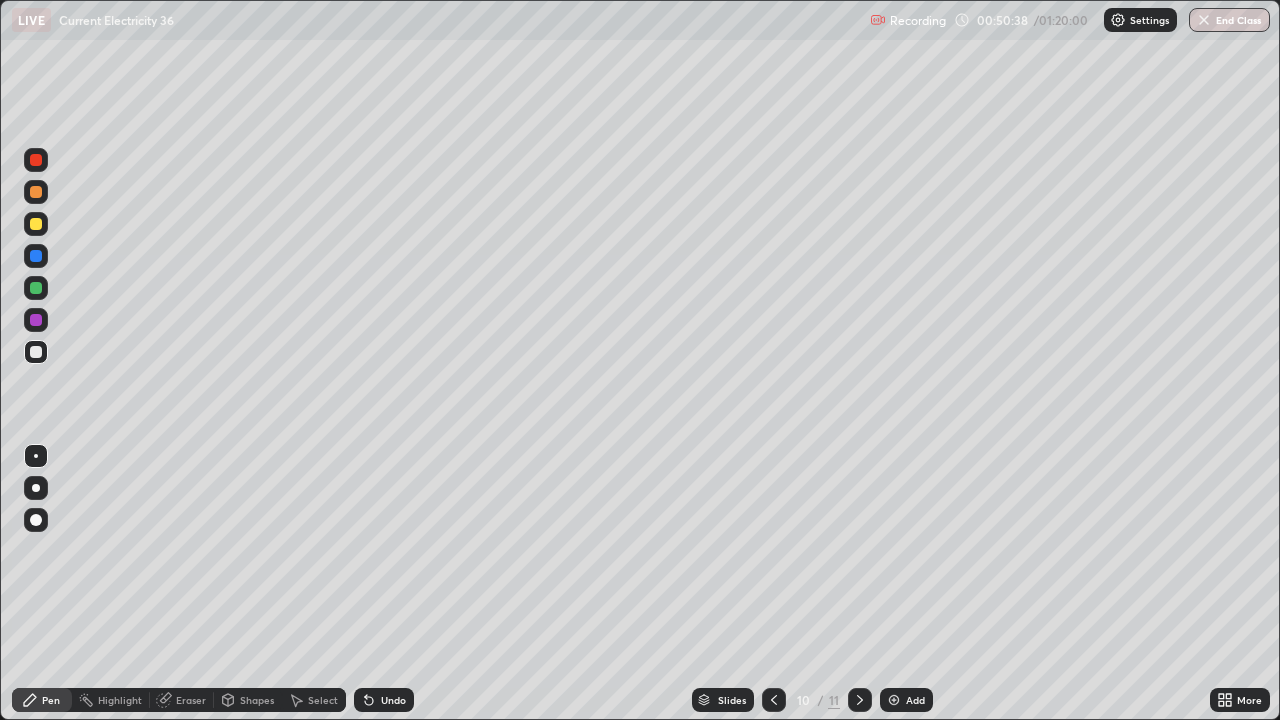 click at bounding box center (36, 224) 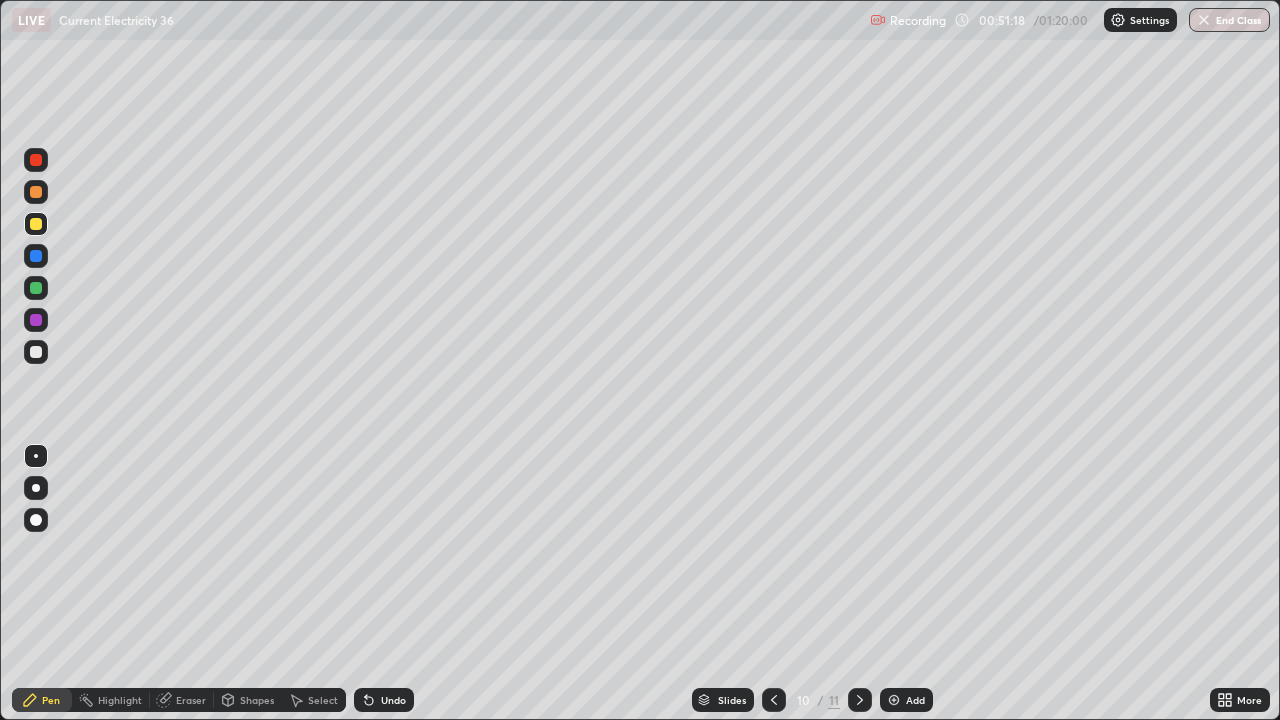 click on "Undo" at bounding box center (393, 700) 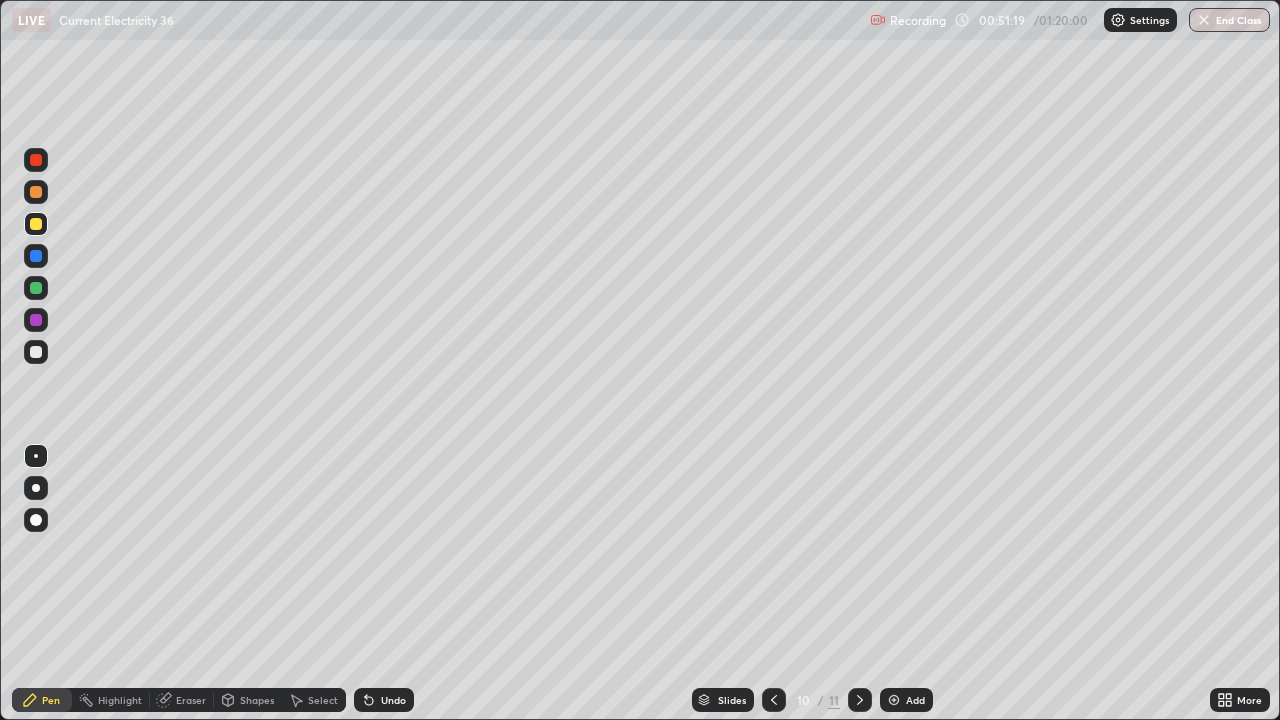 click on "Undo" at bounding box center [393, 700] 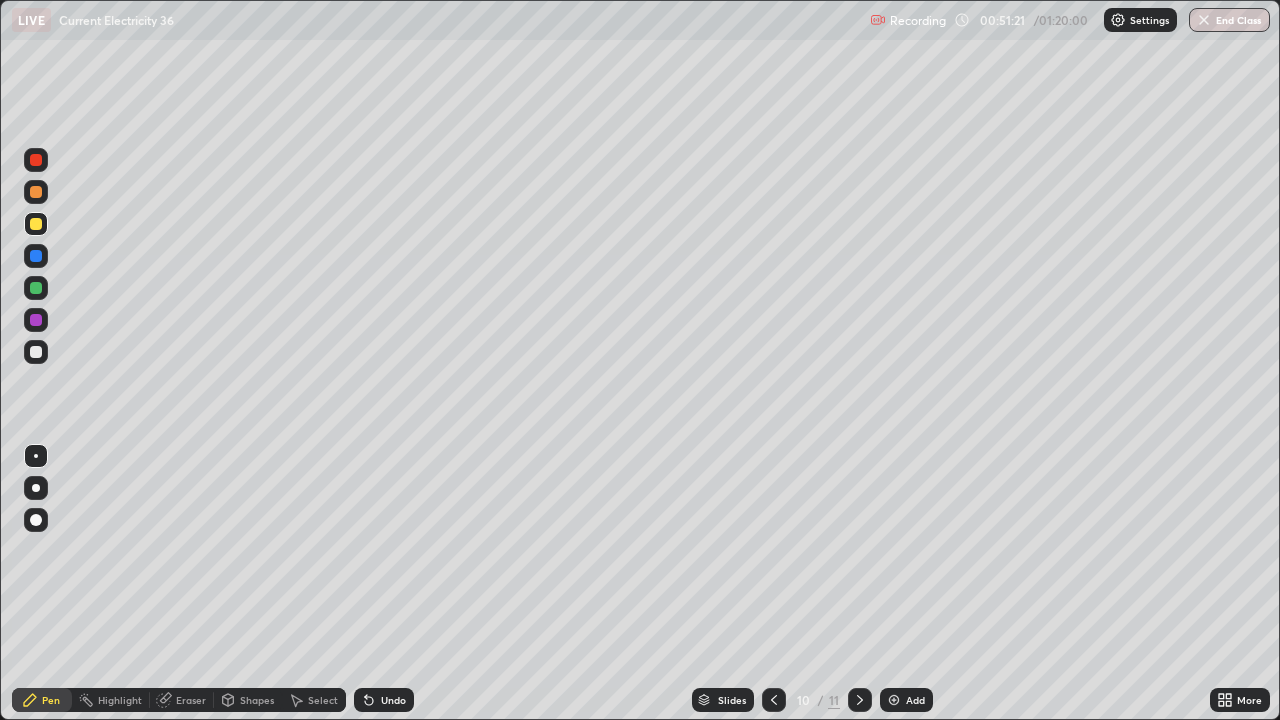 click on "Eraser" at bounding box center (191, 700) 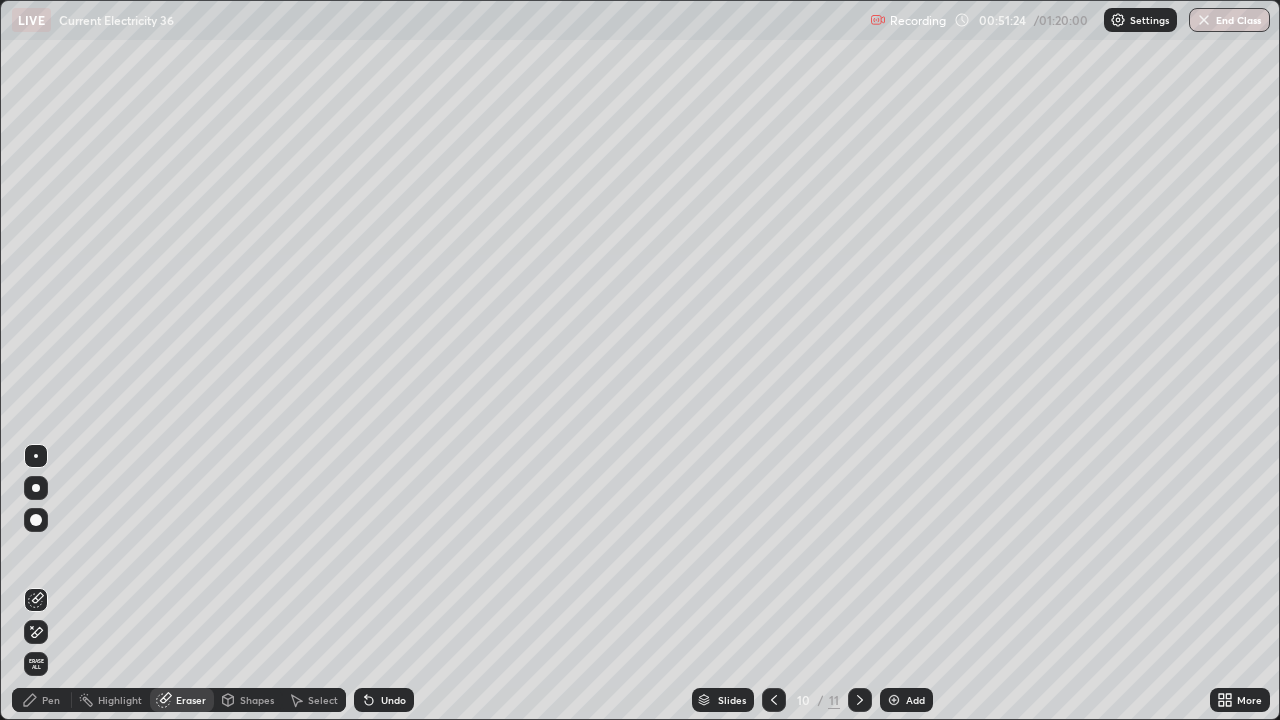click on "Pen" at bounding box center [42, 700] 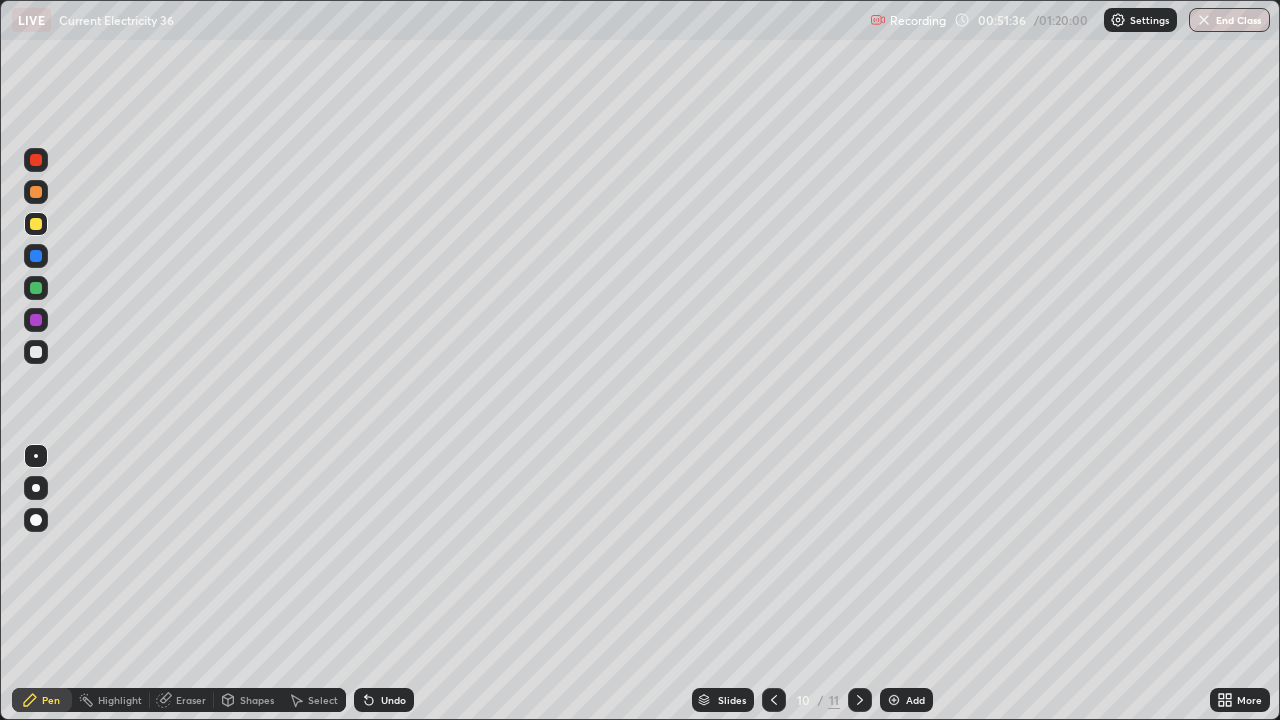 click at bounding box center (36, 288) 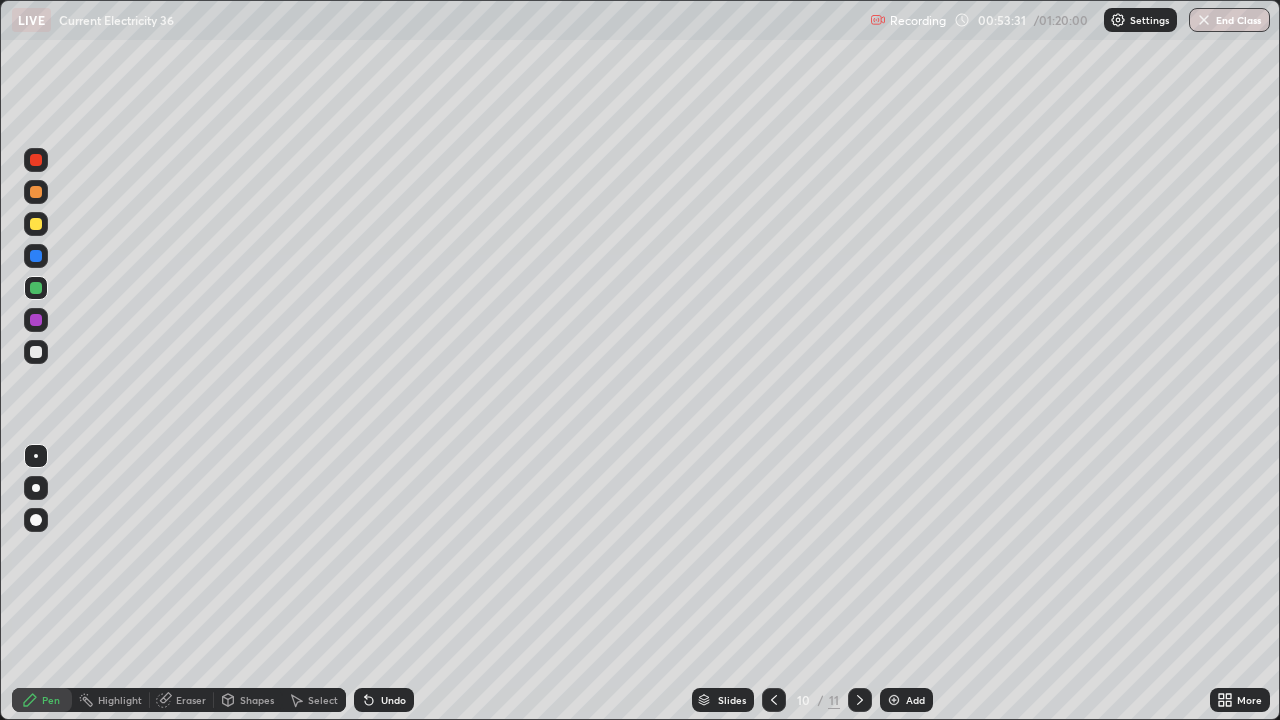 click on "Undo" at bounding box center [393, 700] 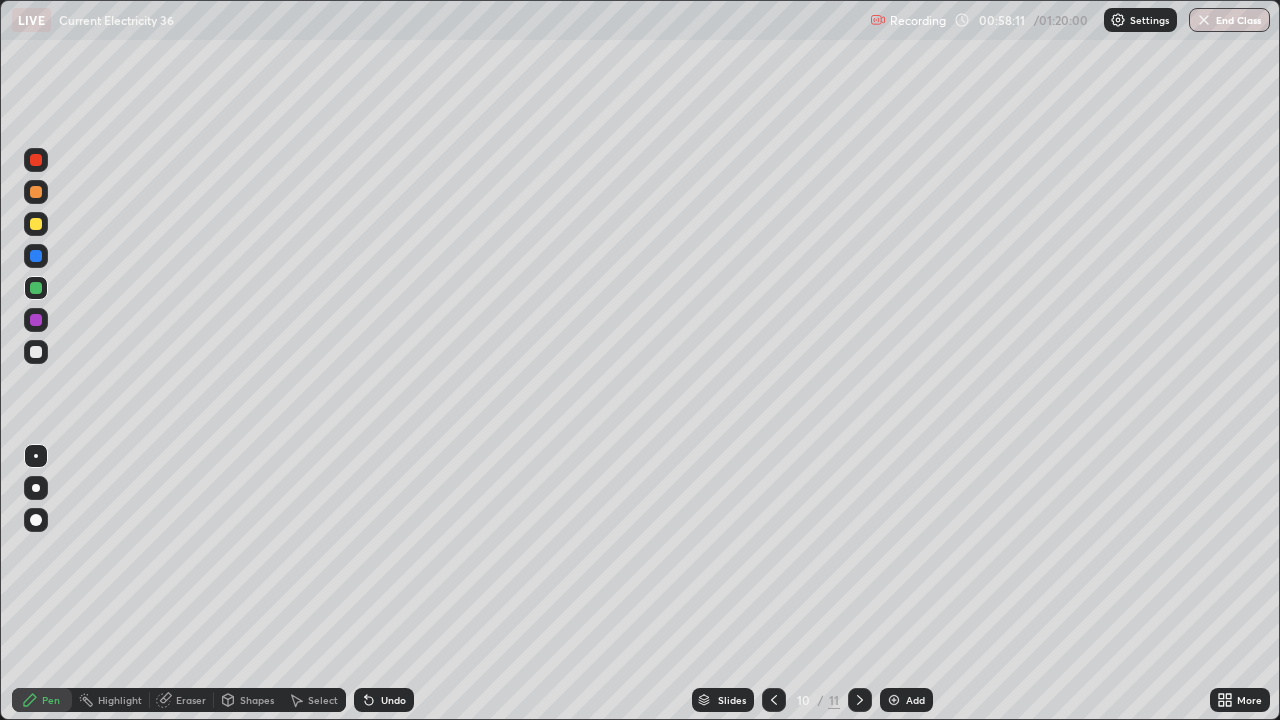 click 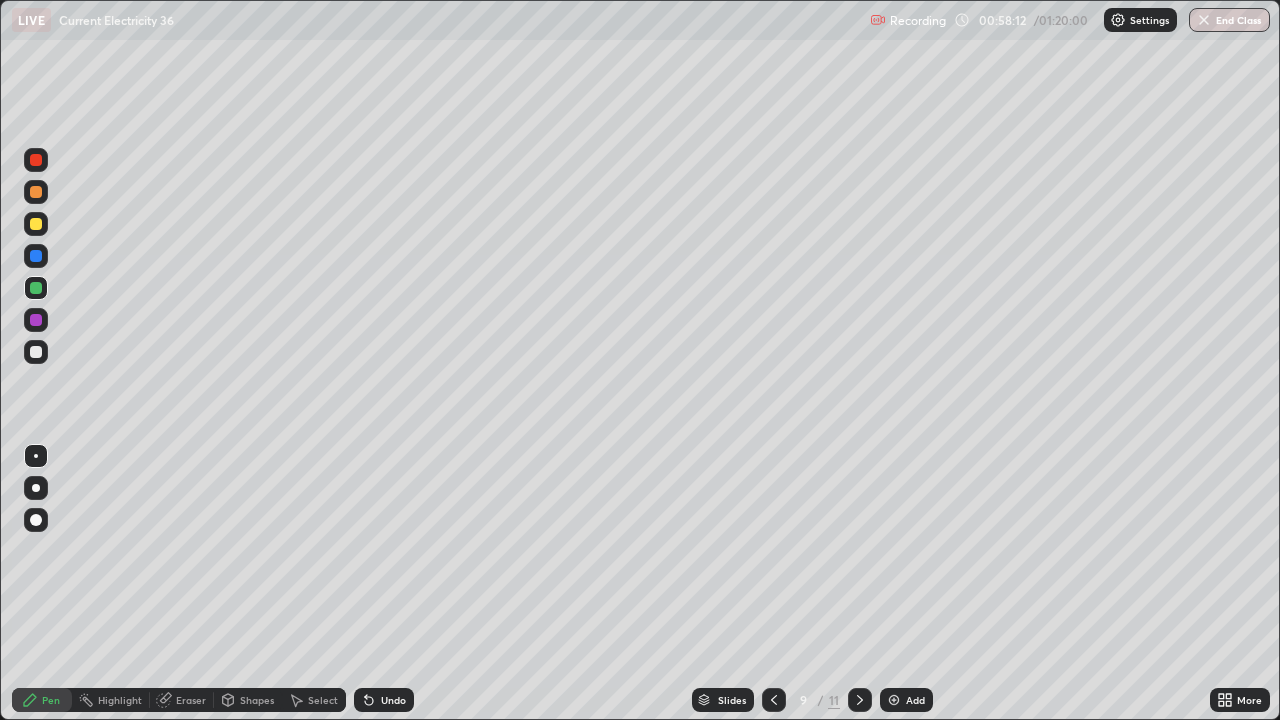 click at bounding box center (774, 700) 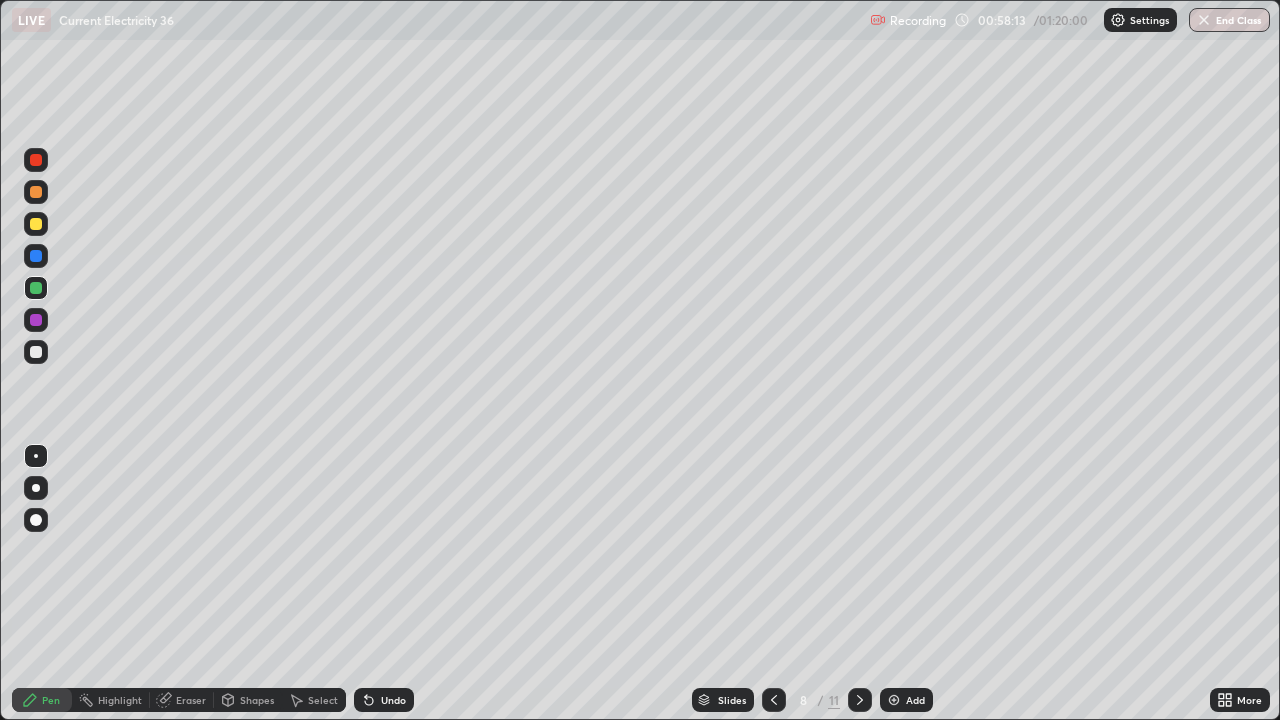 click 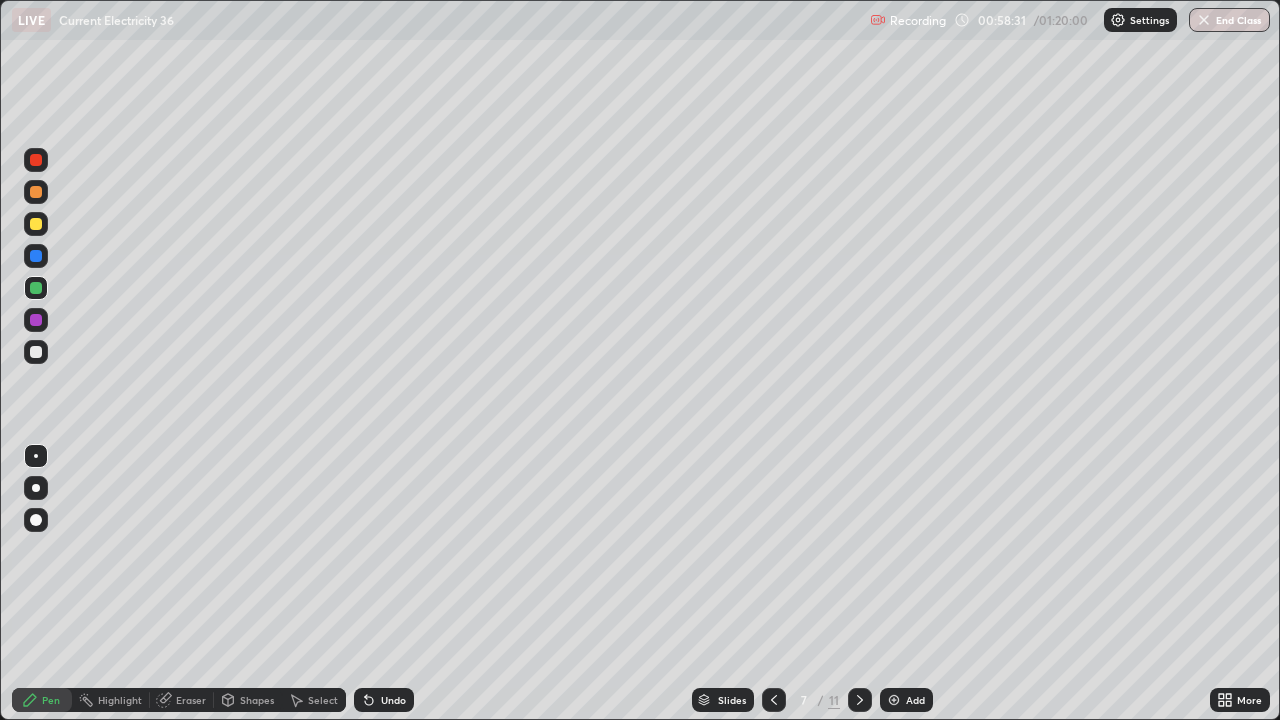 click 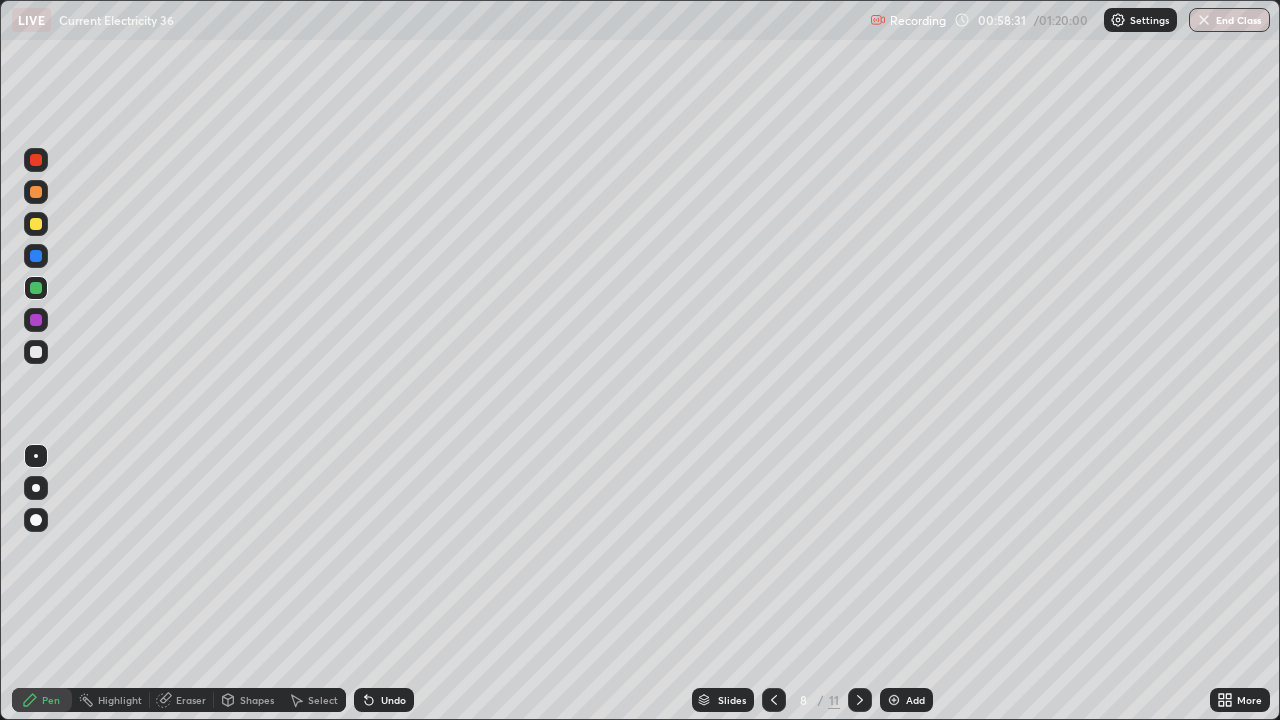 click 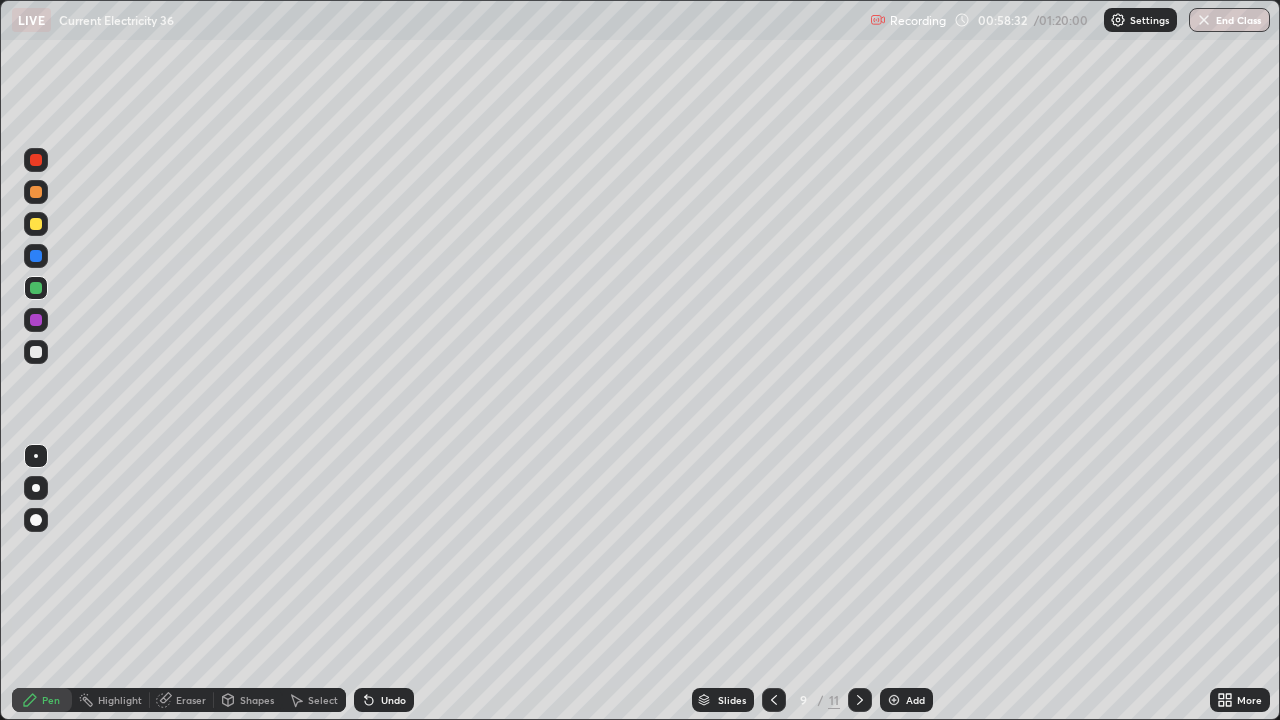 click 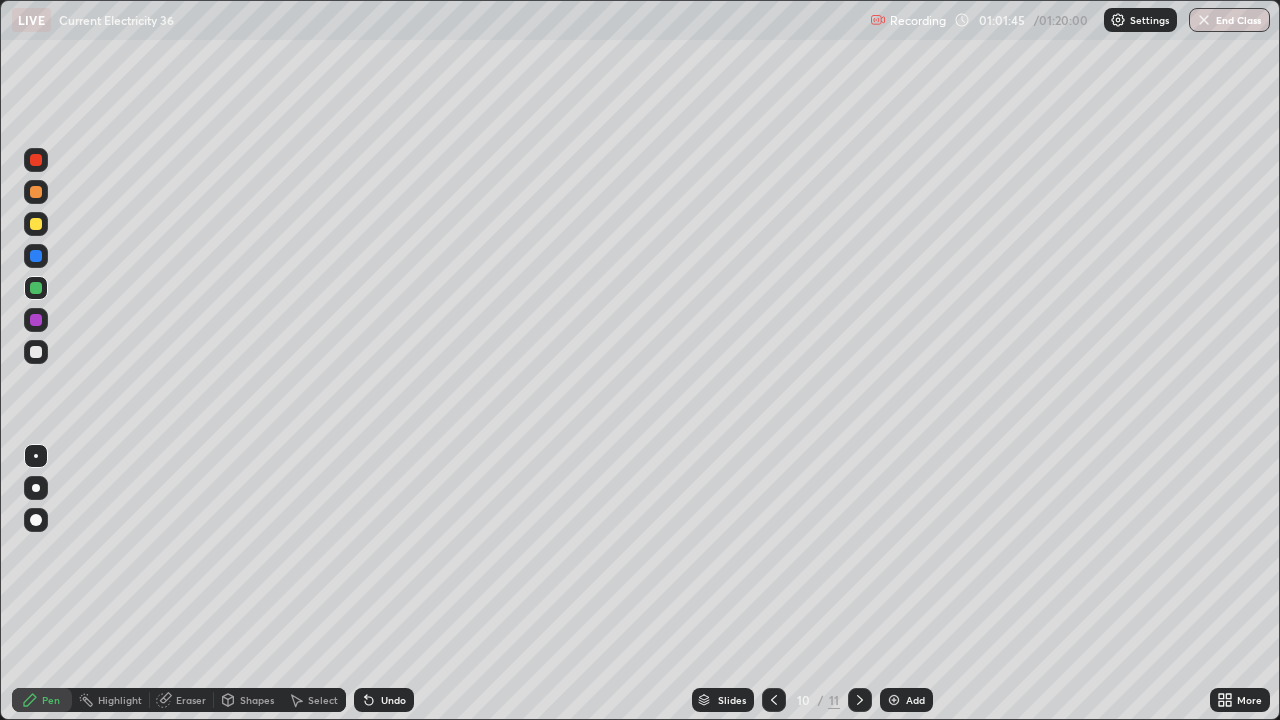 click on "Add" at bounding box center [915, 700] 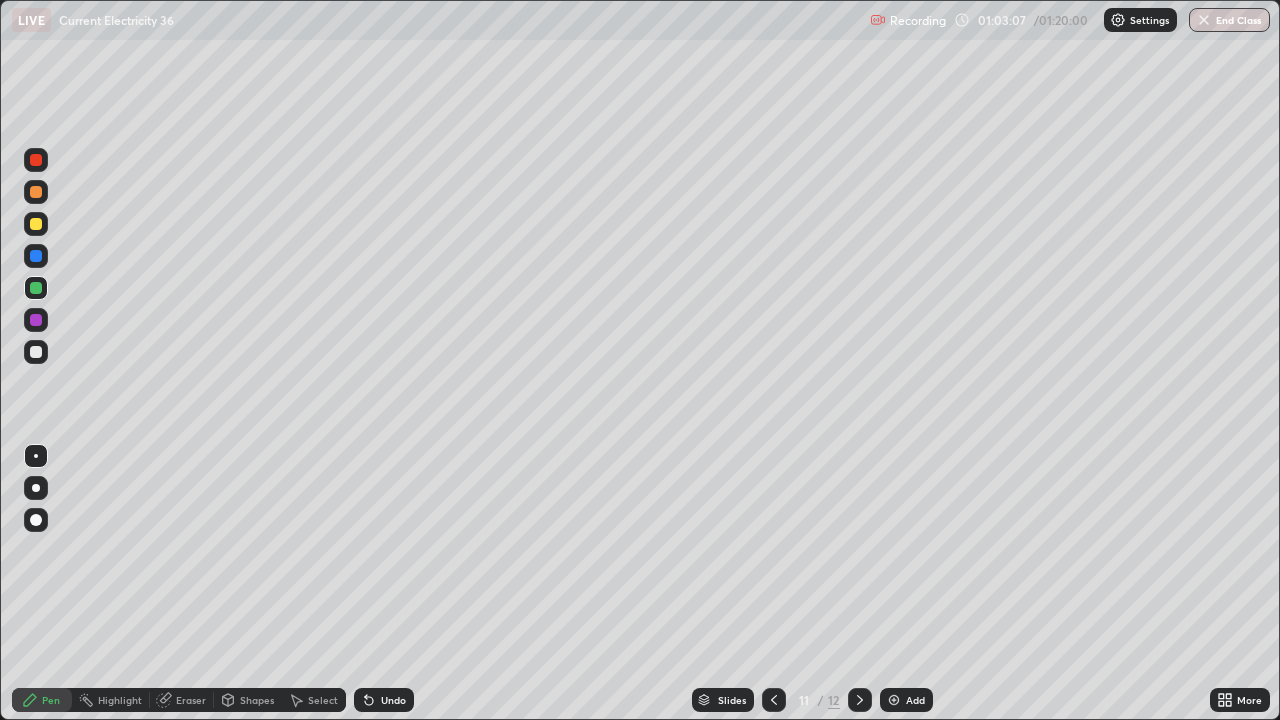 click on "Undo" at bounding box center [384, 700] 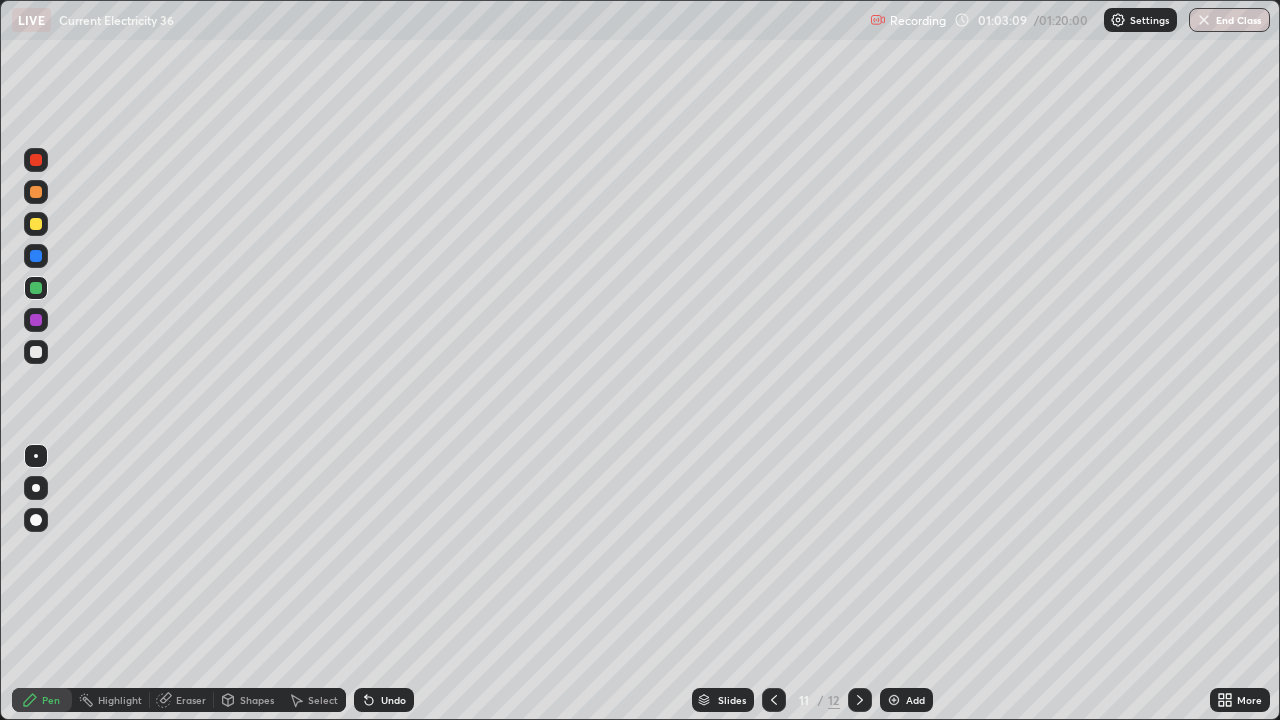 click on "Undo" at bounding box center [393, 700] 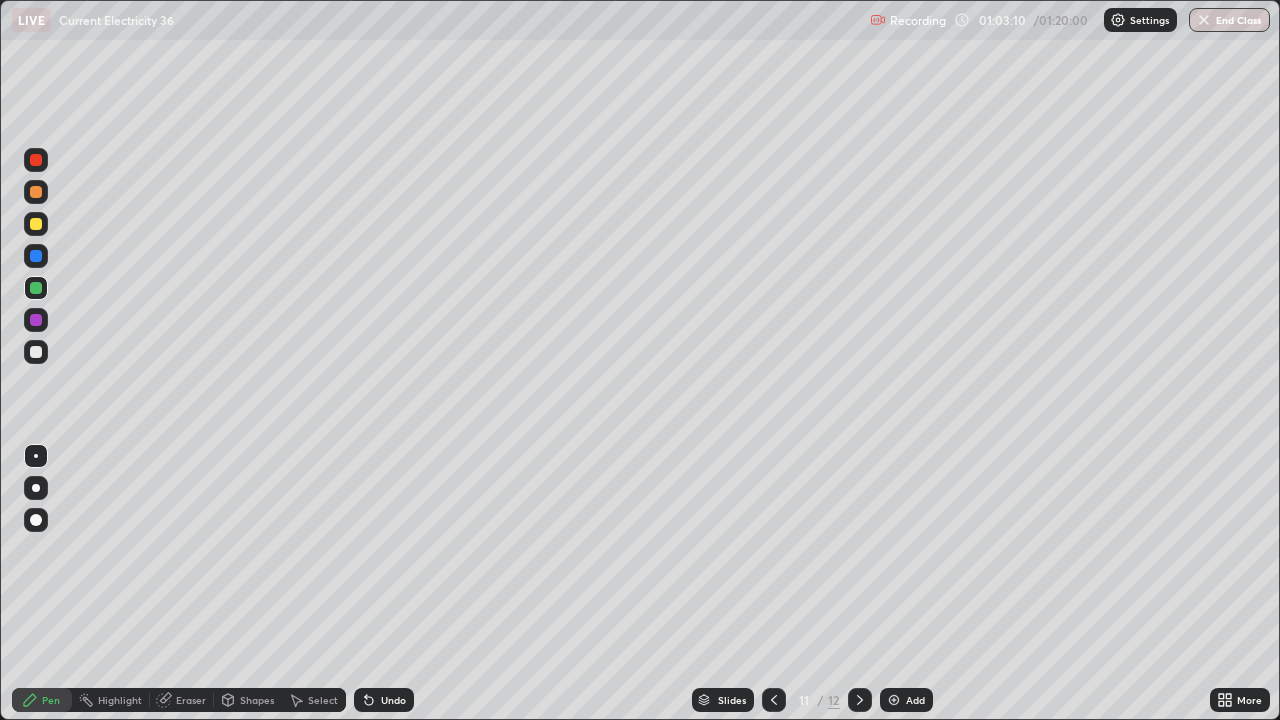 click on "Undo" at bounding box center [384, 700] 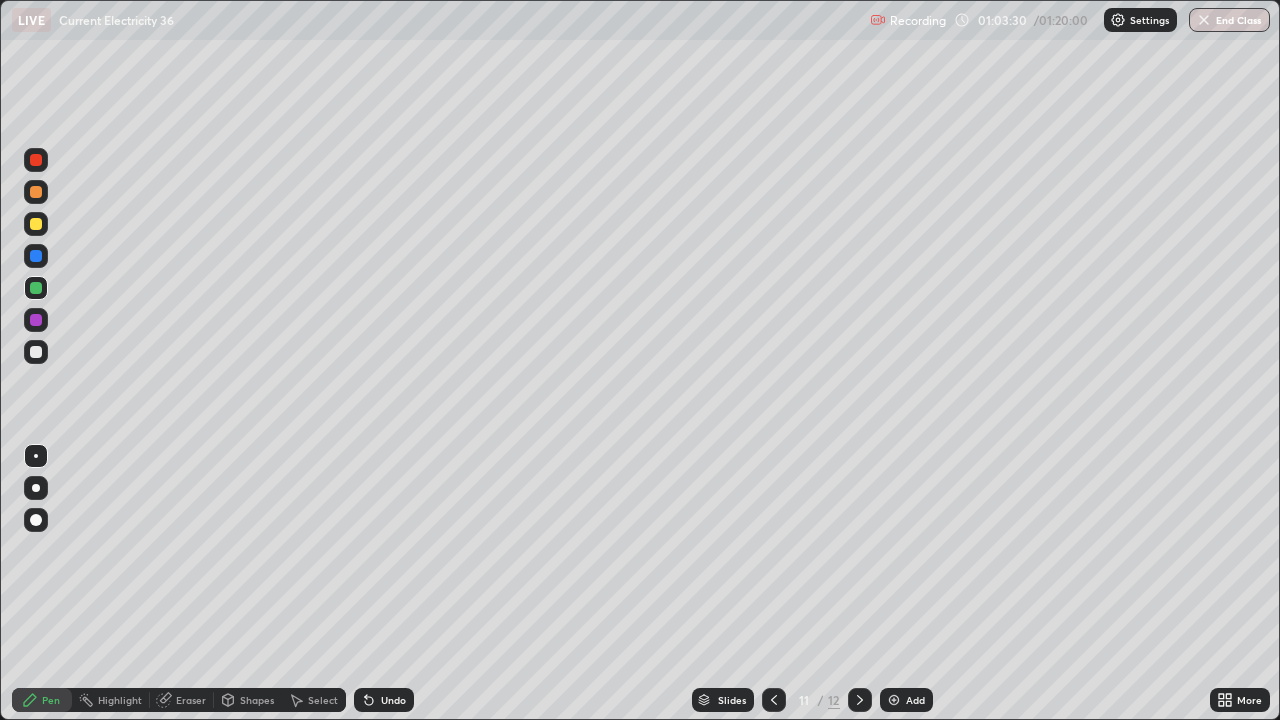 click on "Undo" at bounding box center (393, 700) 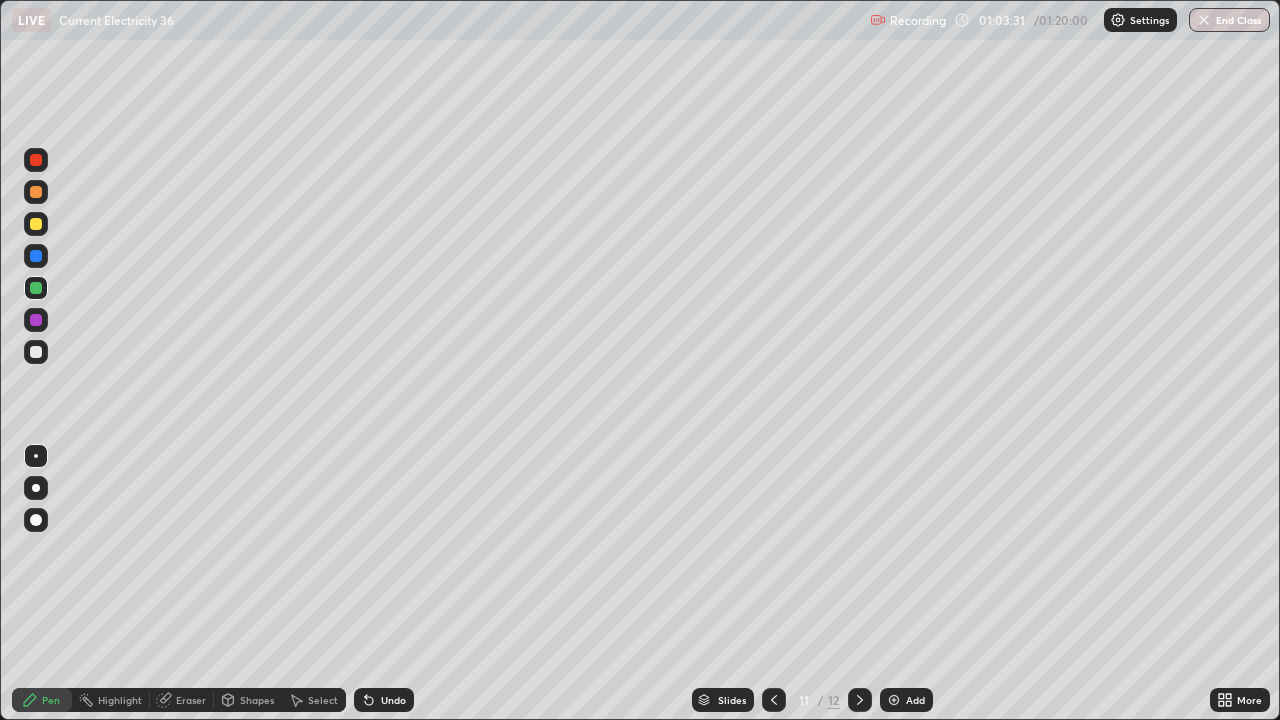 click on "Undo" at bounding box center [393, 700] 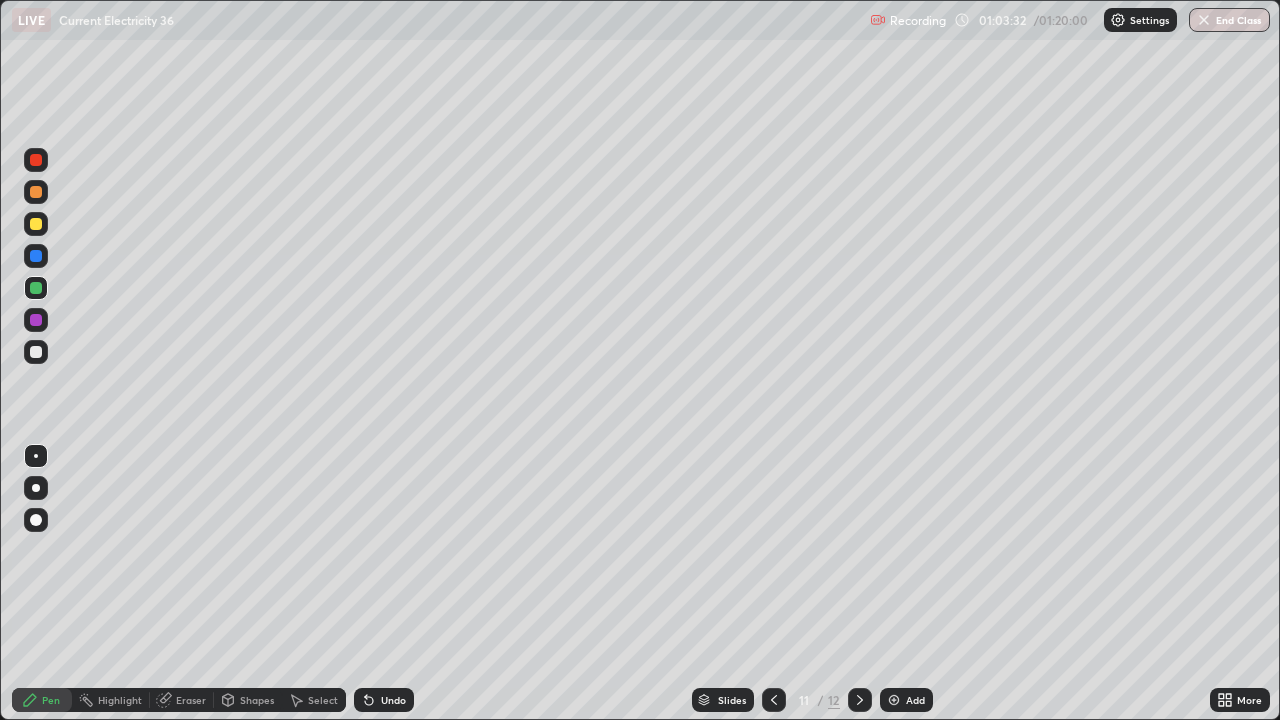 click on "Undo" at bounding box center [384, 700] 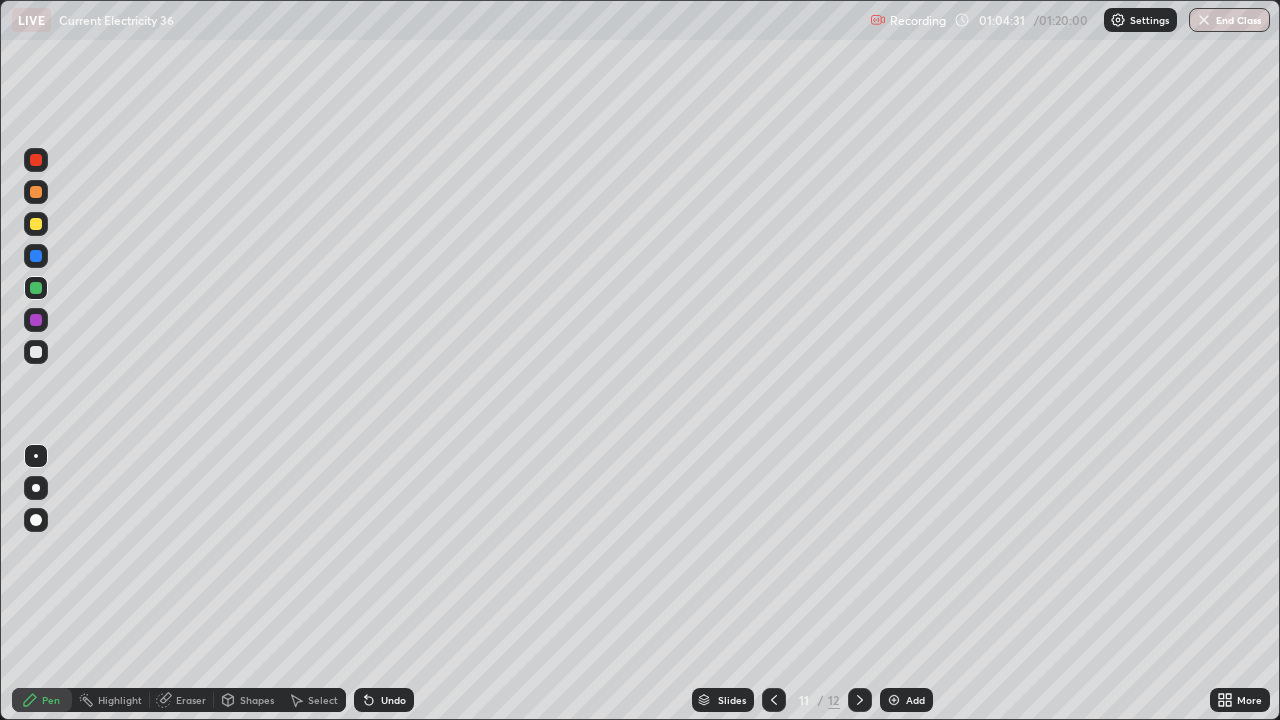 click on "Undo" at bounding box center (393, 700) 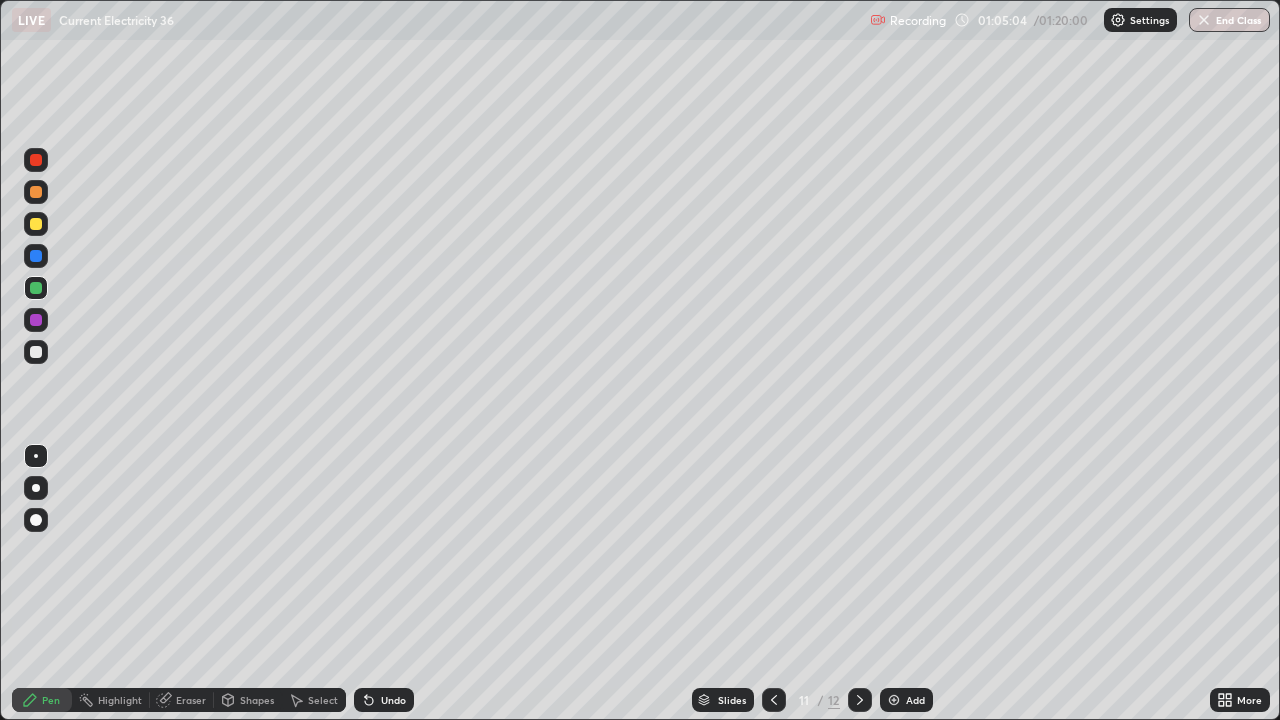 click on "Undo" at bounding box center (393, 700) 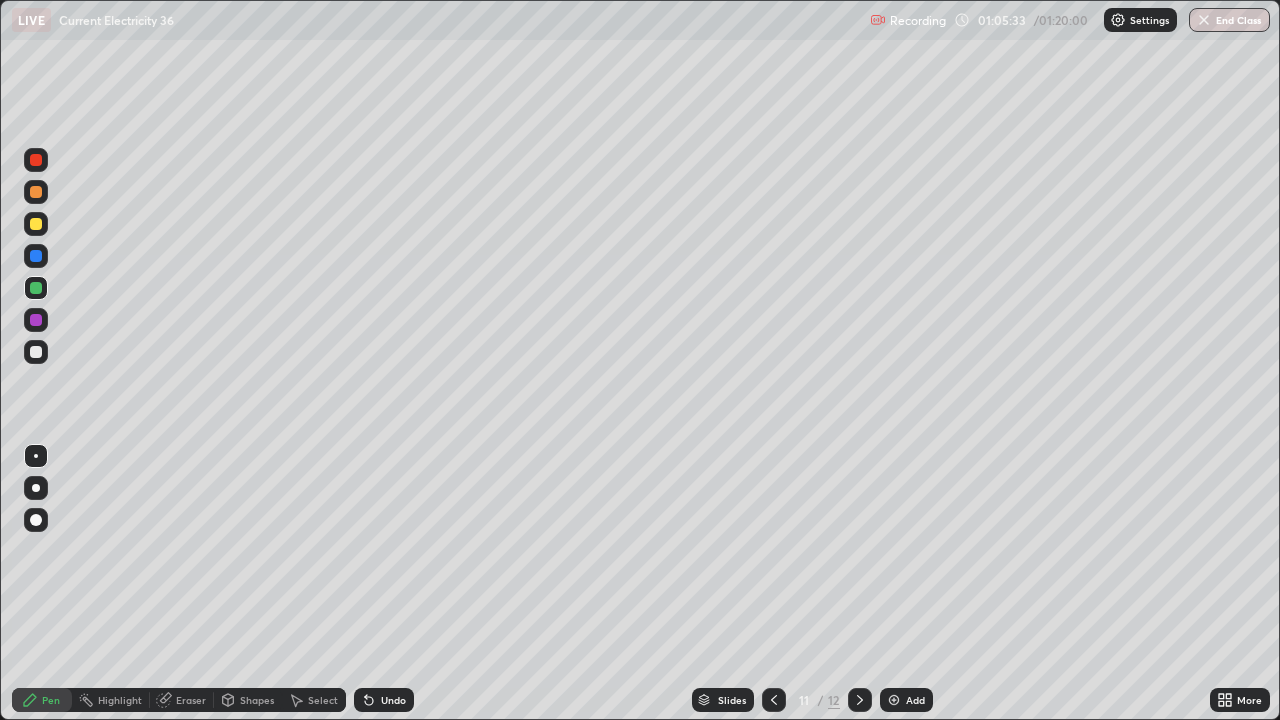 click on "Undo" at bounding box center (393, 700) 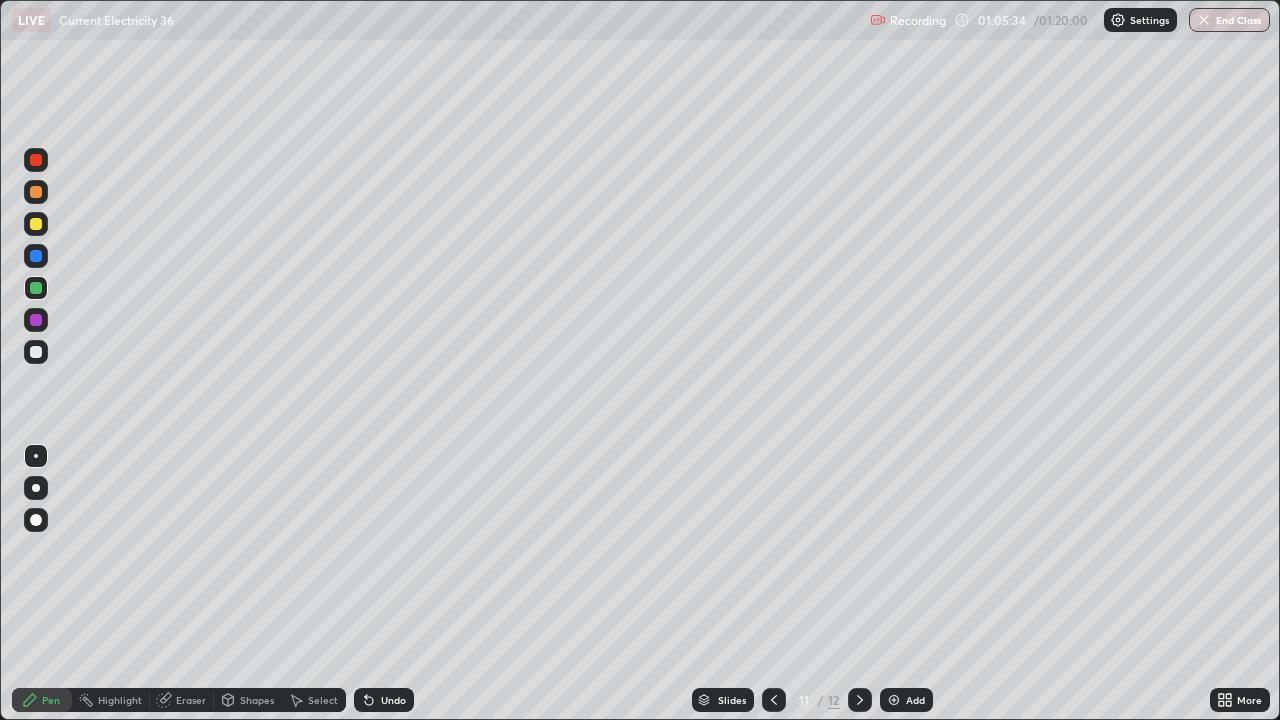 click on "Undo" at bounding box center [384, 700] 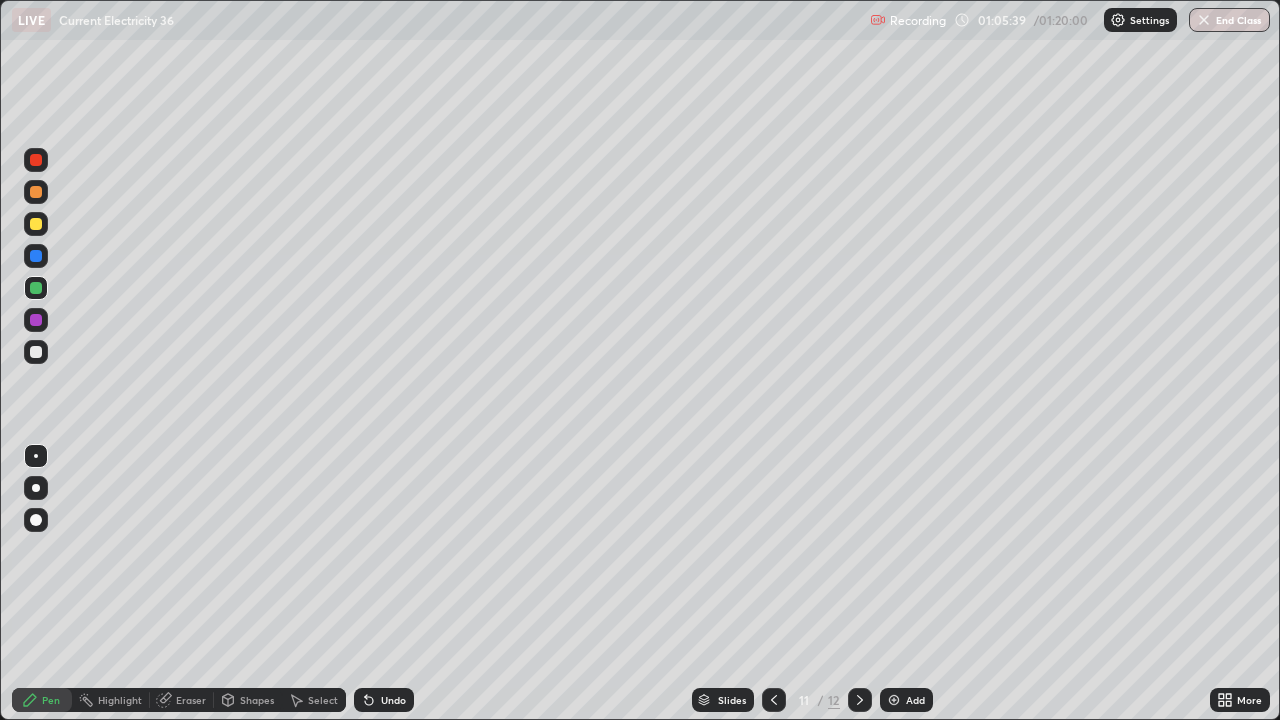 click on "Undo" at bounding box center [393, 700] 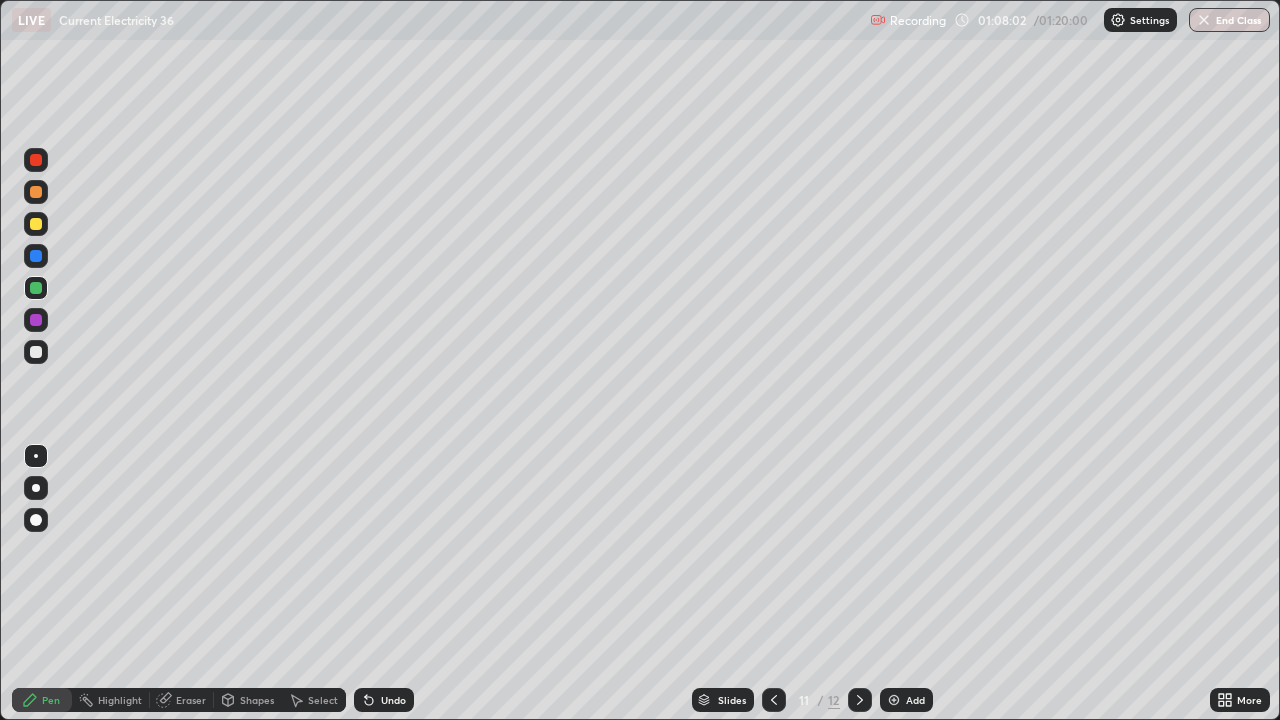 click 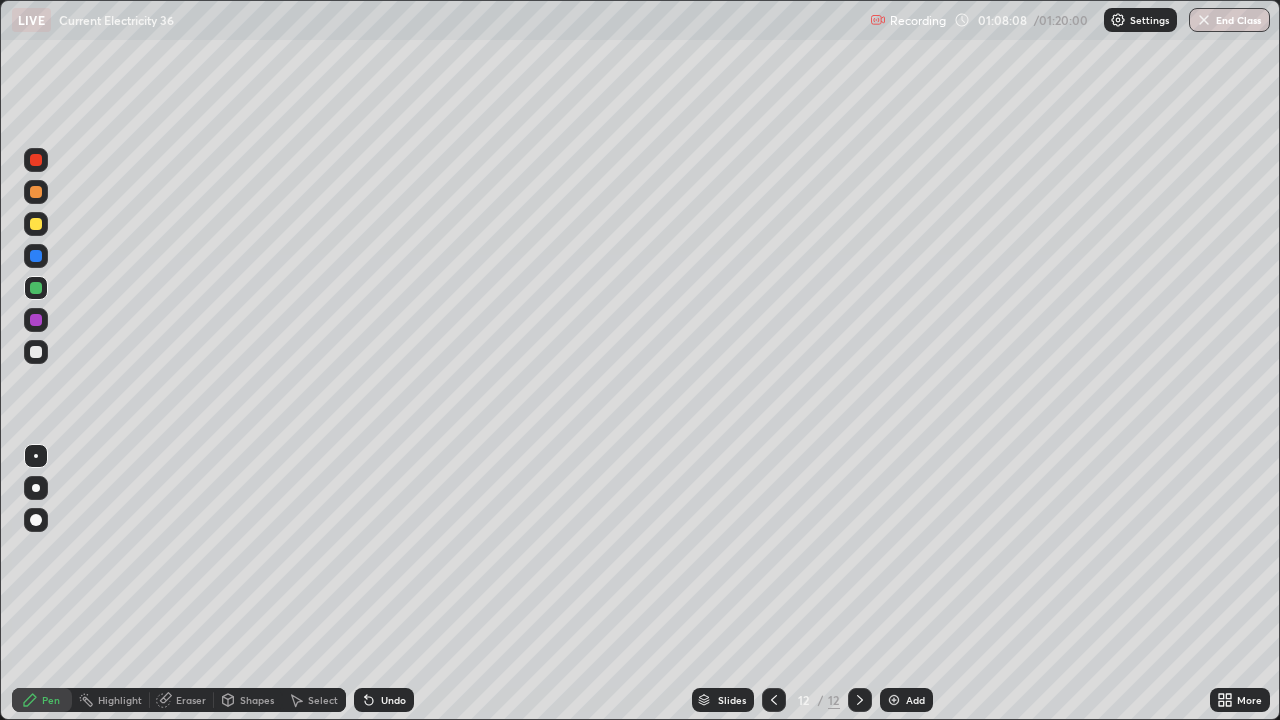 click 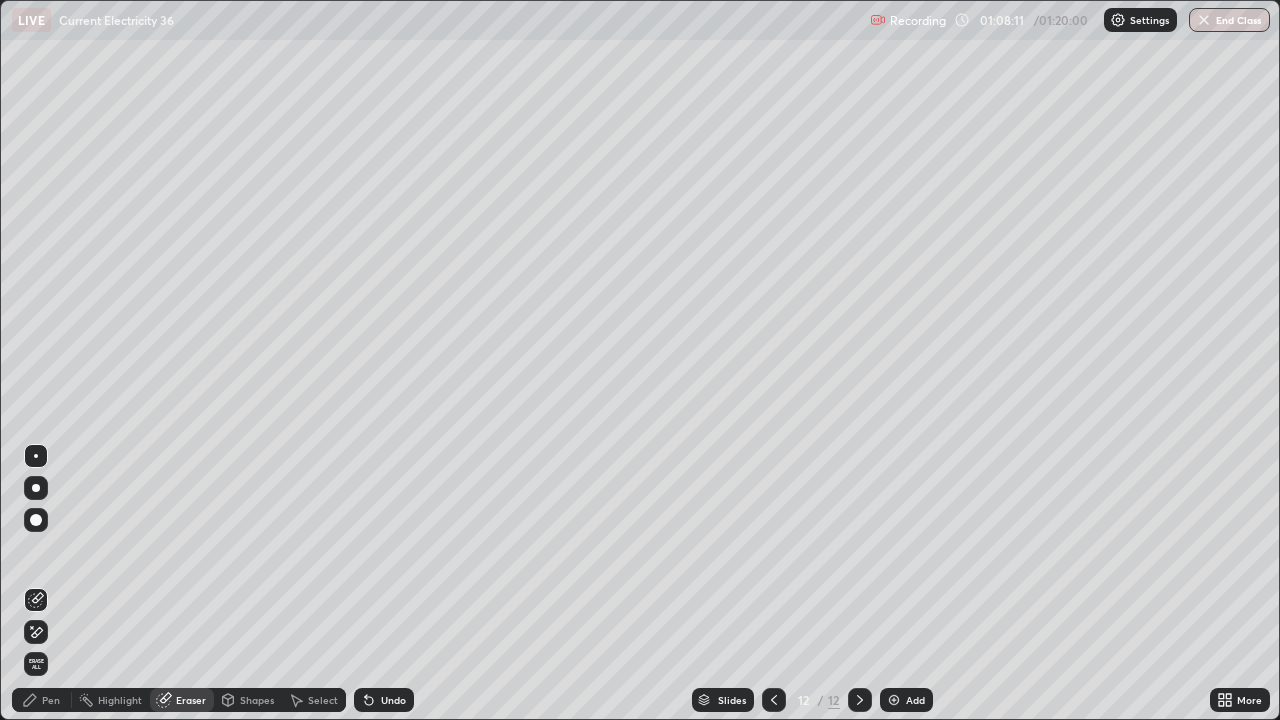 click on "Pen" at bounding box center (51, 700) 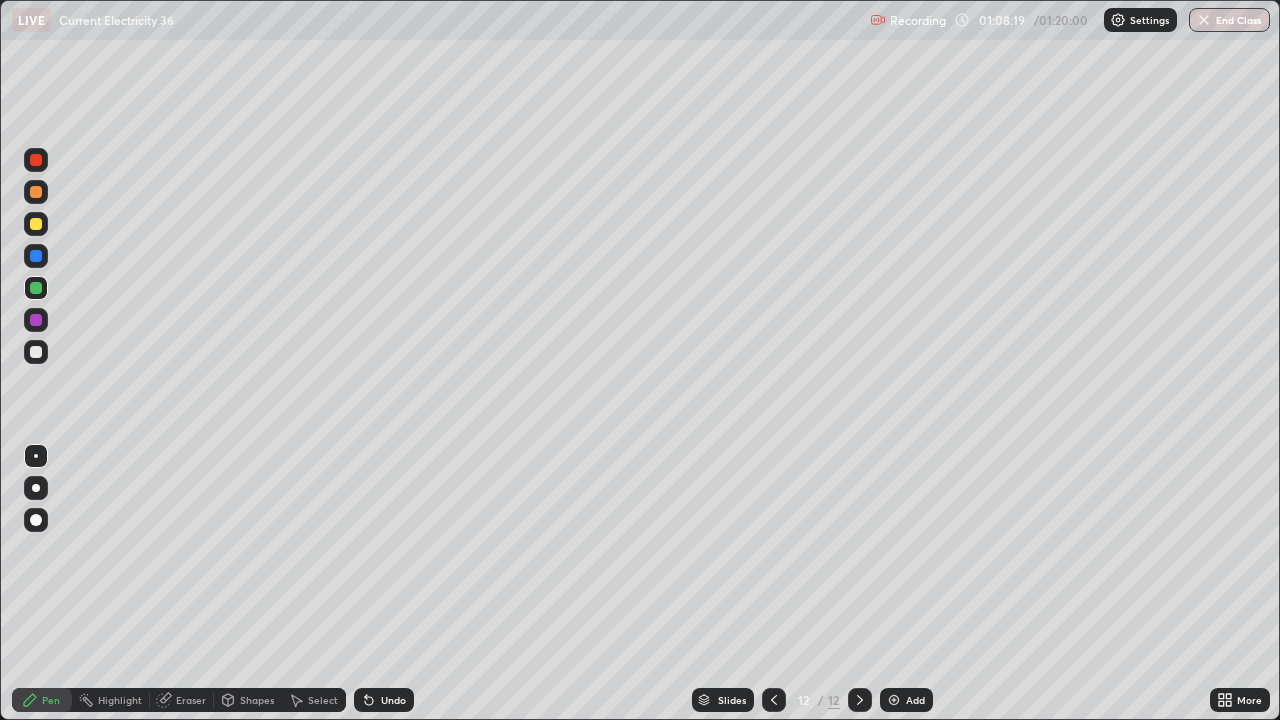 click on "Undo" at bounding box center (393, 700) 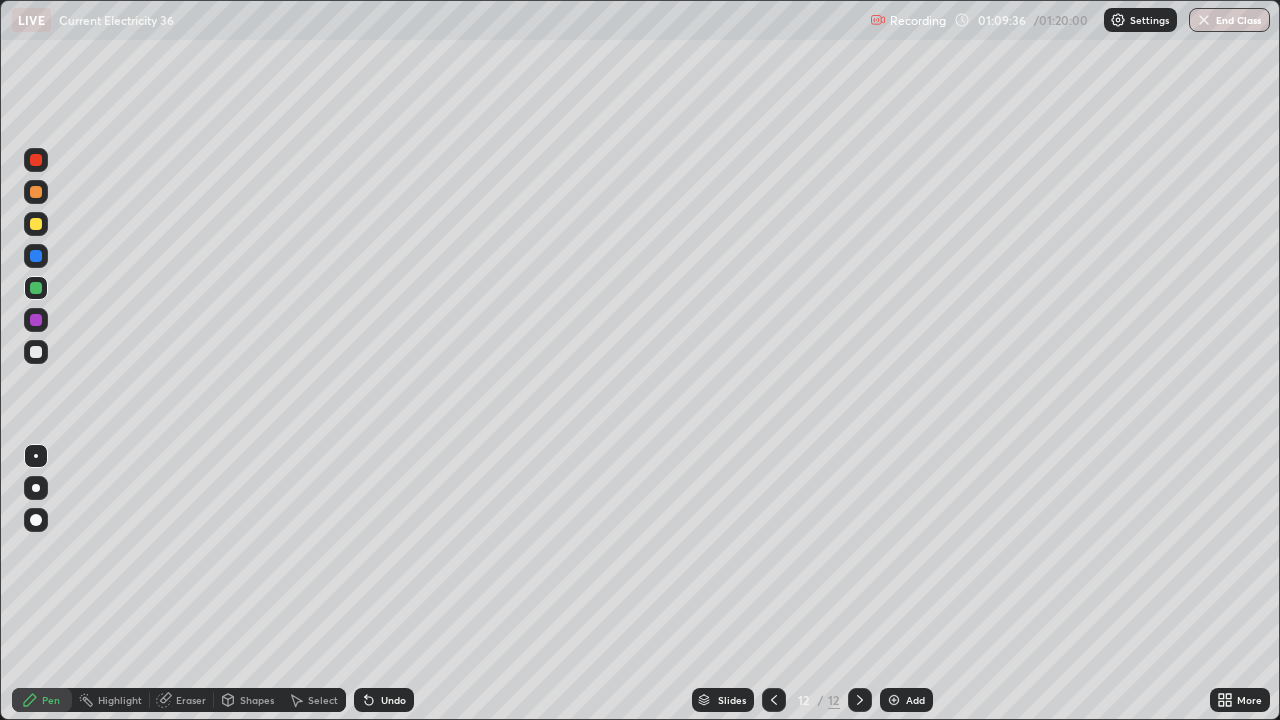 click at bounding box center [36, 352] 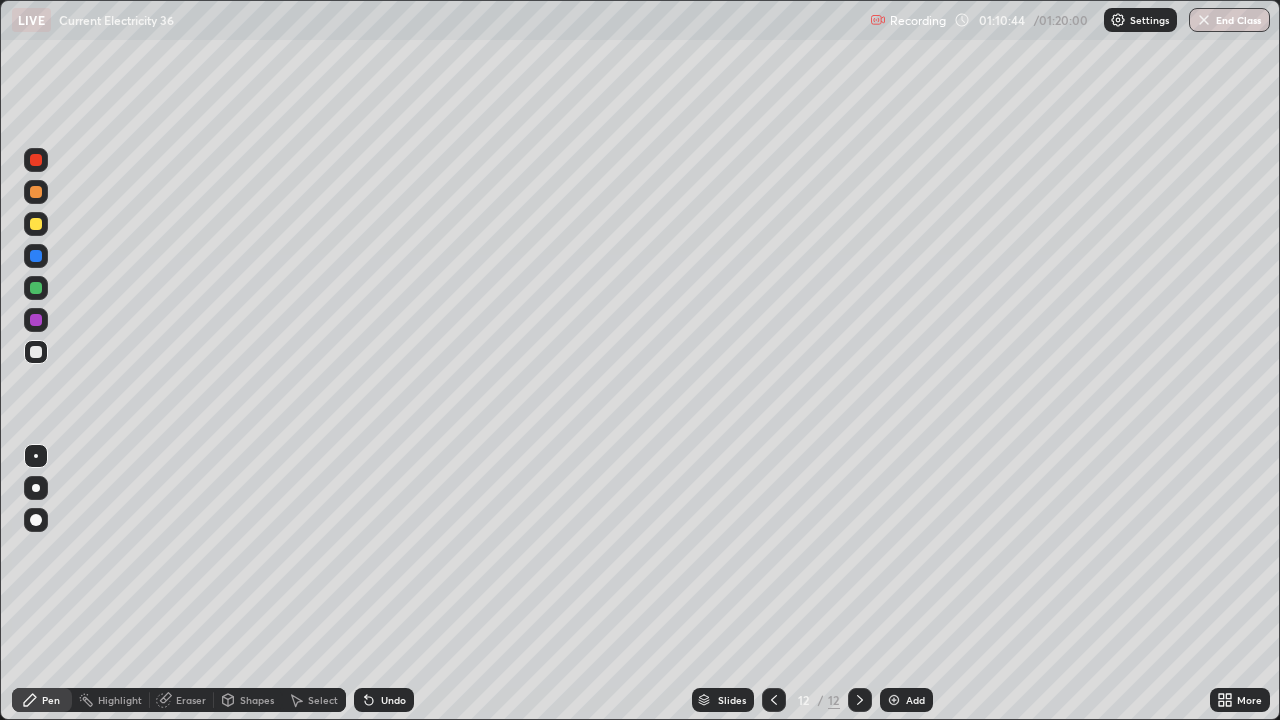 click on "Undo" at bounding box center (393, 700) 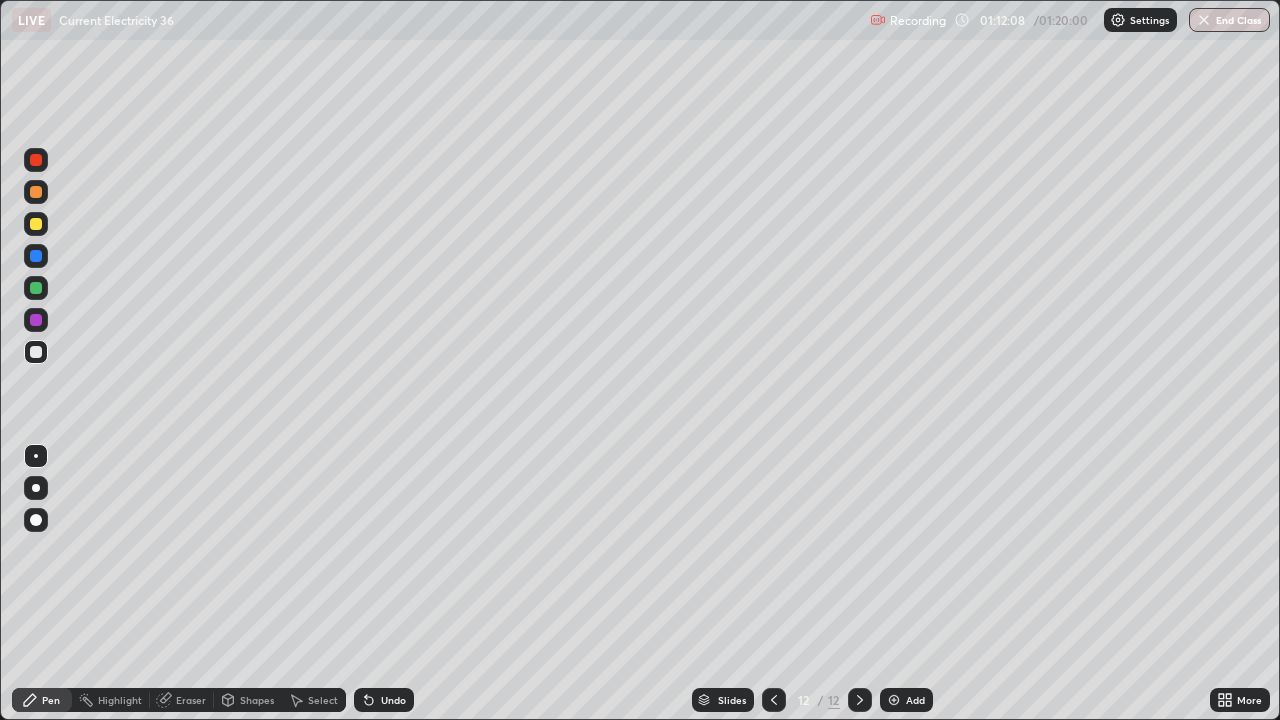 click on "Undo" at bounding box center (393, 700) 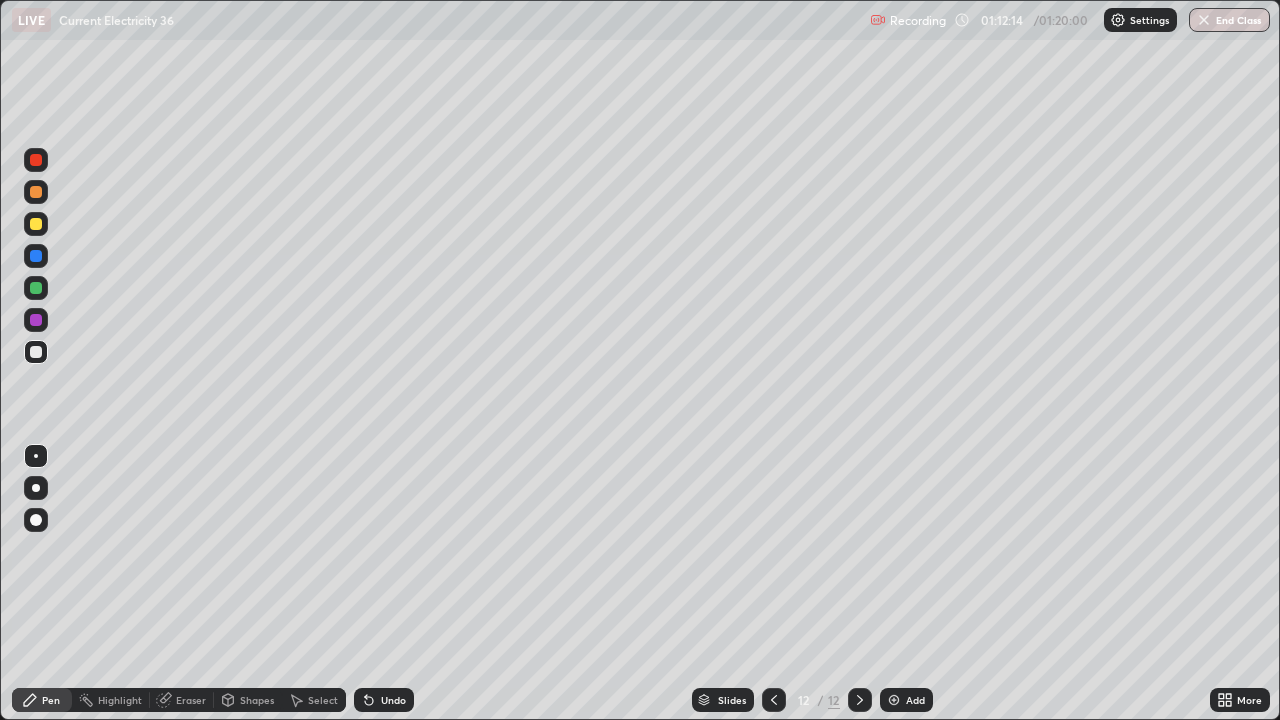 click on "Undo" at bounding box center (384, 700) 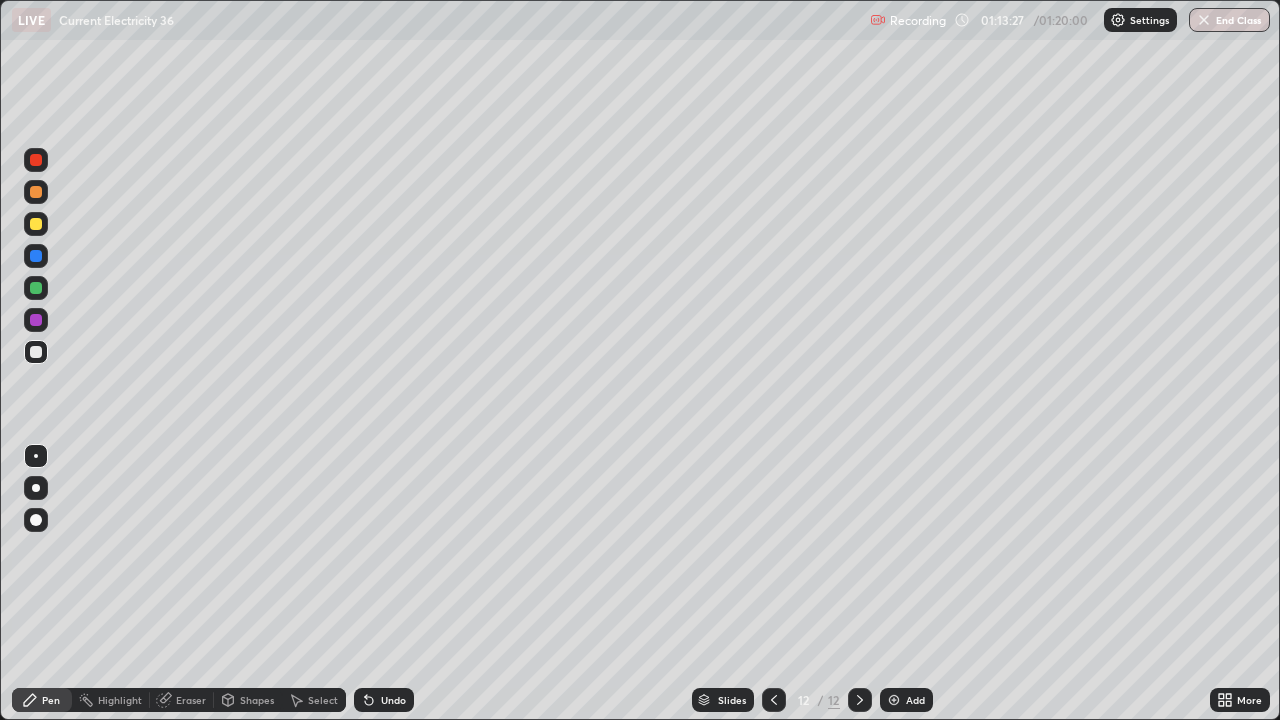 click on "Undo" at bounding box center (393, 700) 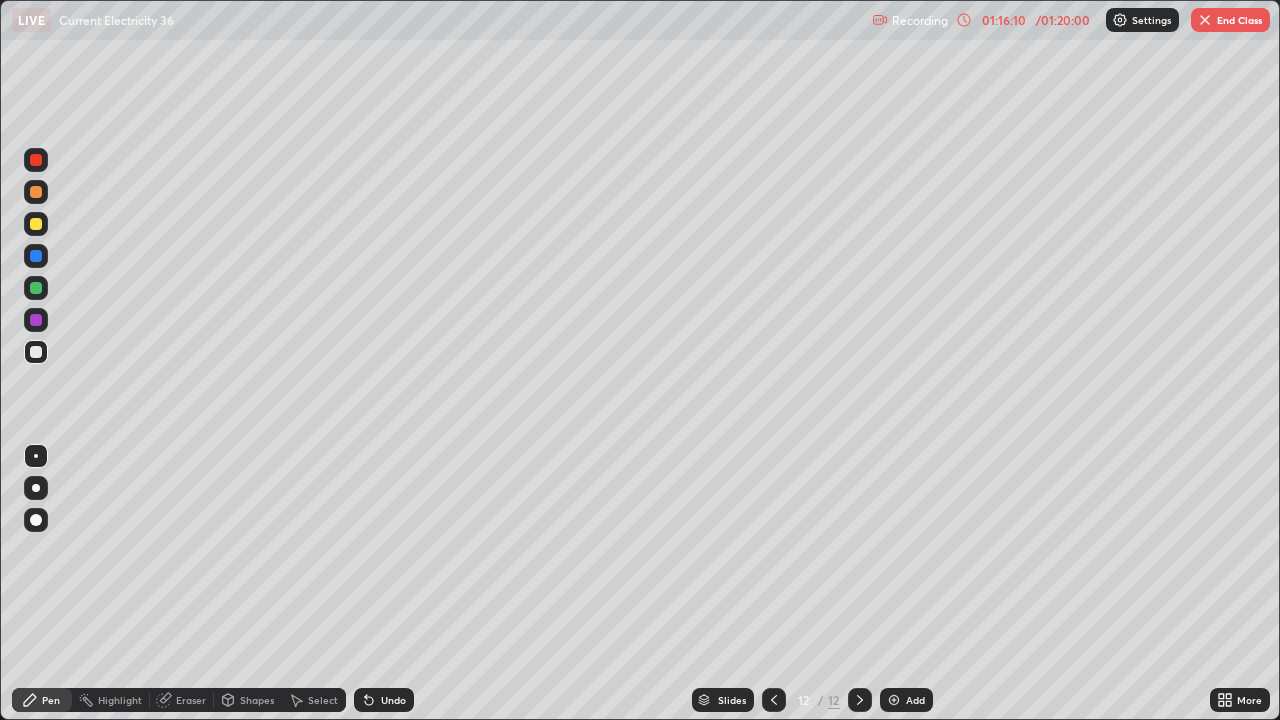 click on "End Class" at bounding box center [1230, 20] 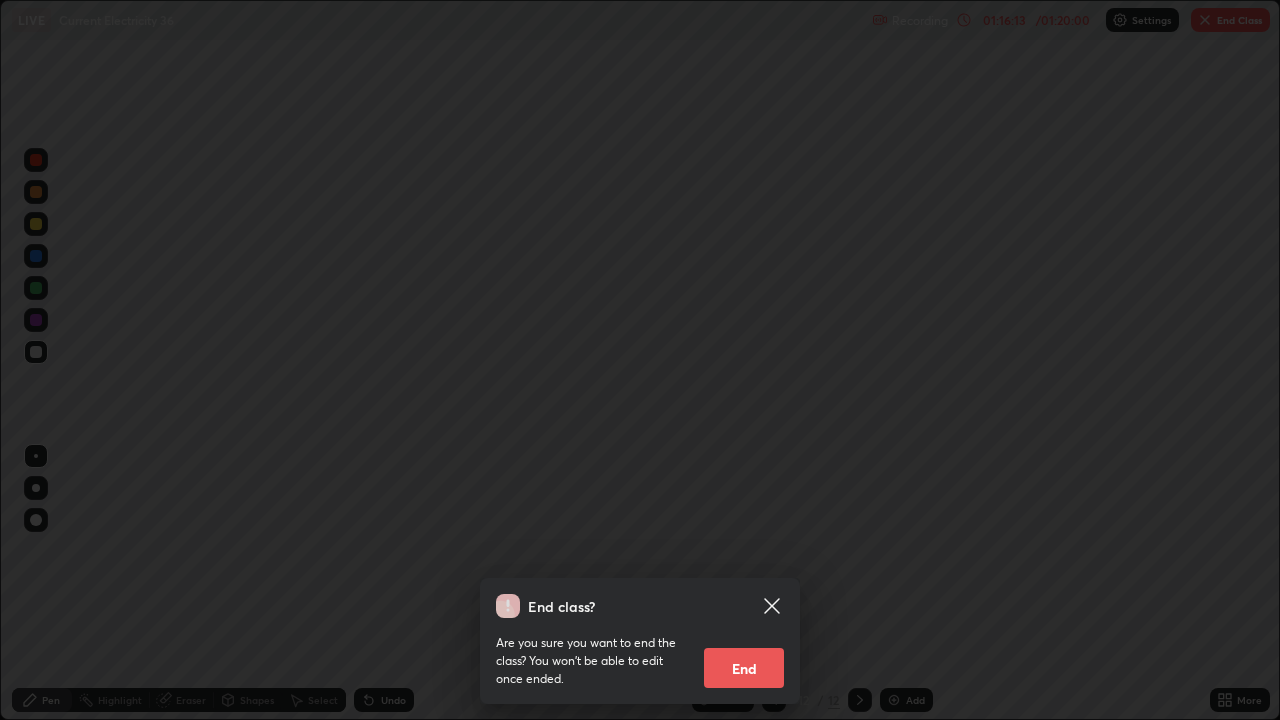 click on "End class? Are you sure you want to end the class? You won’t be able to edit once ended. End" at bounding box center [640, 360] 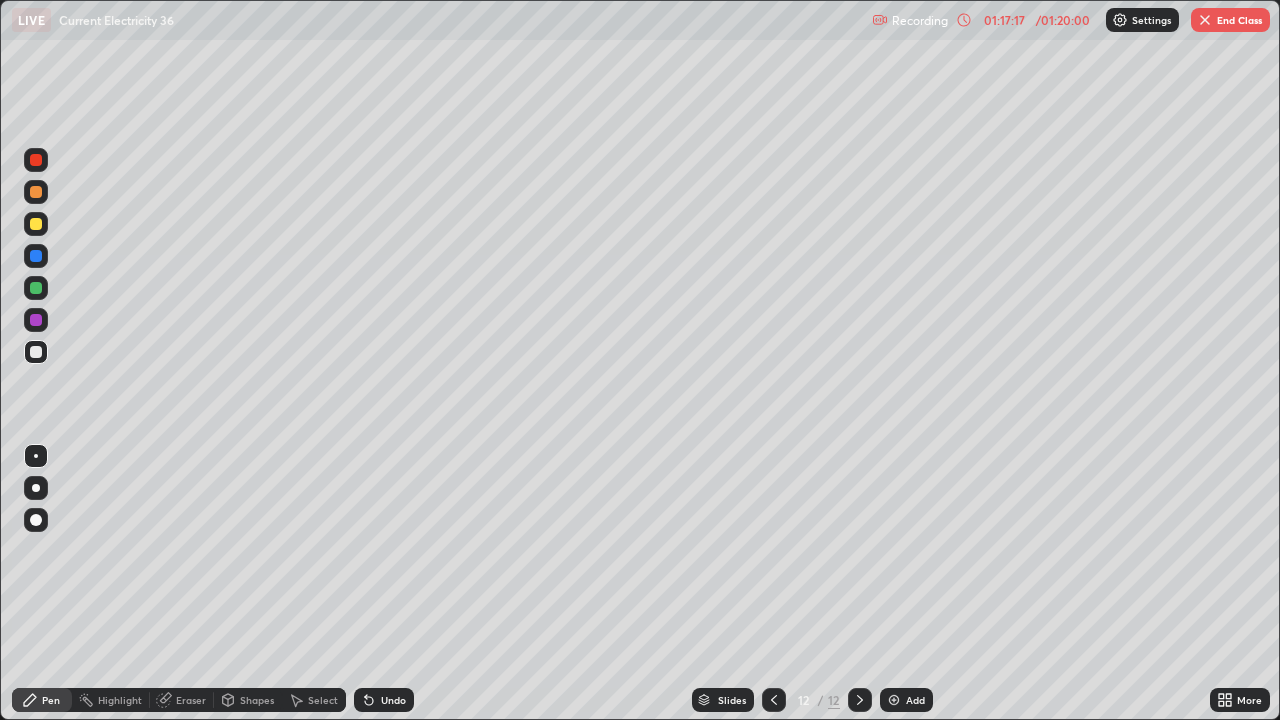 click at bounding box center [774, 700] 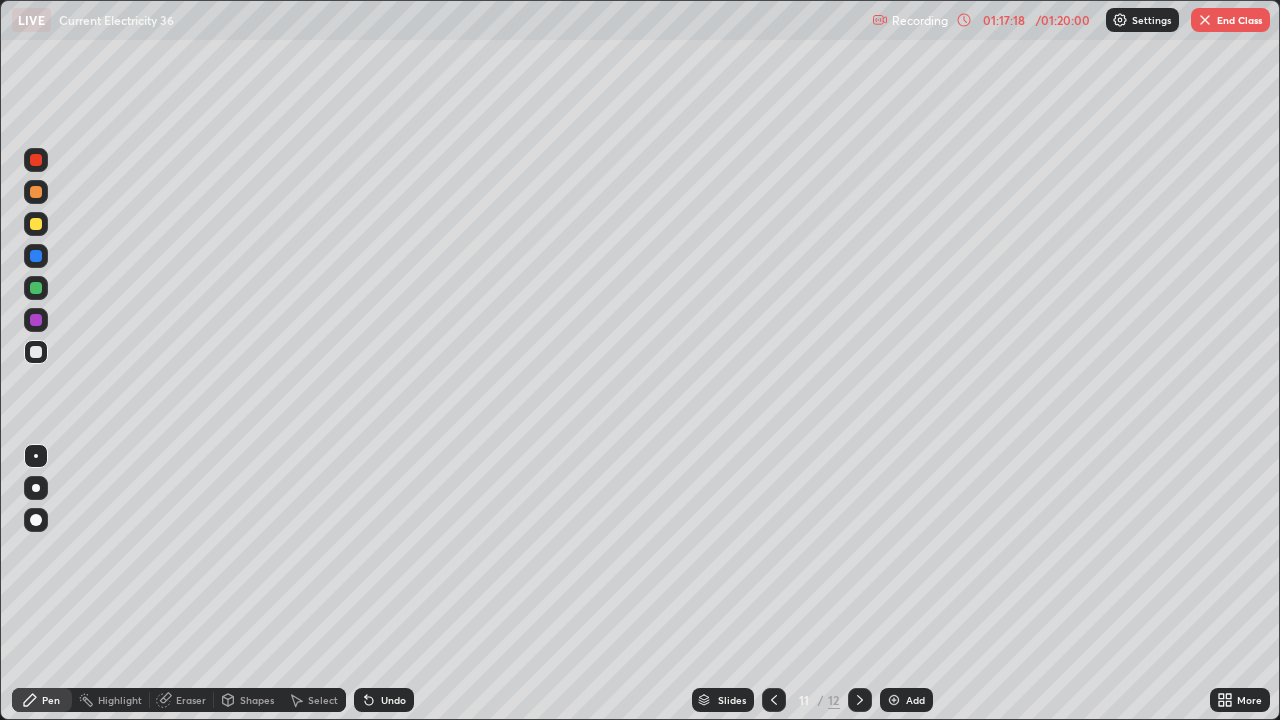 click at bounding box center [774, 700] 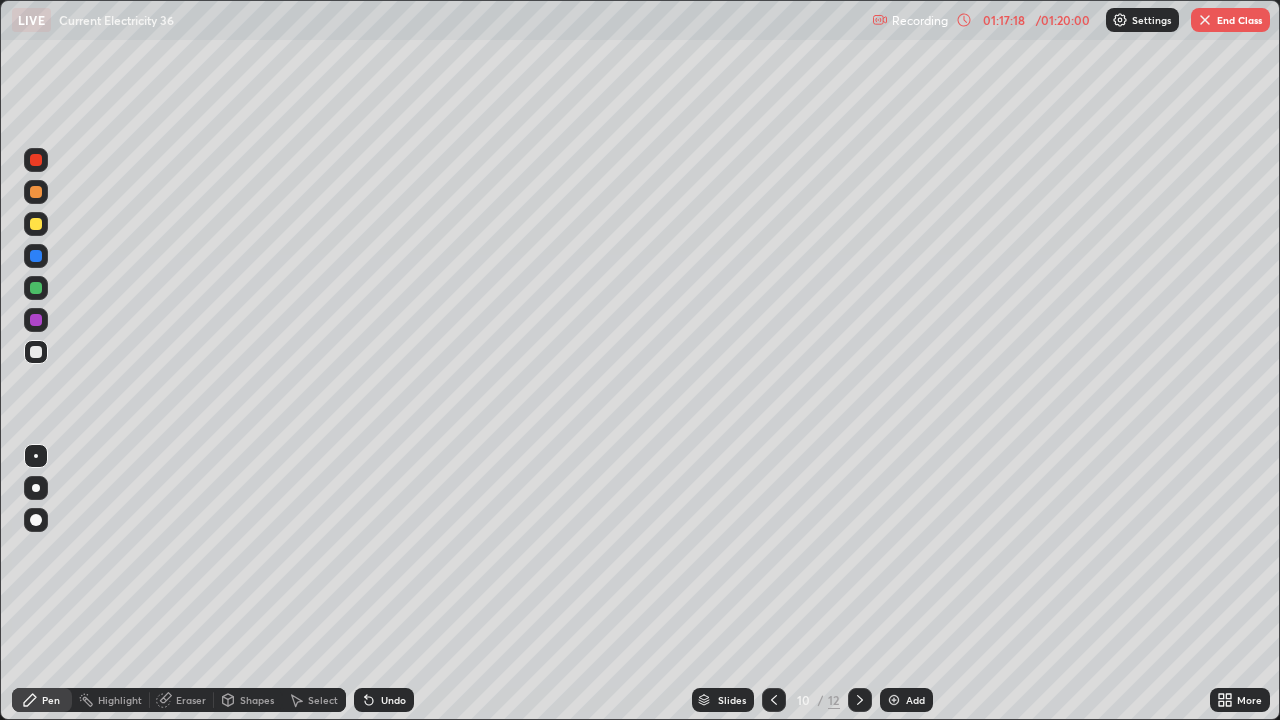 click at bounding box center (774, 700) 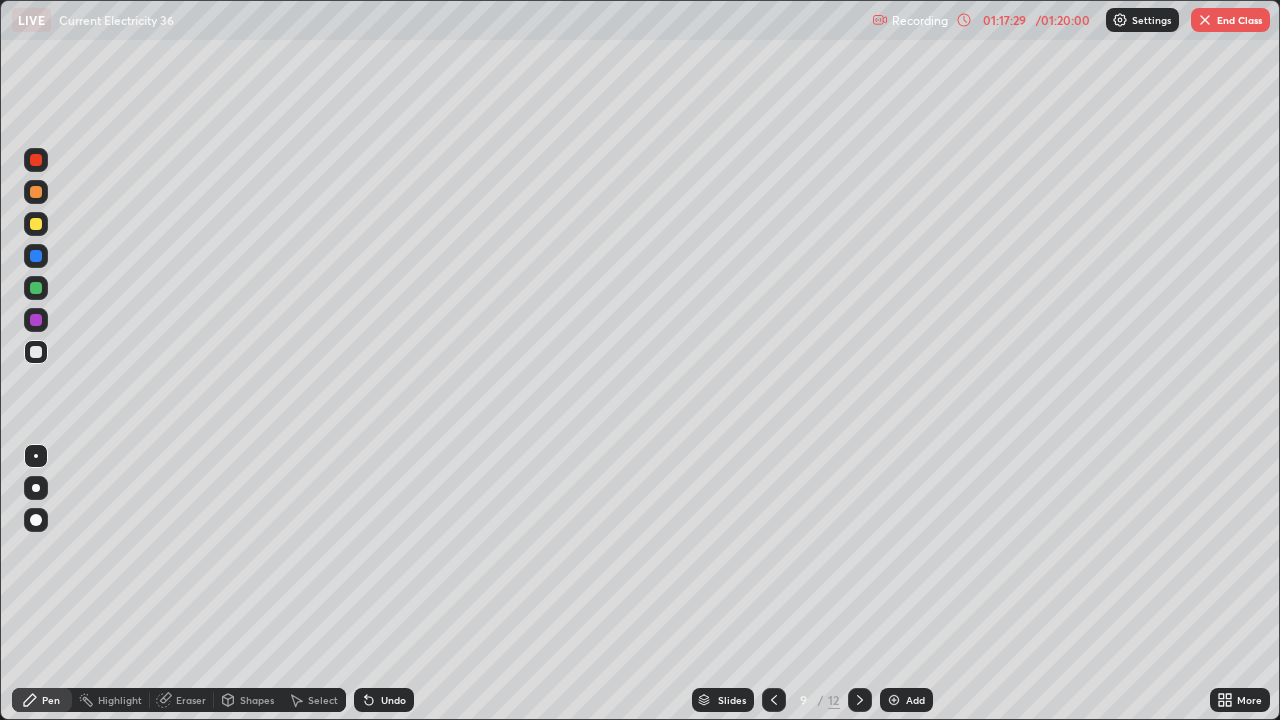 click 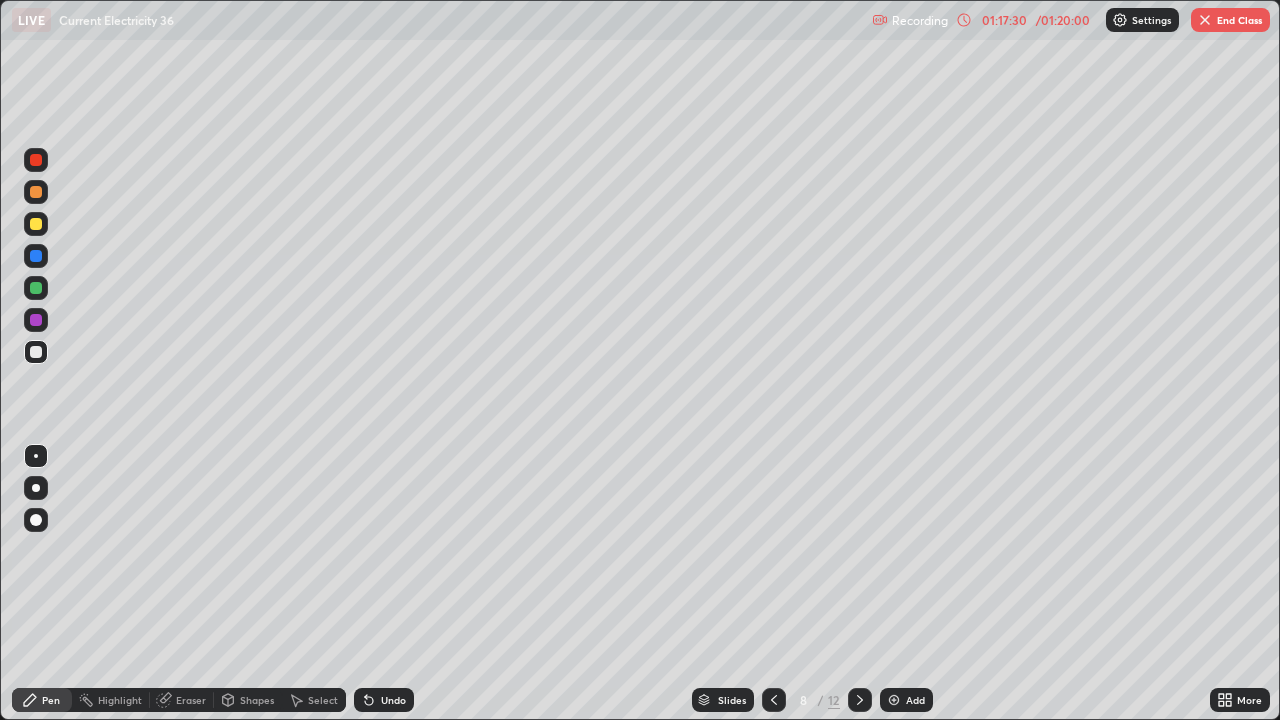 click 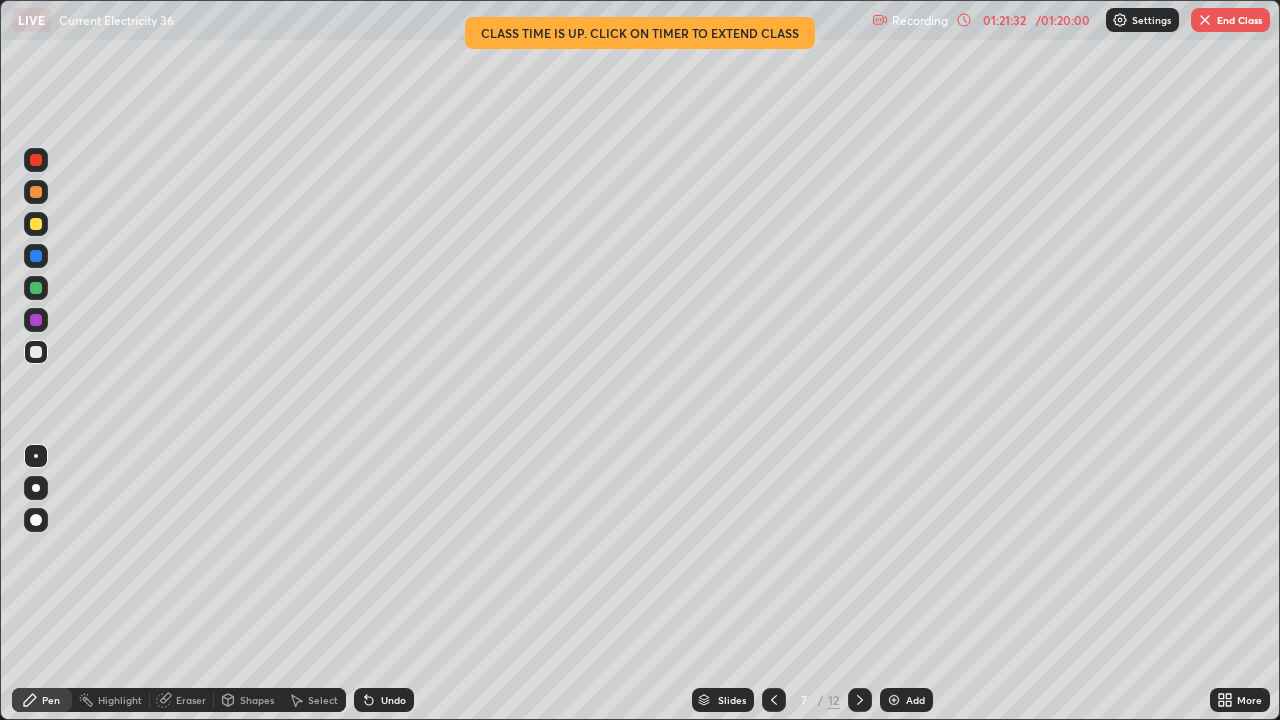 click on "End Class" at bounding box center [1230, 20] 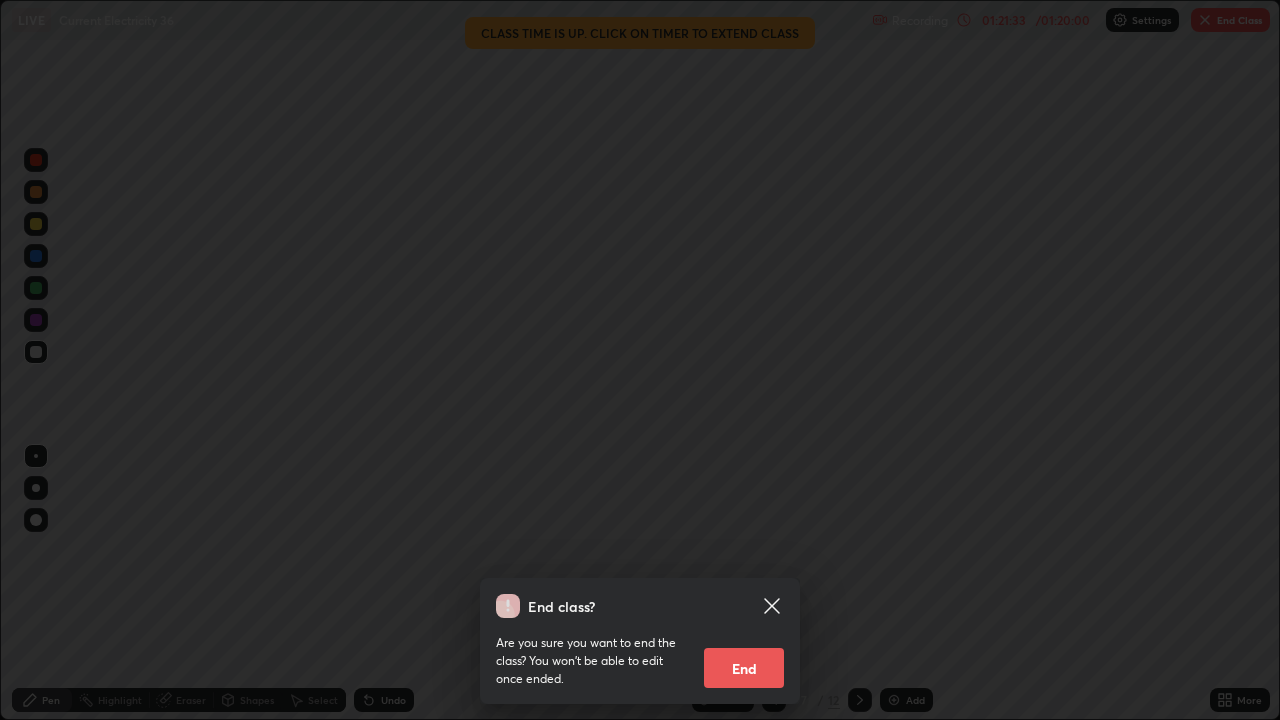 click on "End" at bounding box center [744, 668] 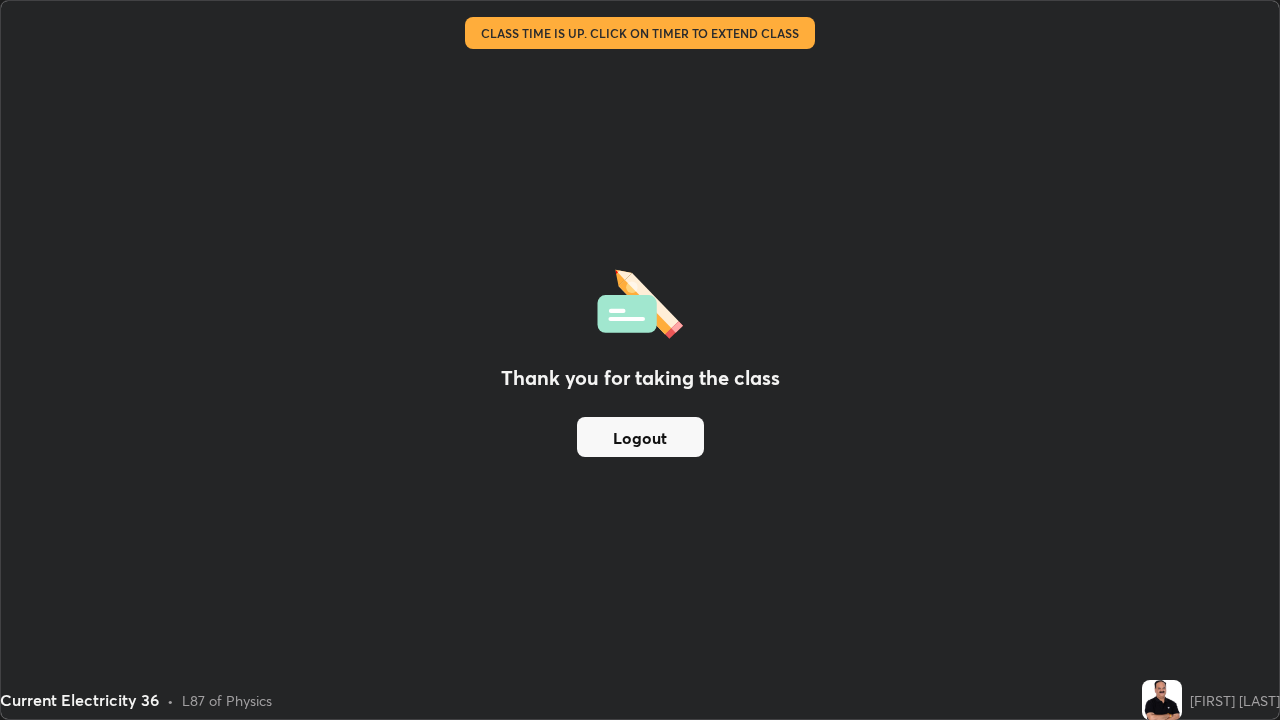 click on "Logout" at bounding box center [640, 437] 